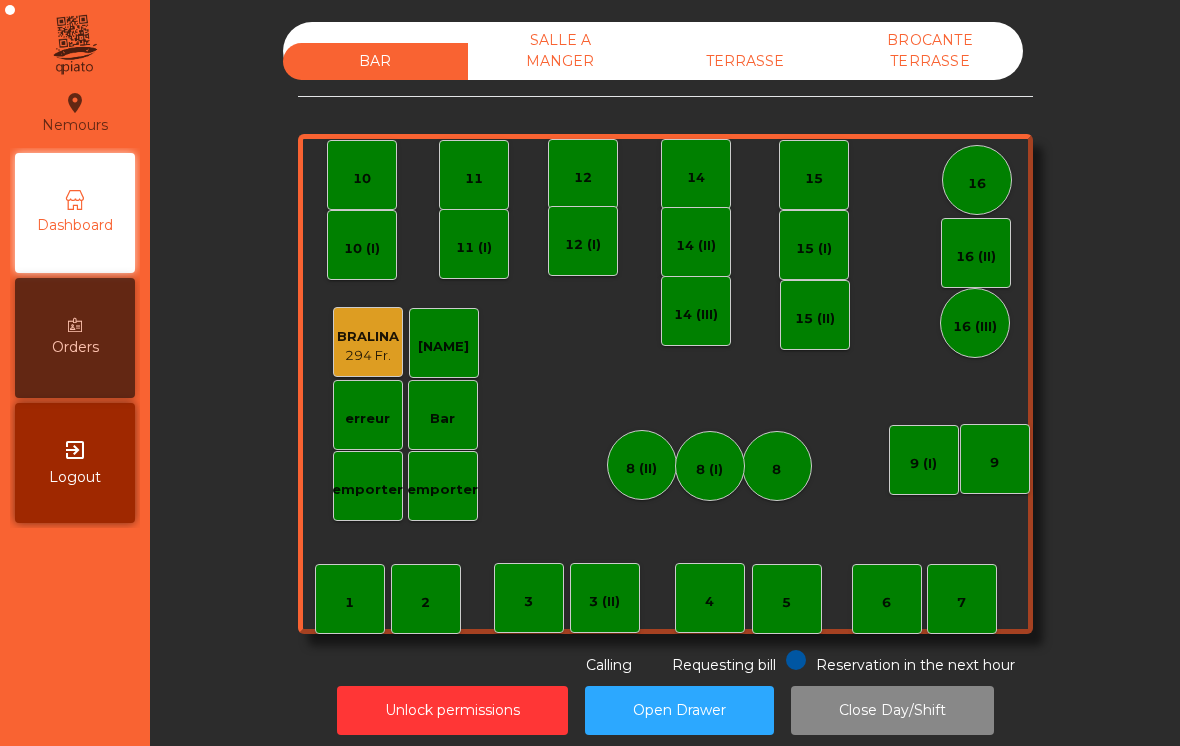 scroll, scrollTop: 0, scrollLeft: 0, axis: both 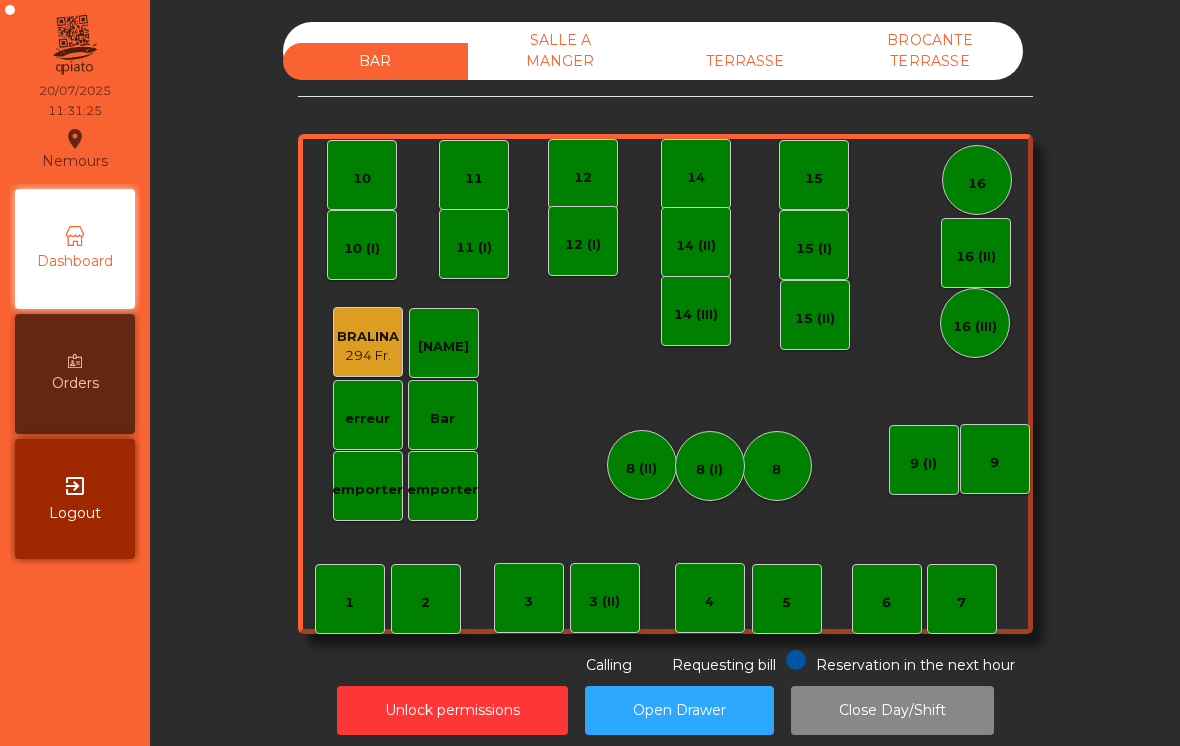 click on "TERRASSE" 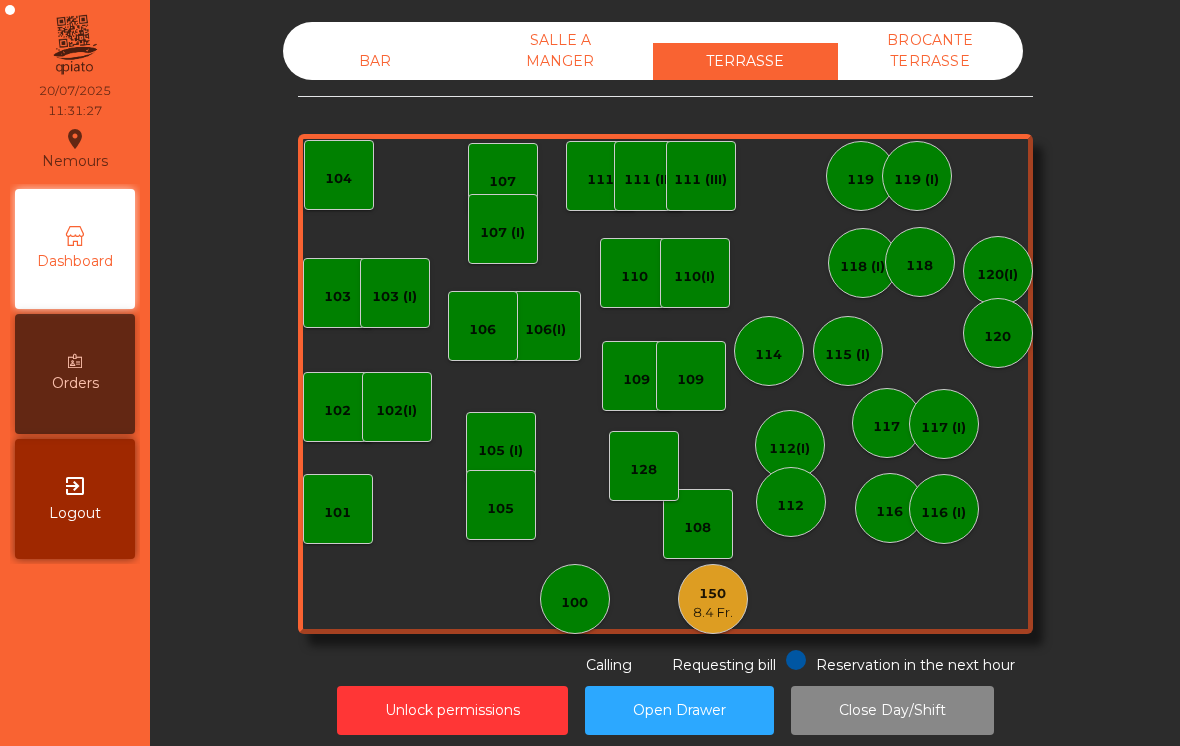 click on "150   8.4 Fr." 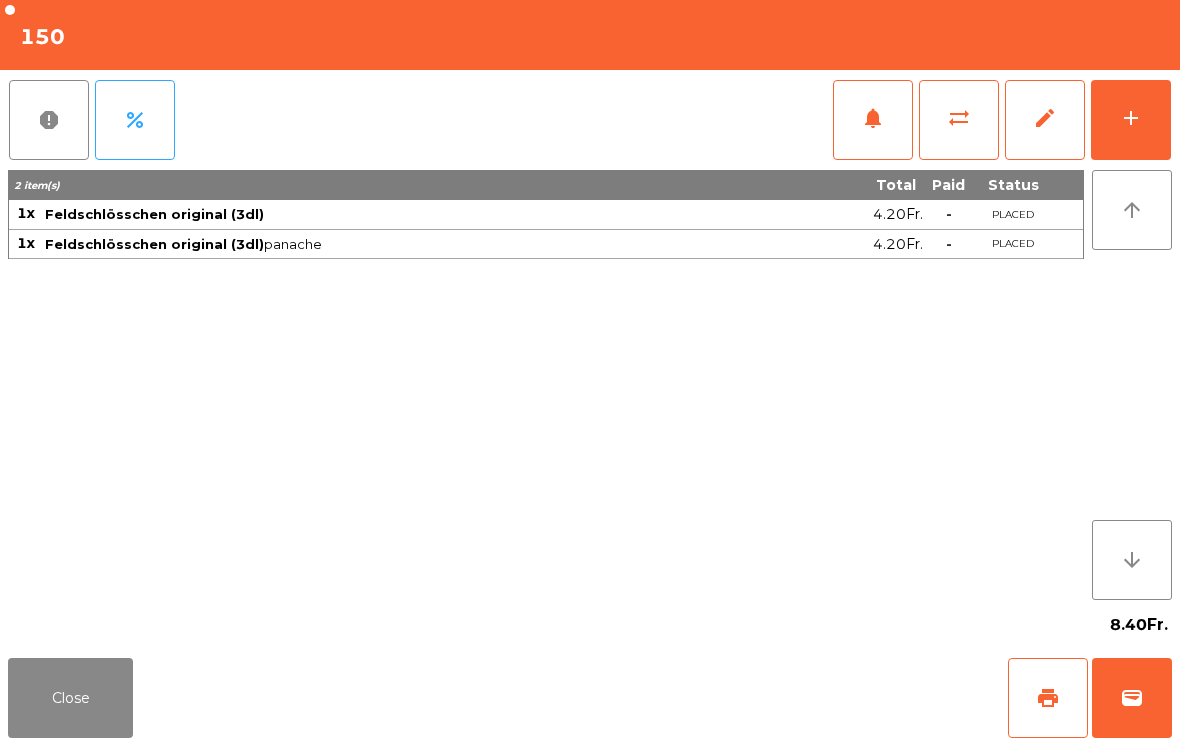 click on "wallet" 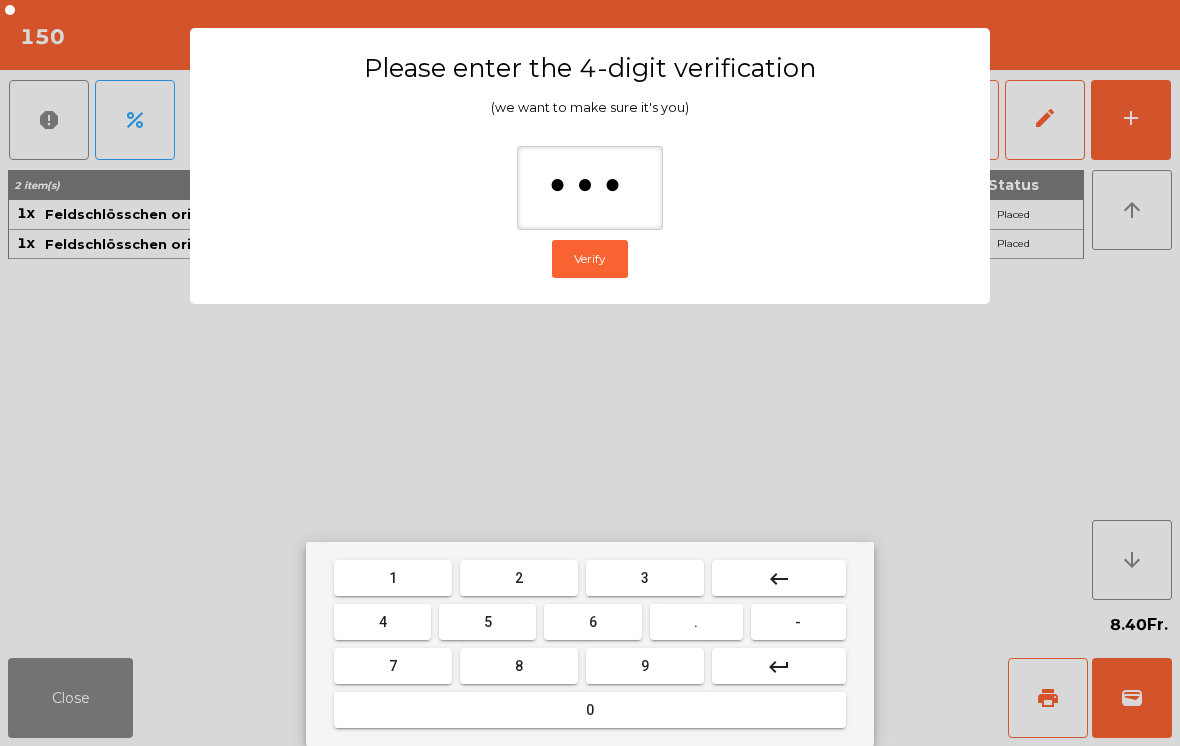 type on "****" 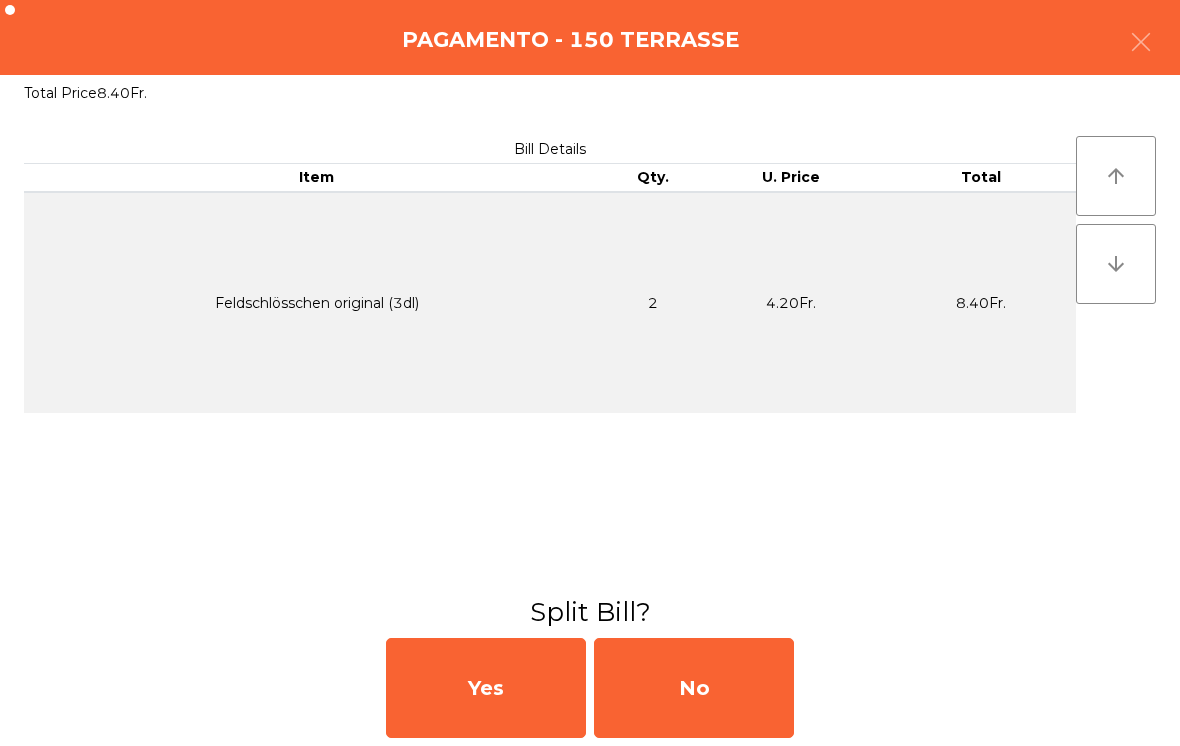 click on "No" 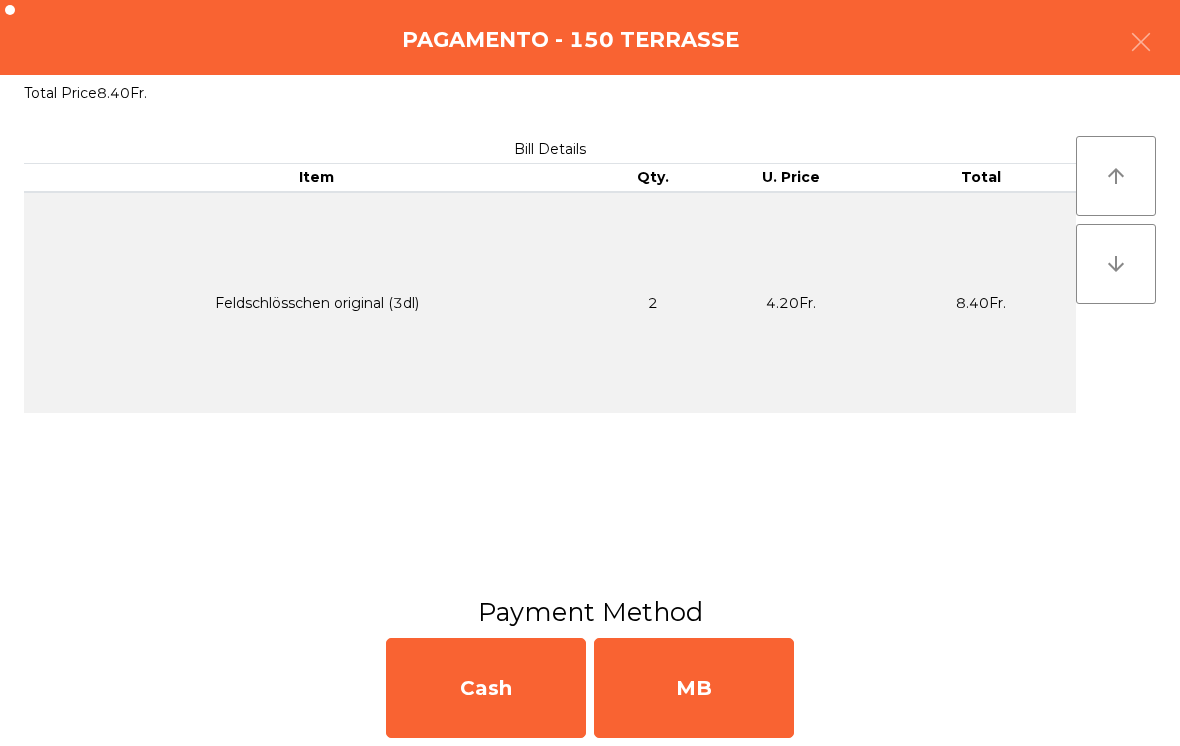 click on "MB" 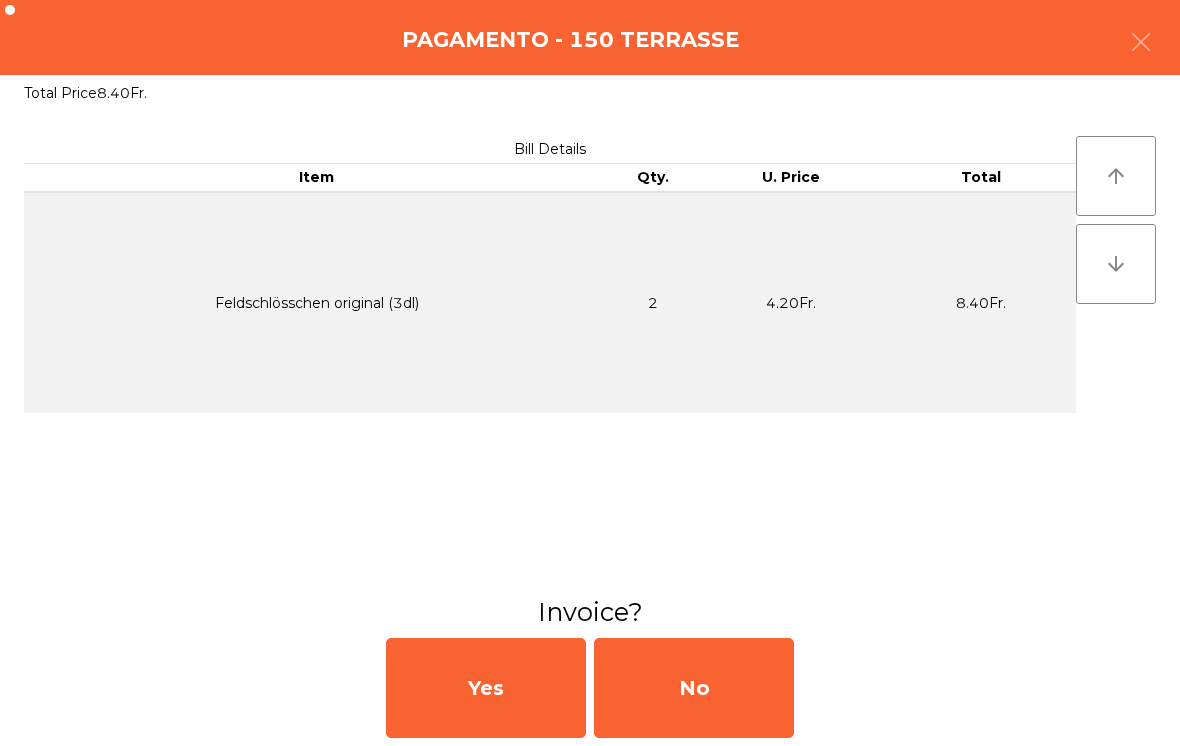 click on "No" 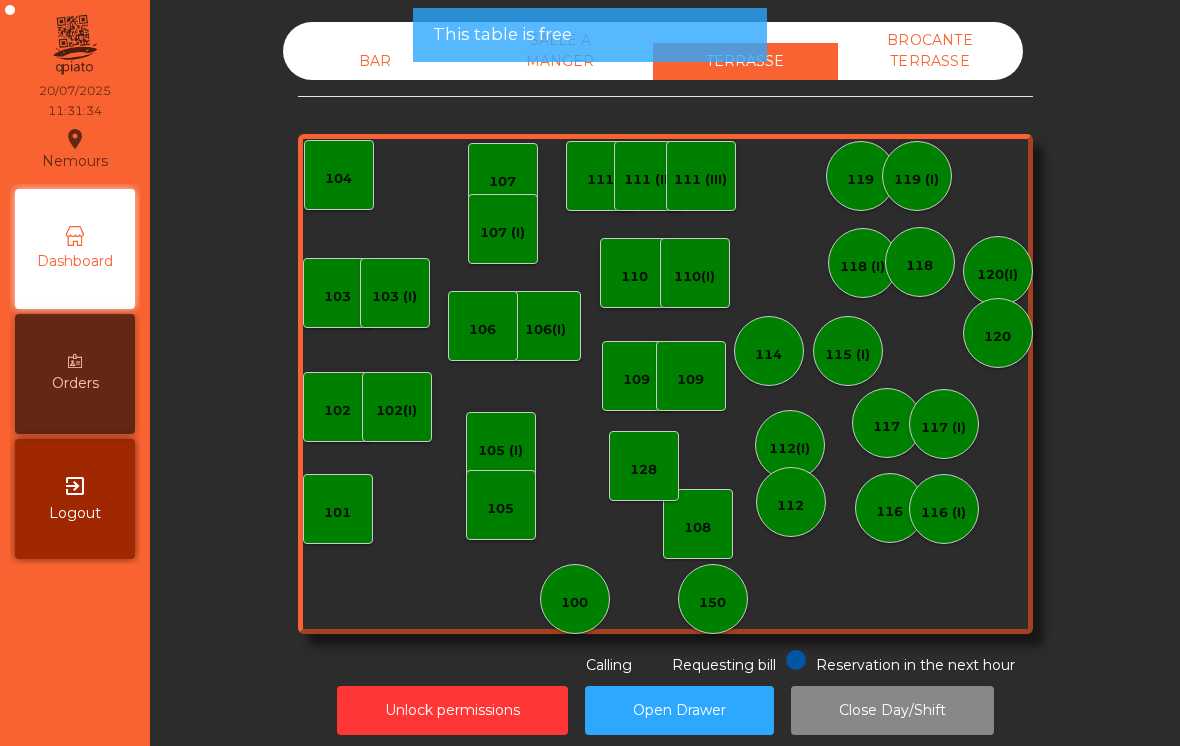 click on "101" 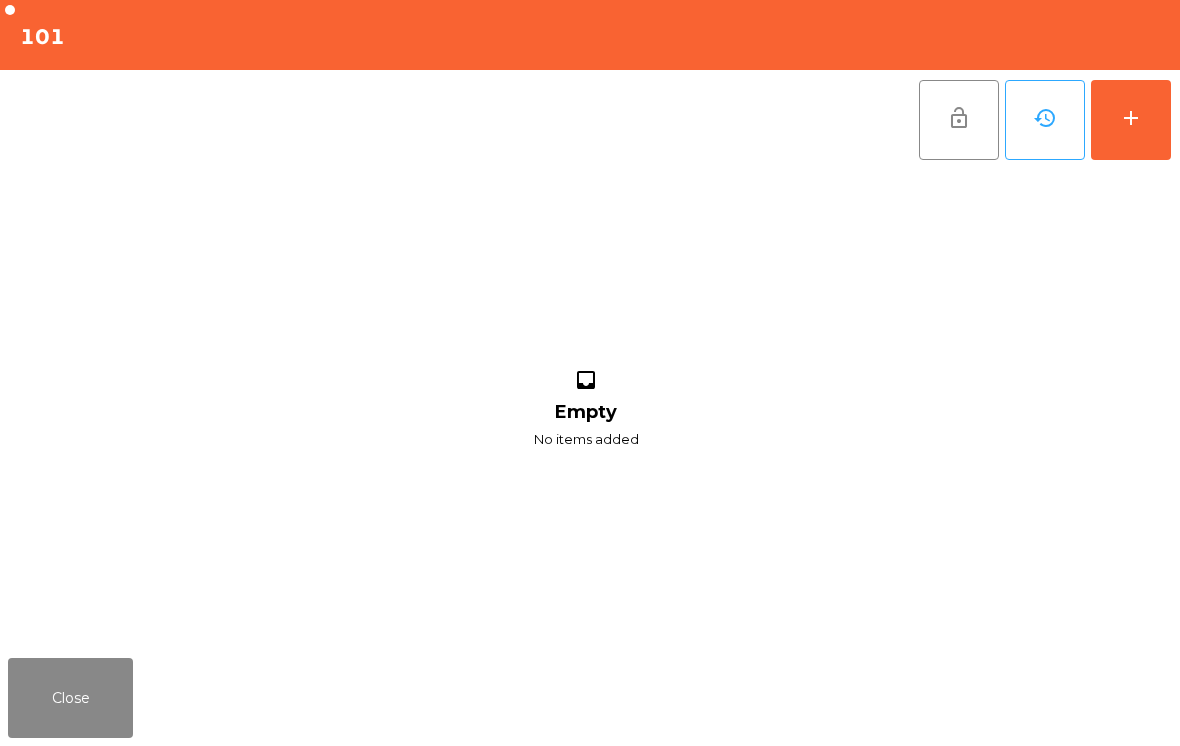 click on "add" 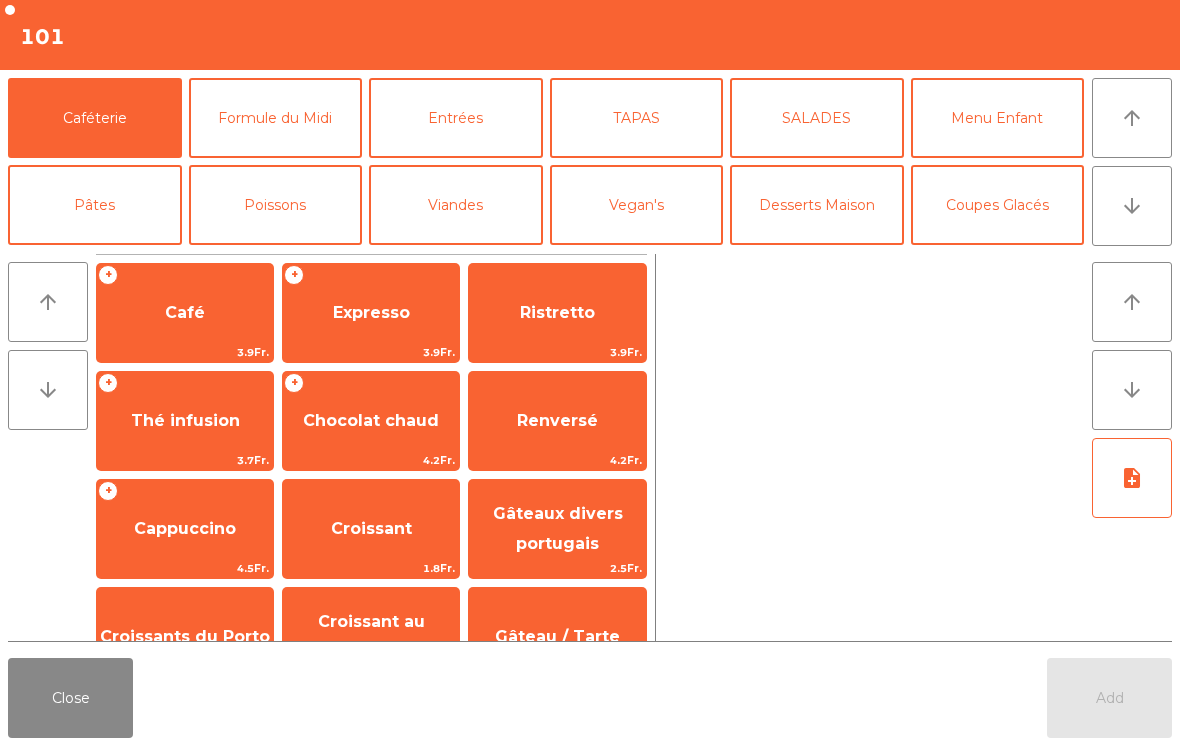 click on "arrow_downward" 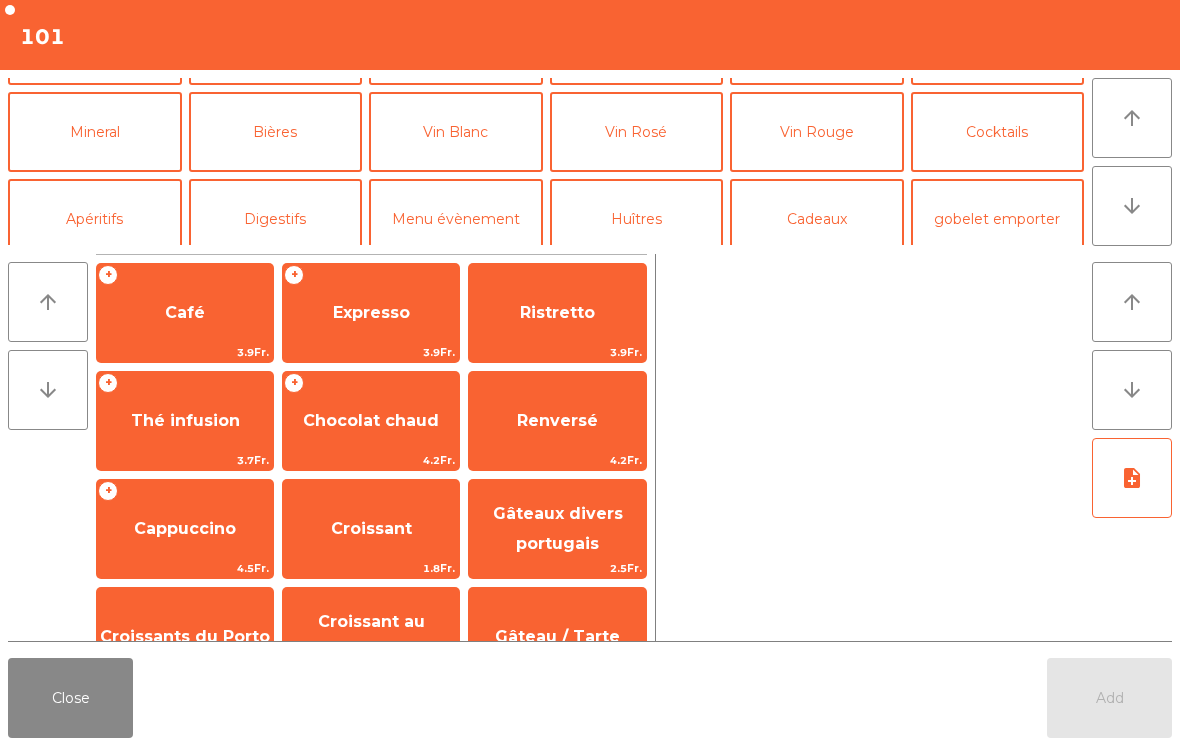 scroll, scrollTop: 174, scrollLeft: 0, axis: vertical 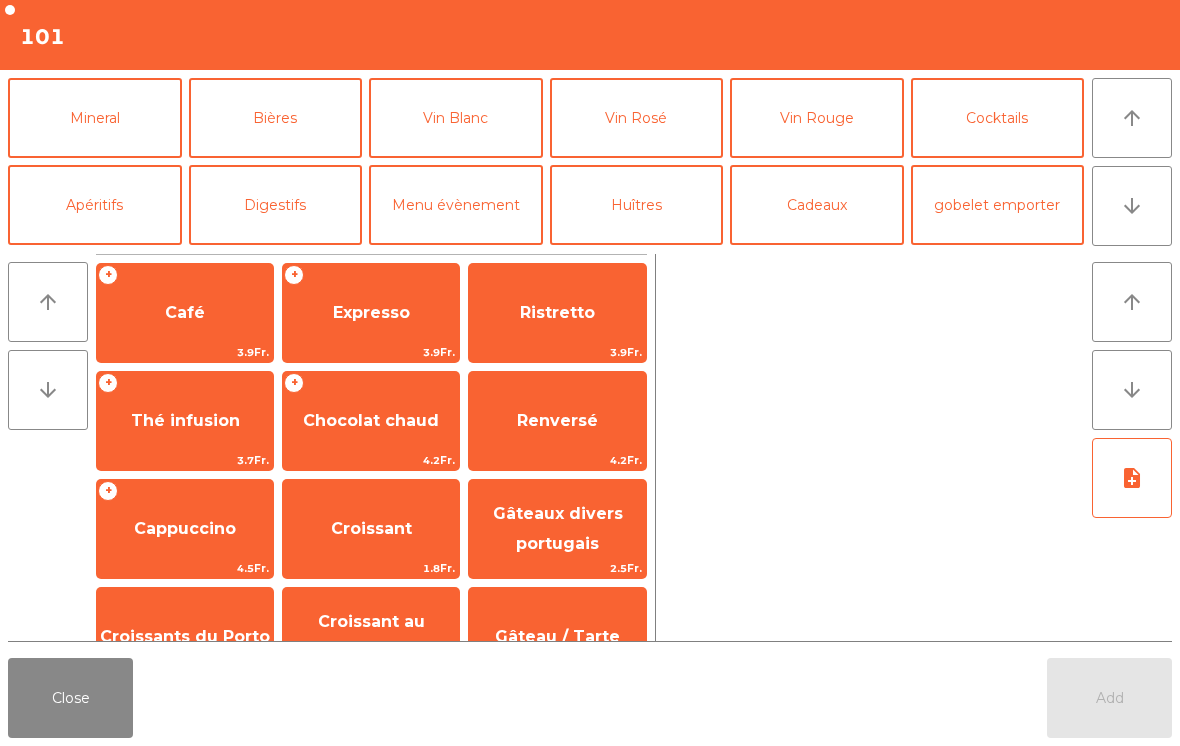 click on "Mineral" 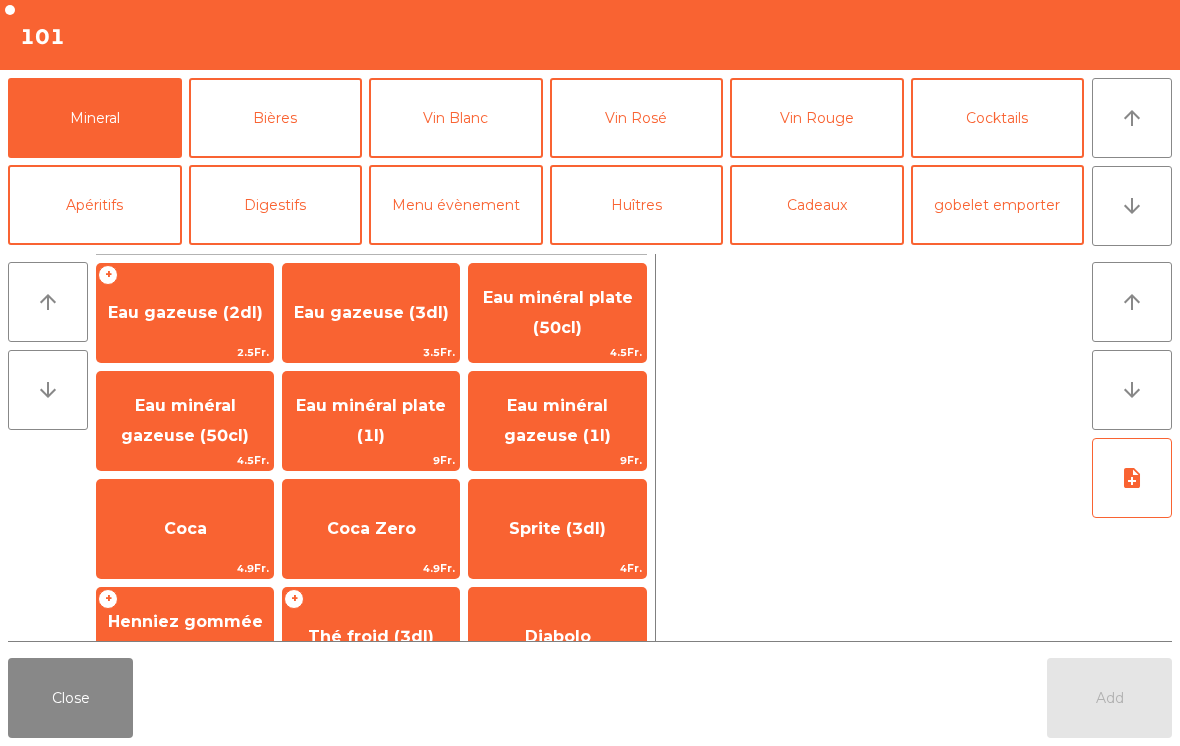 click on "Coca" 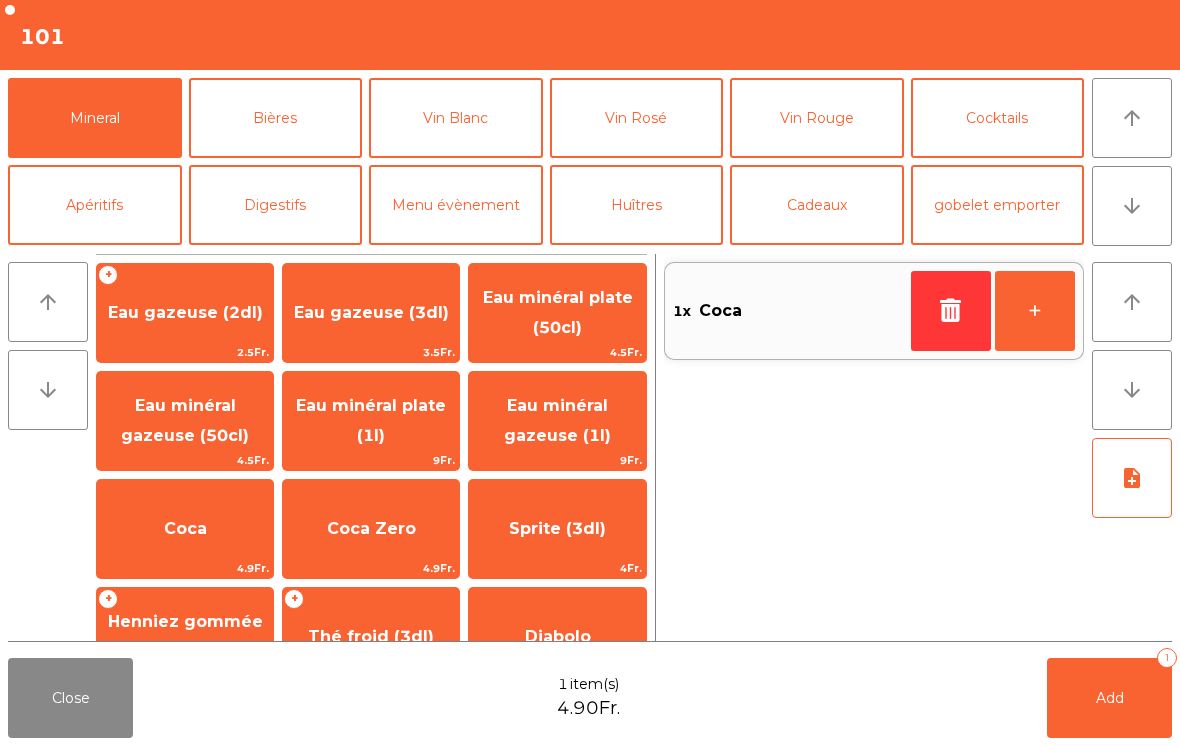 click on "Add   1" 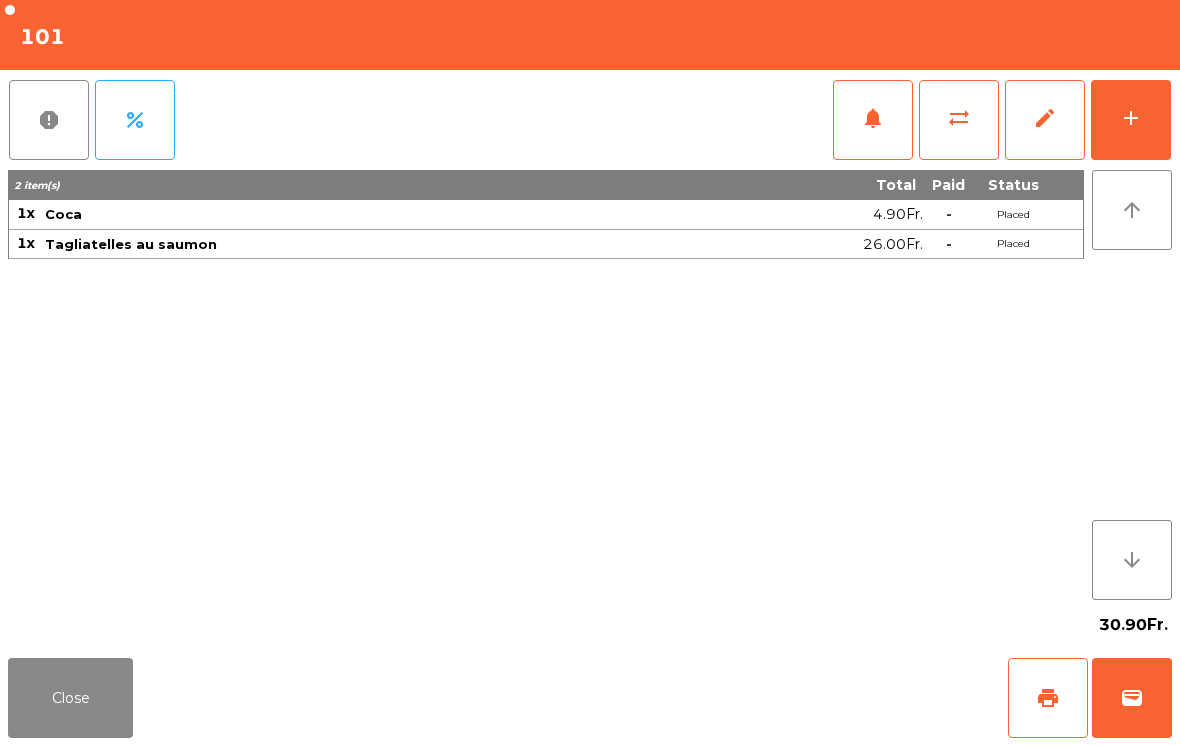 click on "Close" 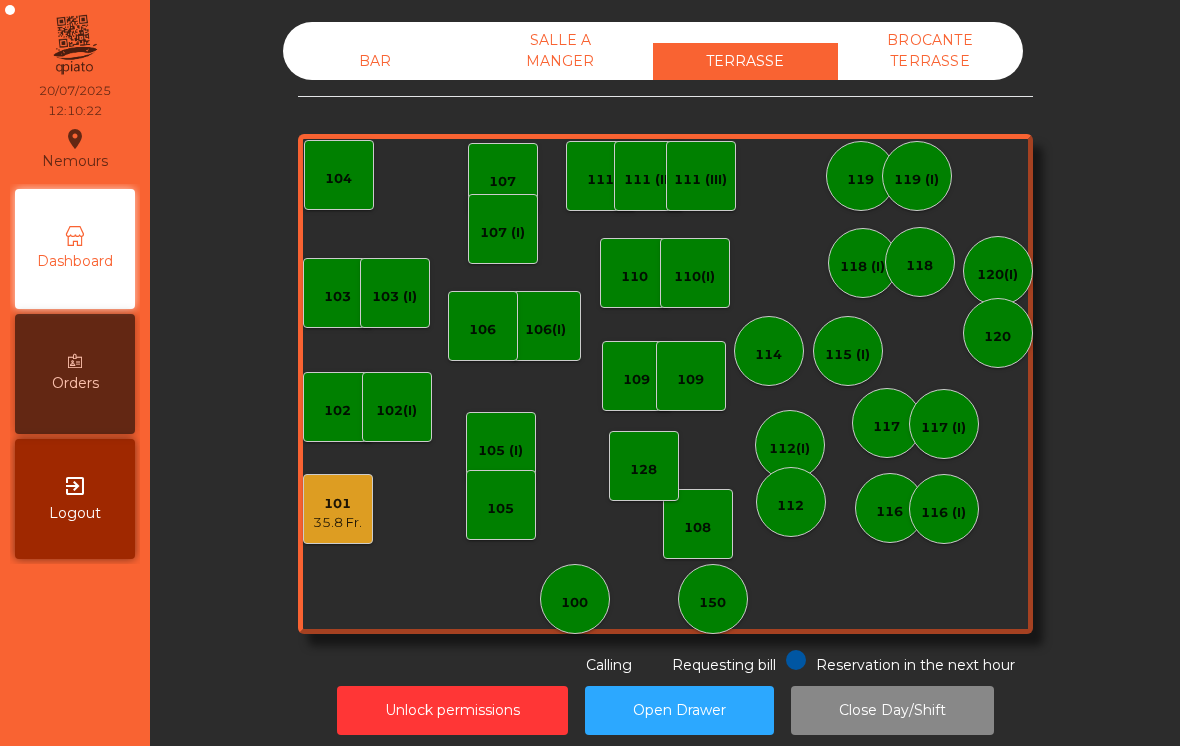 click on "117 (I)" 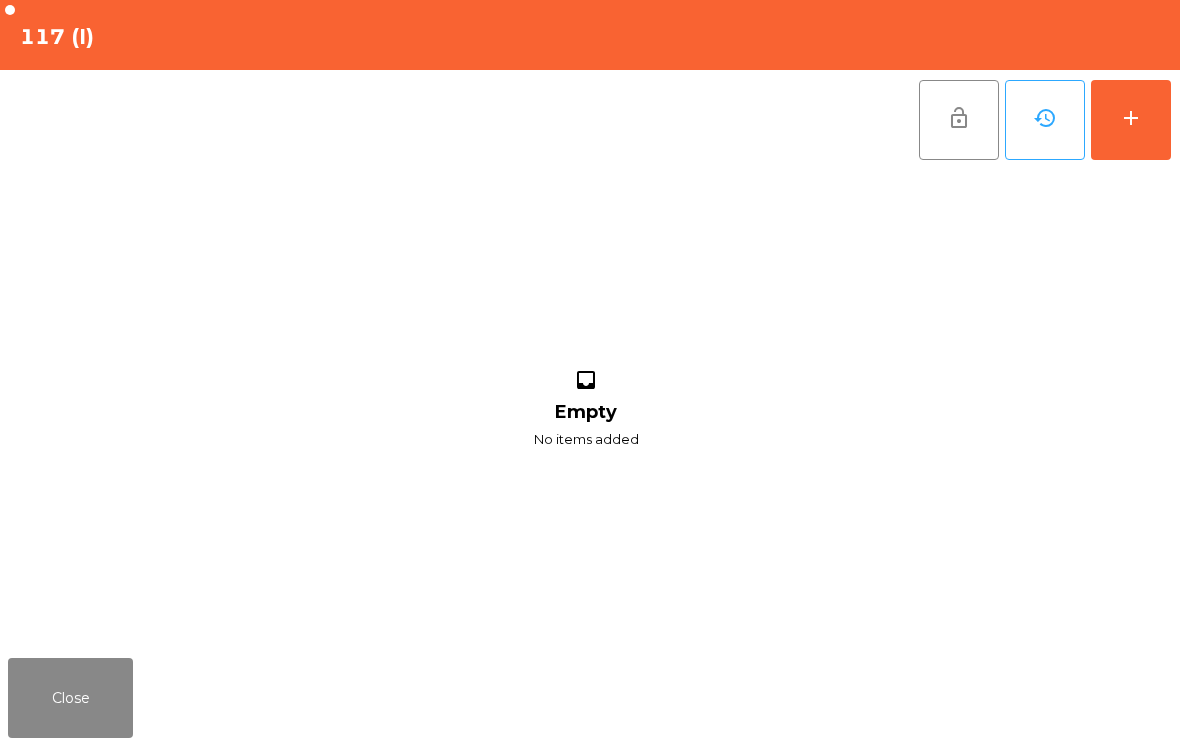 click on "add" 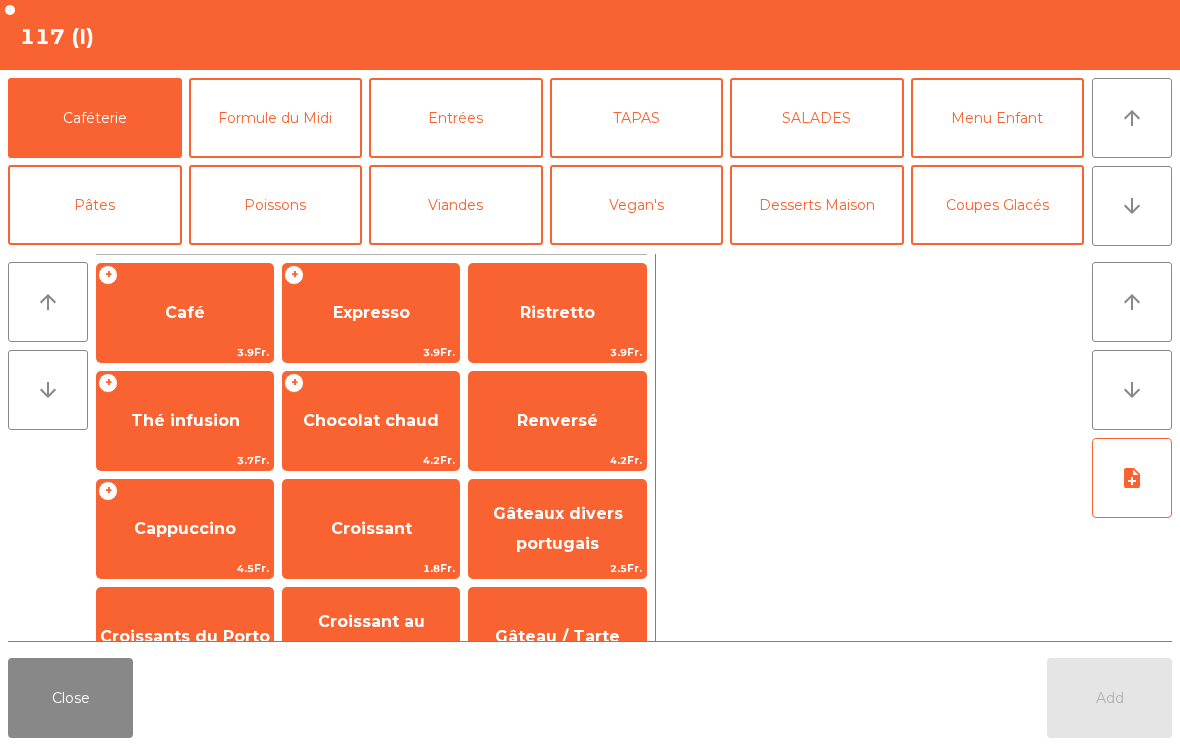 click on "arrow_downward" 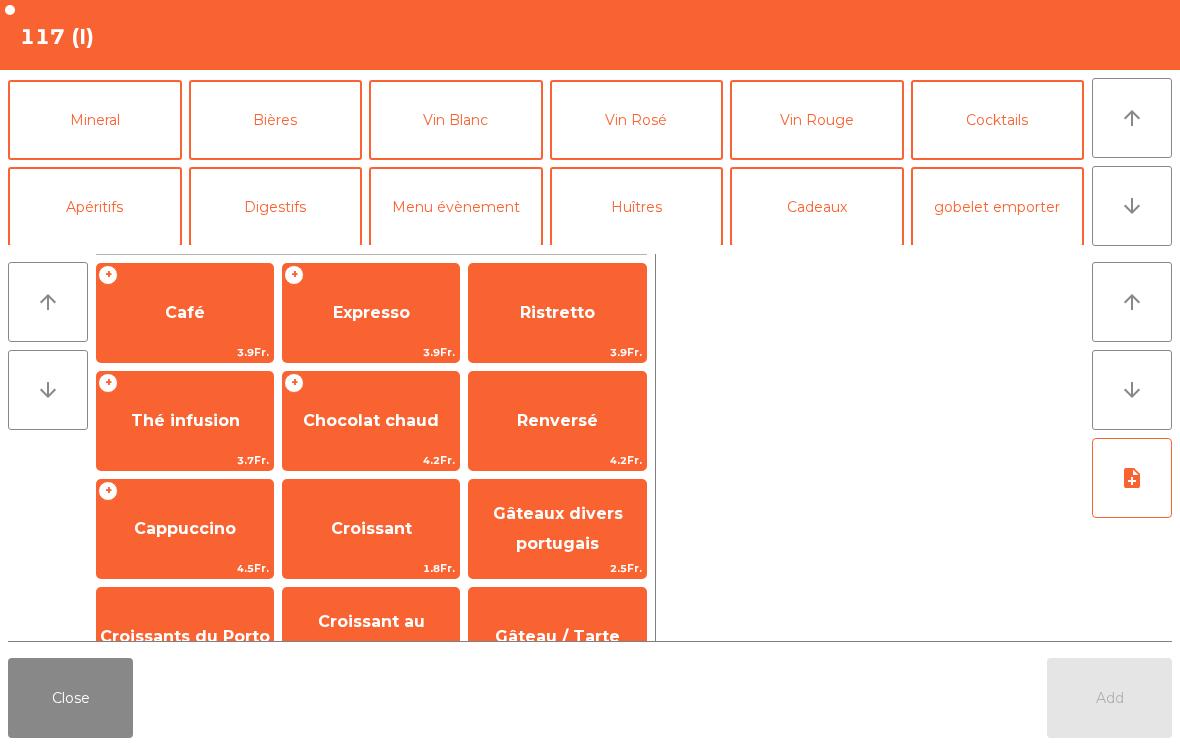 click on "Mineral" 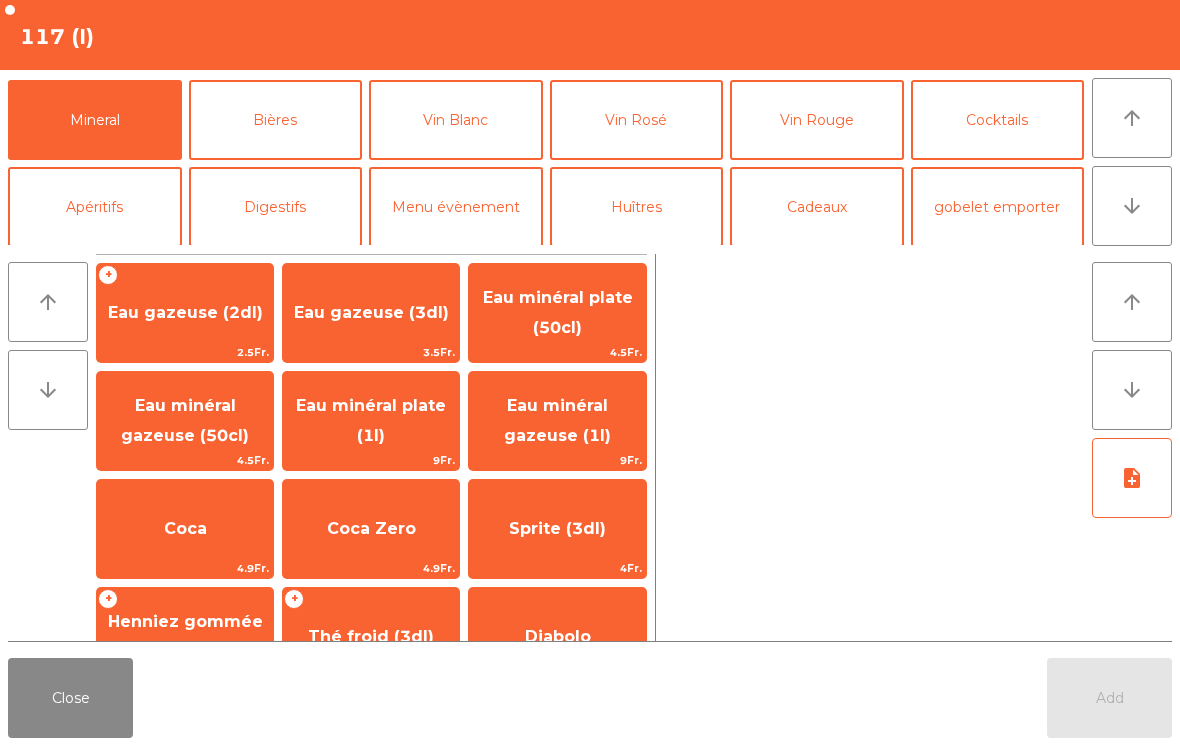 scroll, scrollTop: 174, scrollLeft: 0, axis: vertical 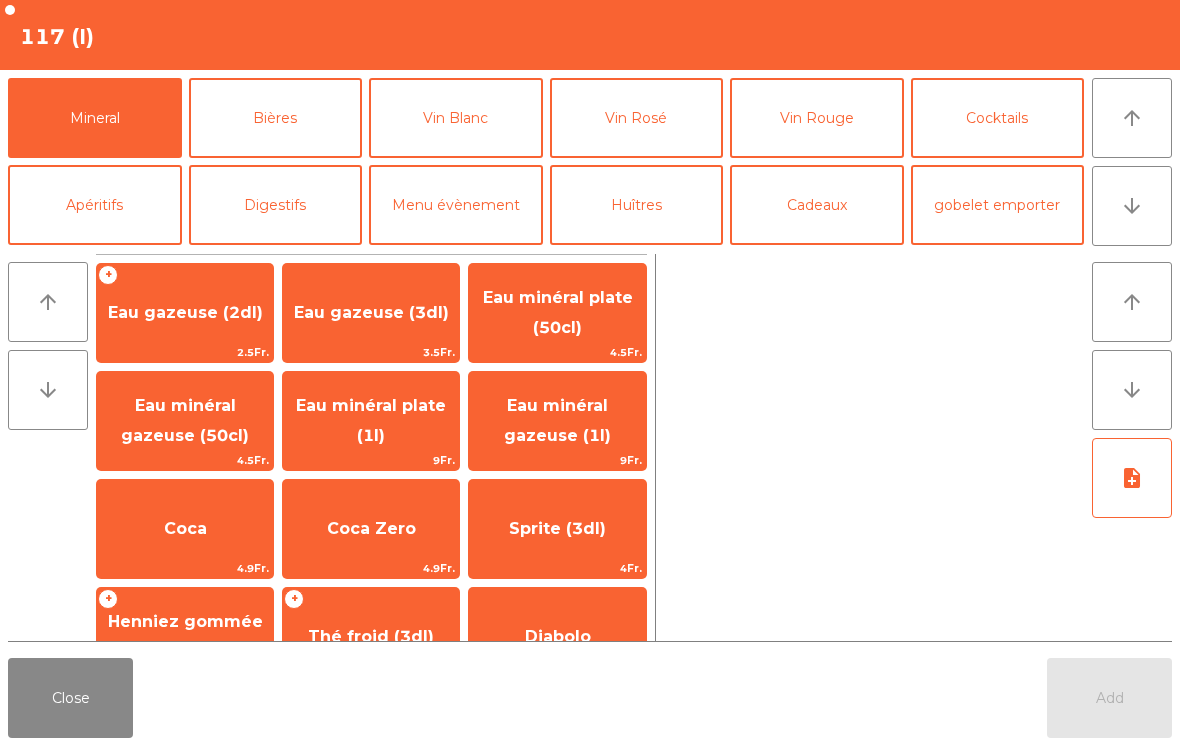 click on "Coca" 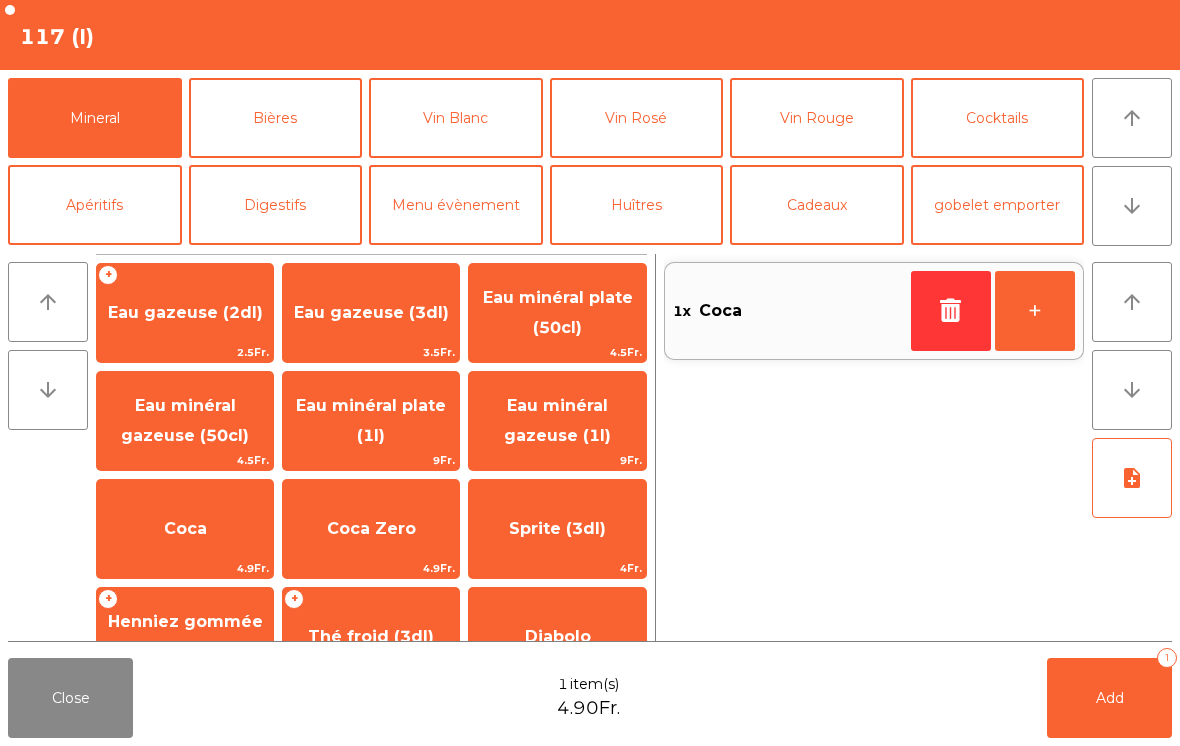 click on "Bières" 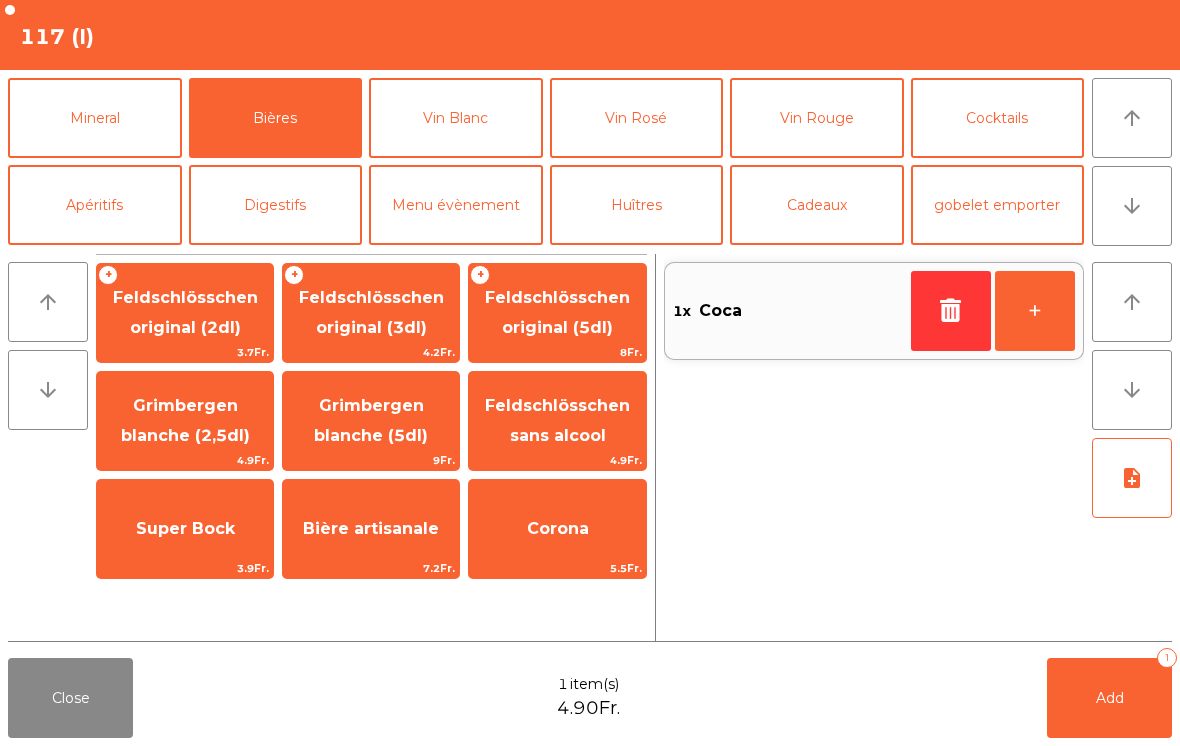 click on "Feldschlösschen original (3dl)" 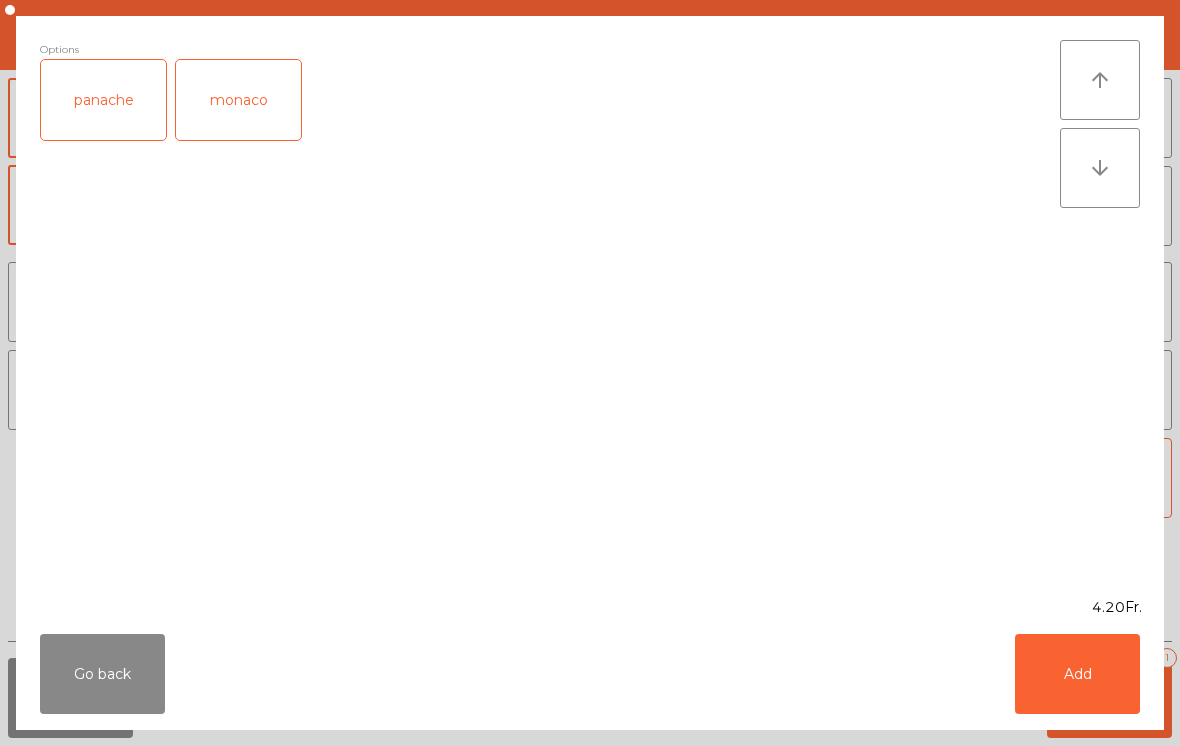 click on "Add" 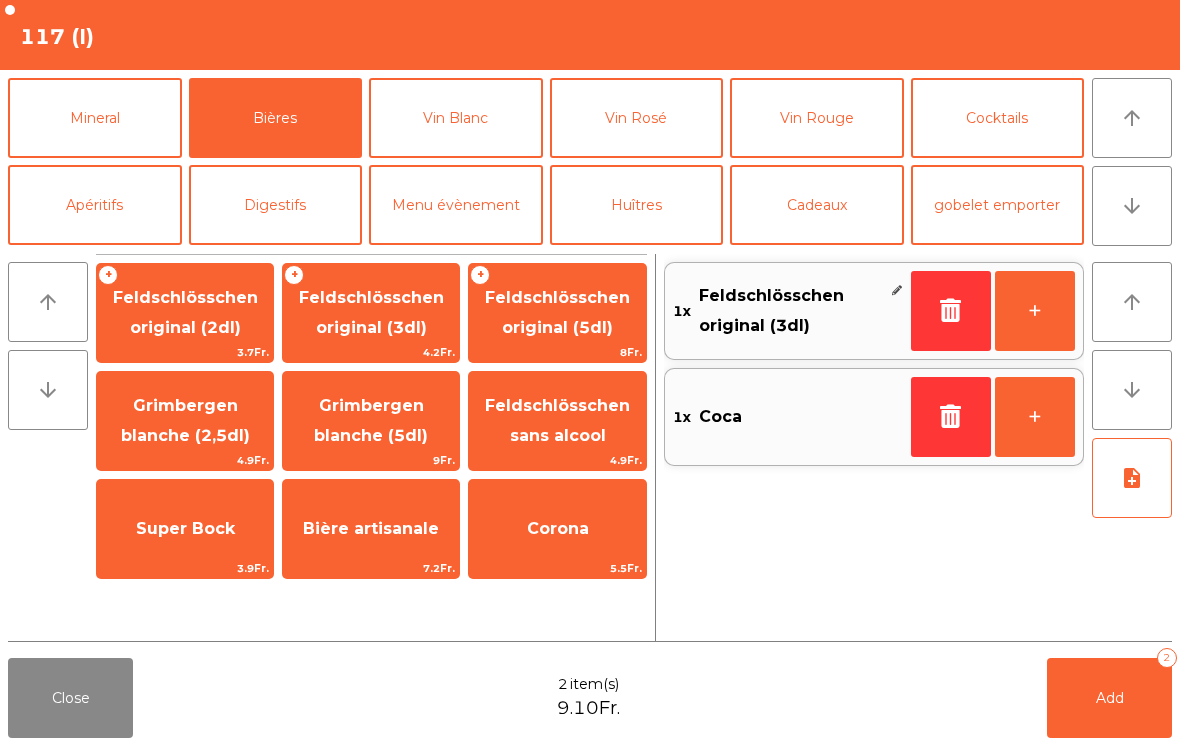 click on "Add   2" 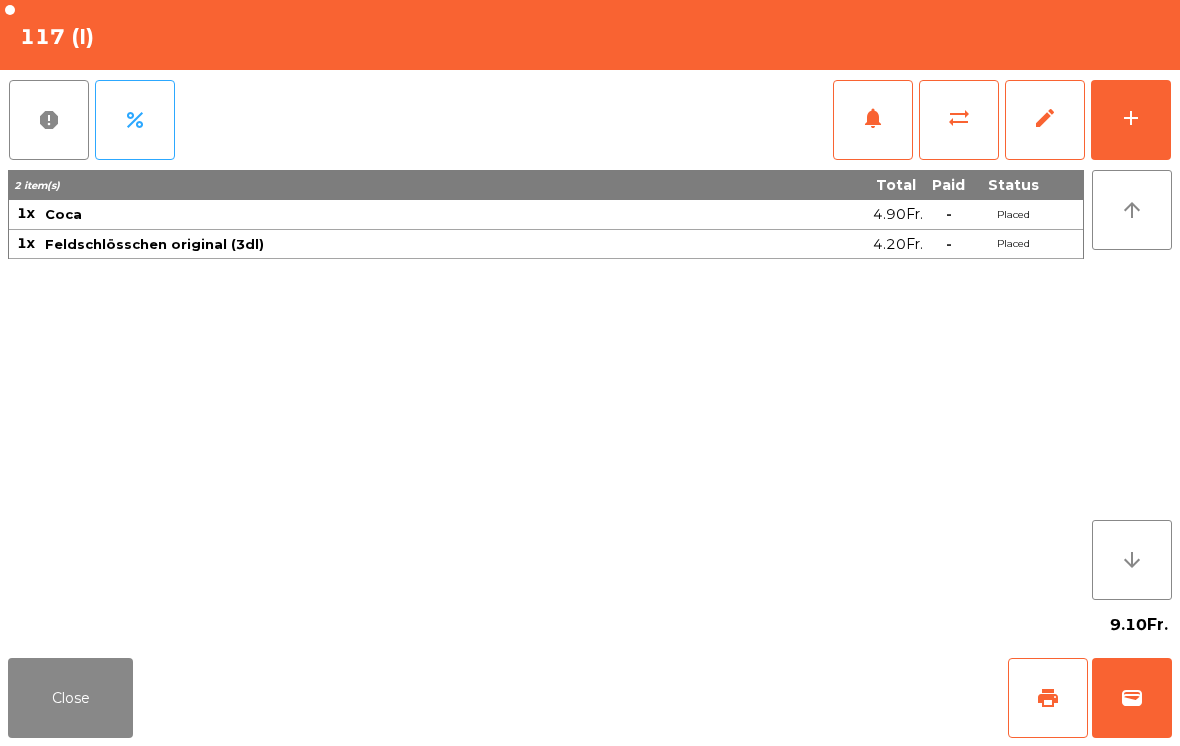 click on "Close" 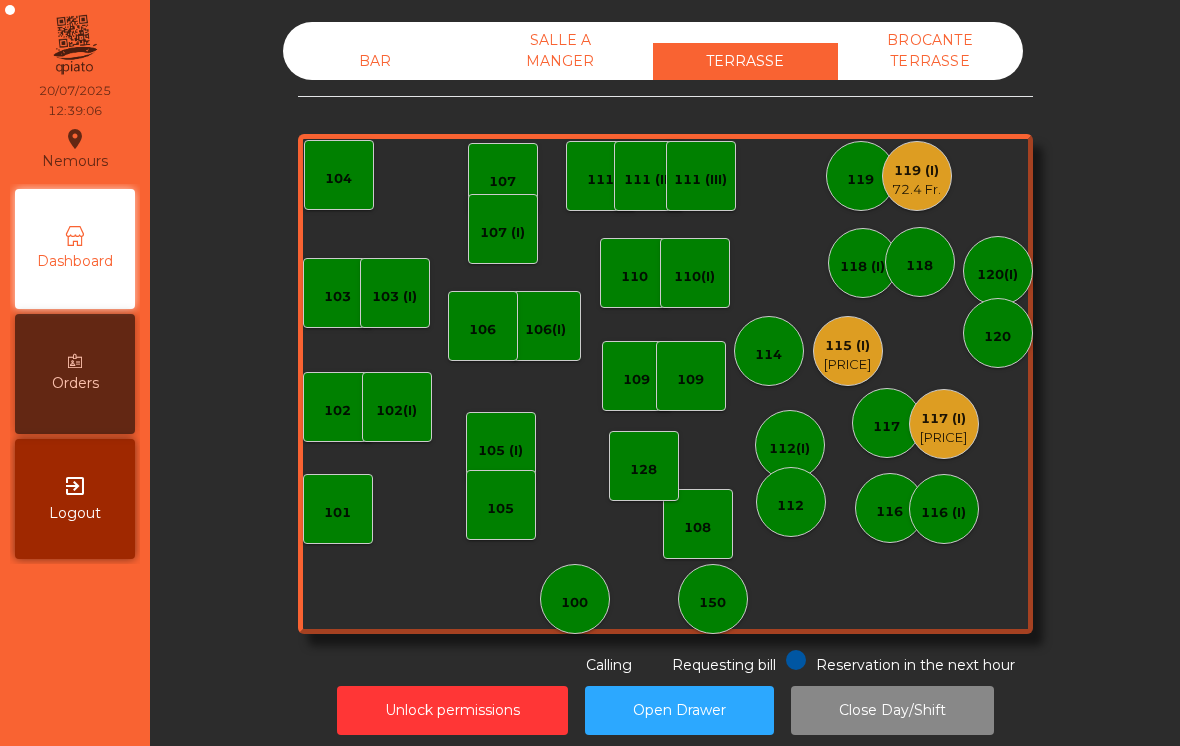 click on "107 (I)" 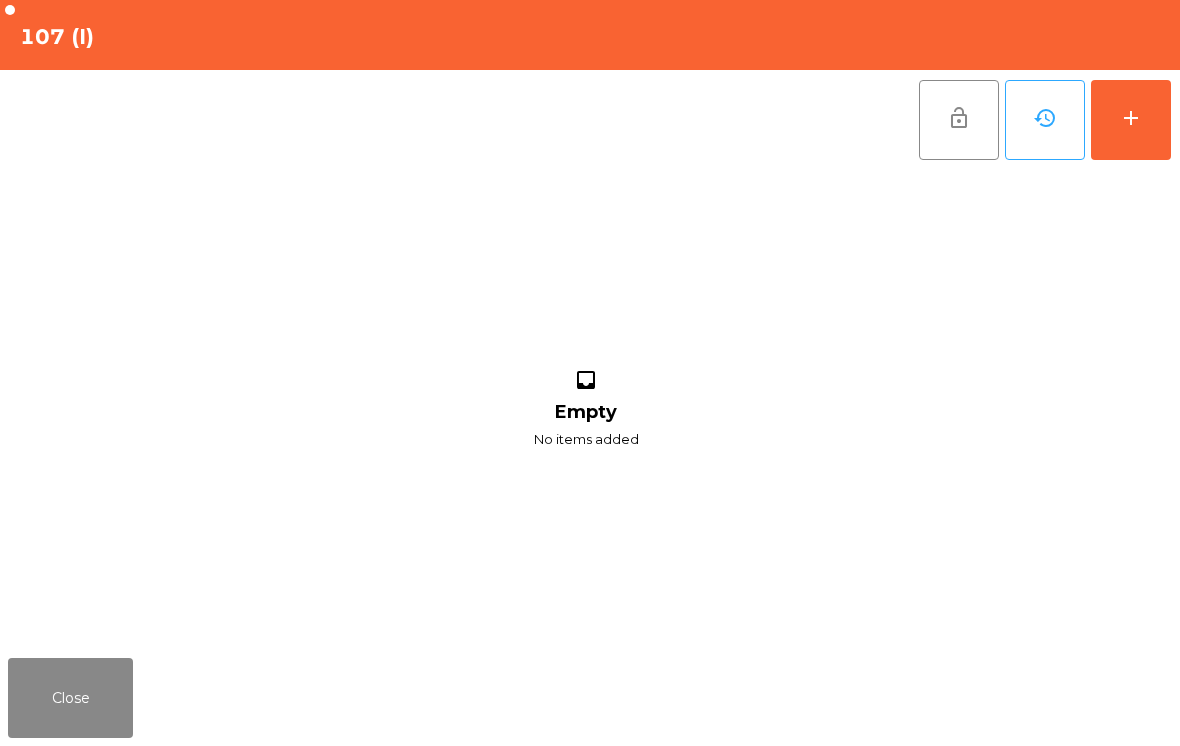 click on "add" 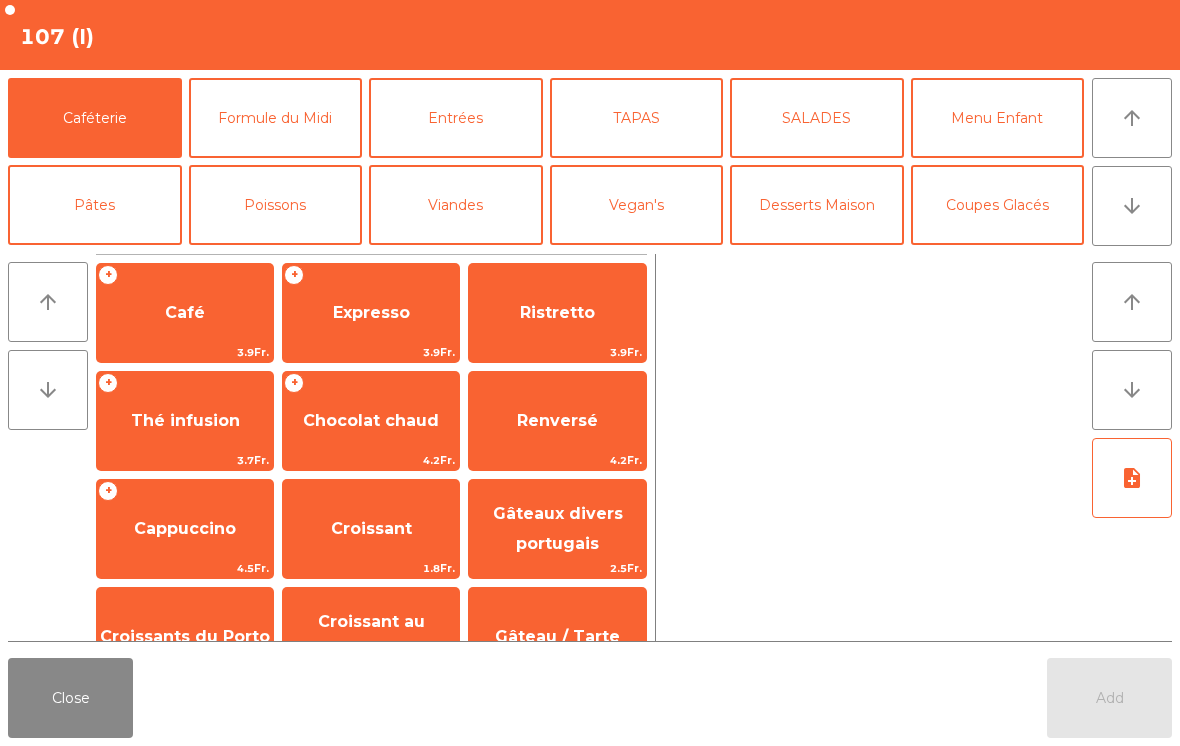 click on "arrow_downward" 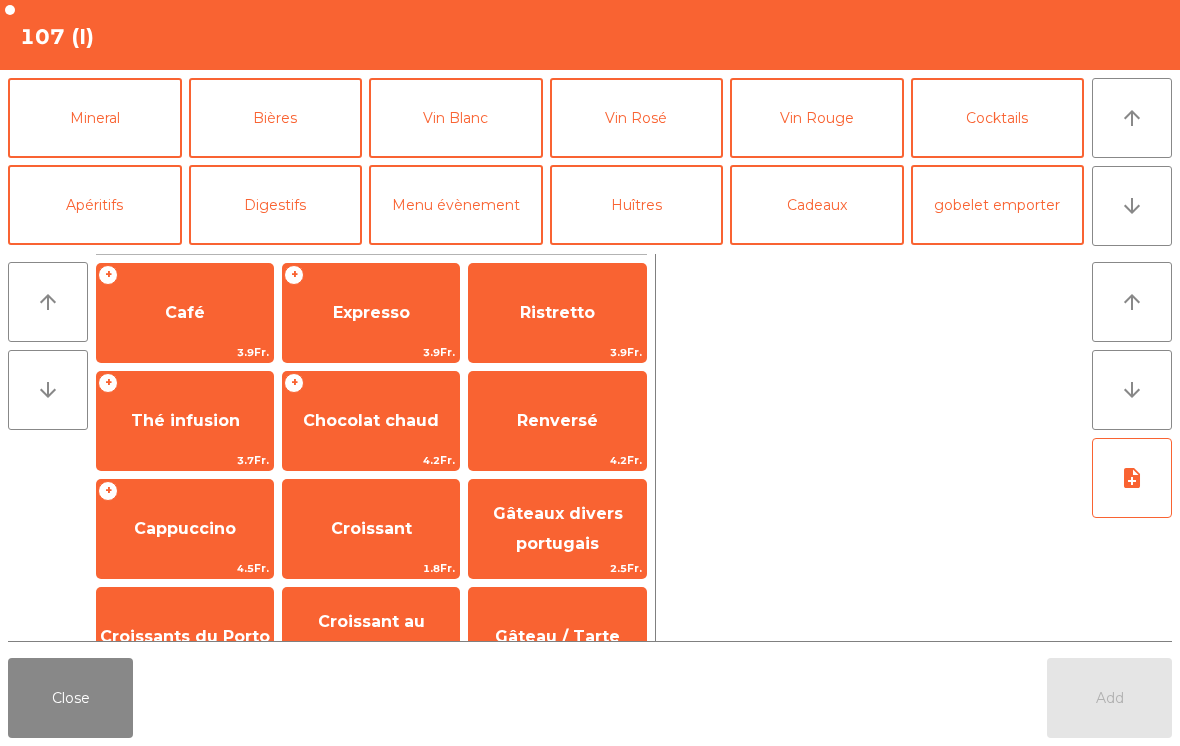 click on "Mineral" 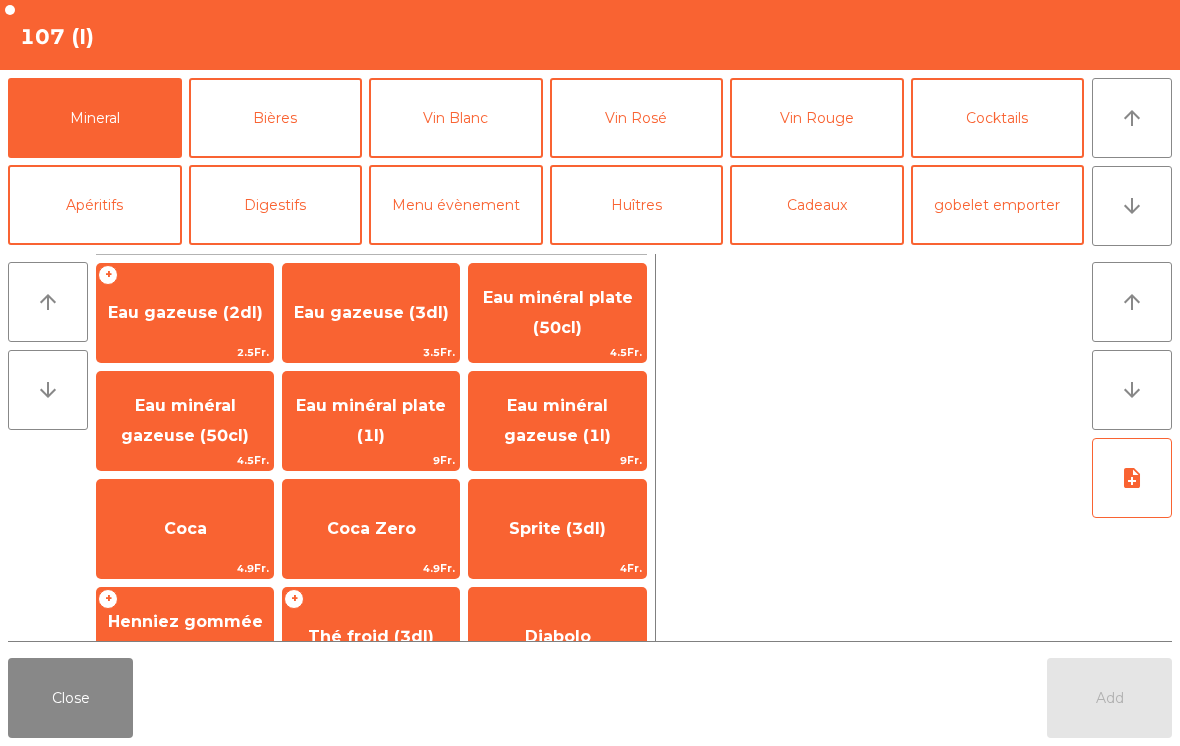 click on "Eau minéral gazeuse (1l)" 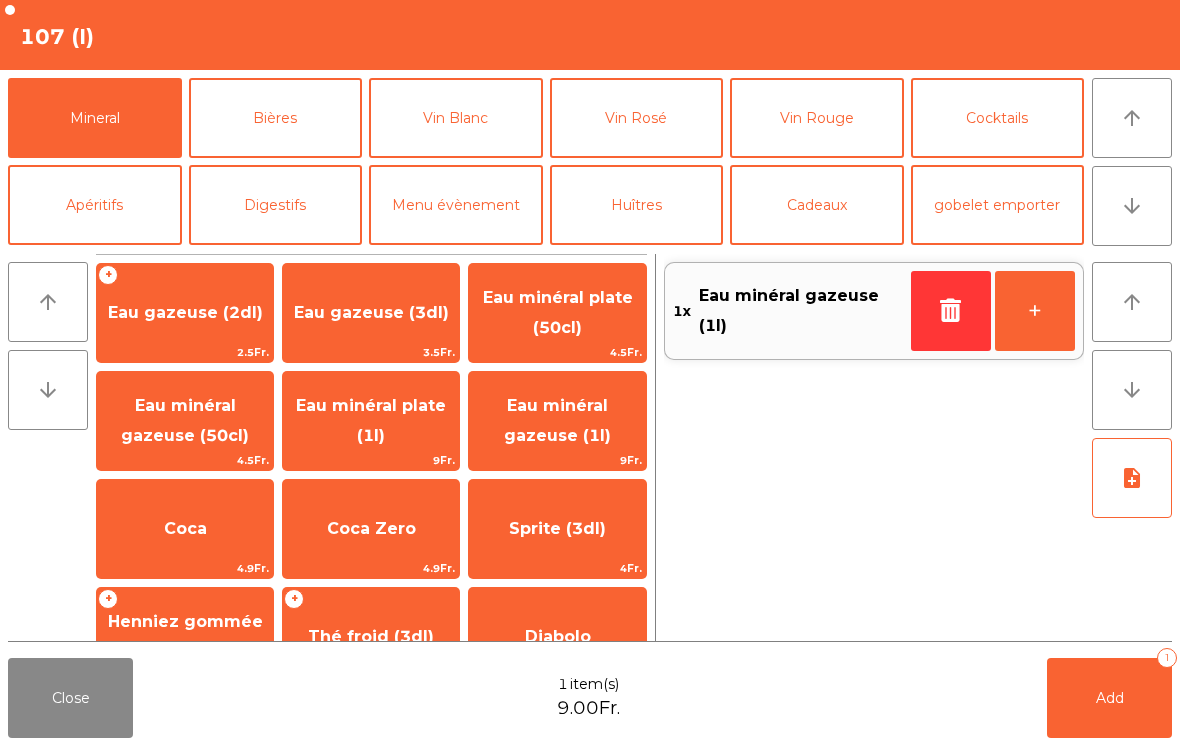 scroll, scrollTop: 337, scrollLeft: 0, axis: vertical 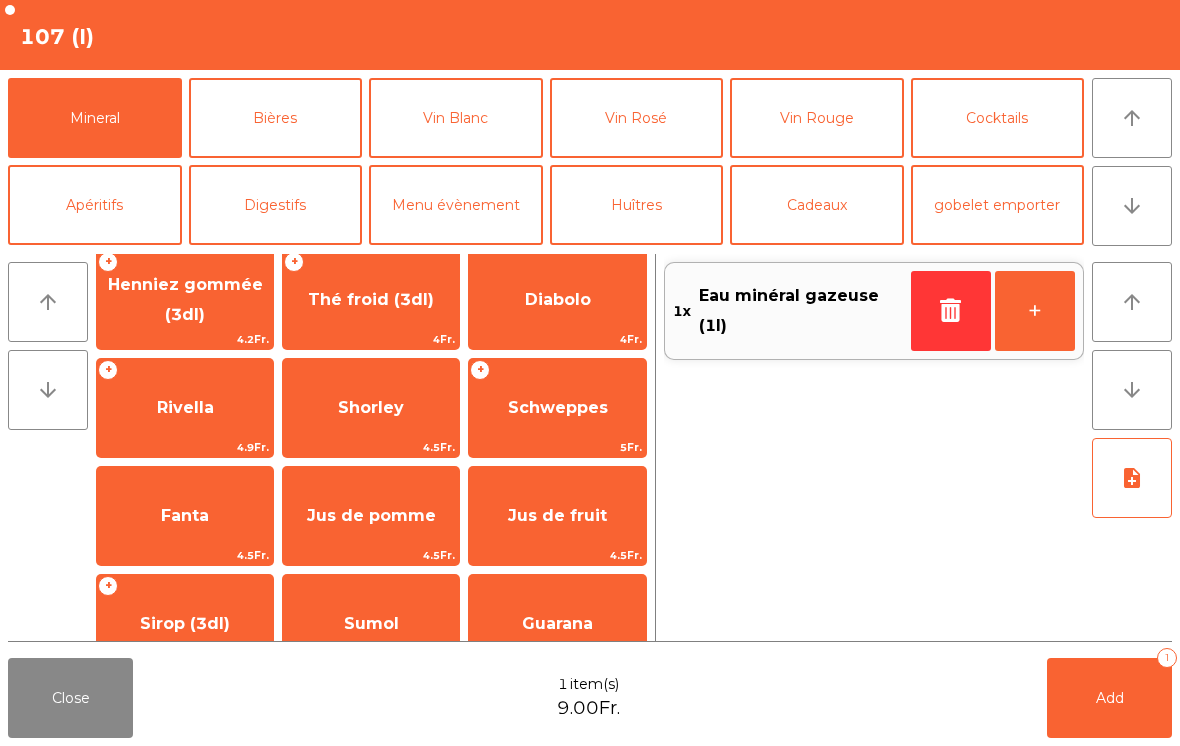 click on "Jus de fruit" 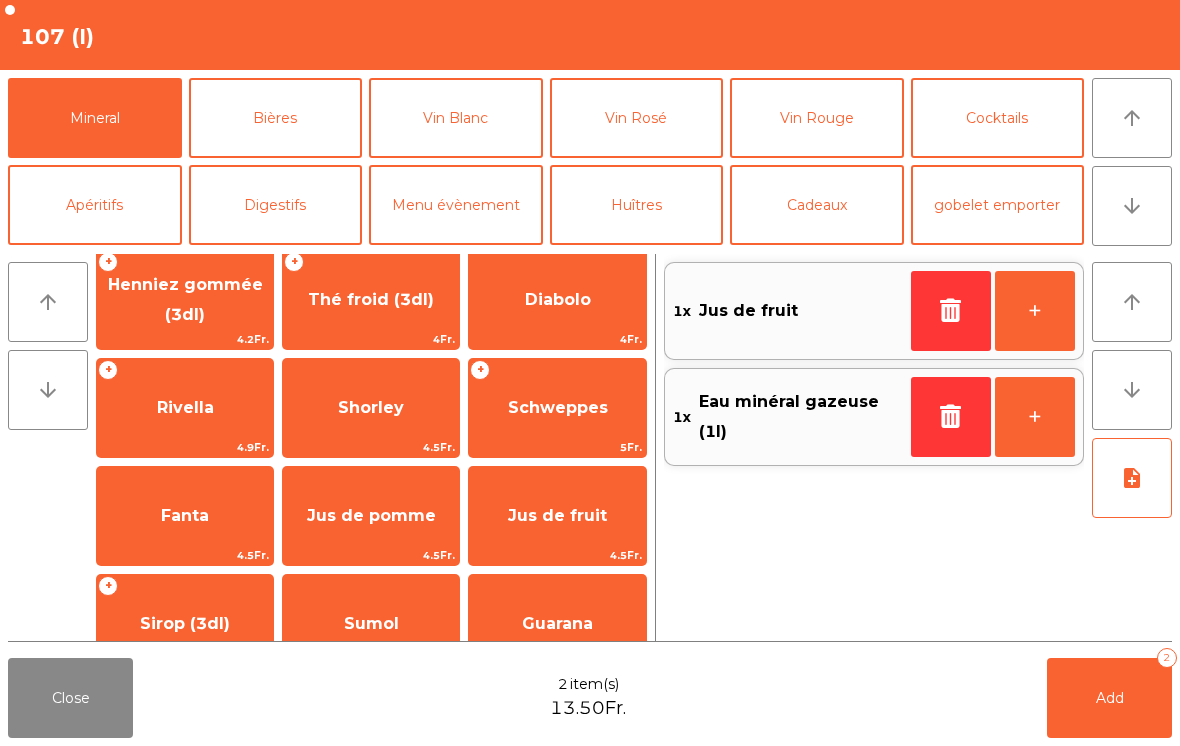 click on "Add   2" 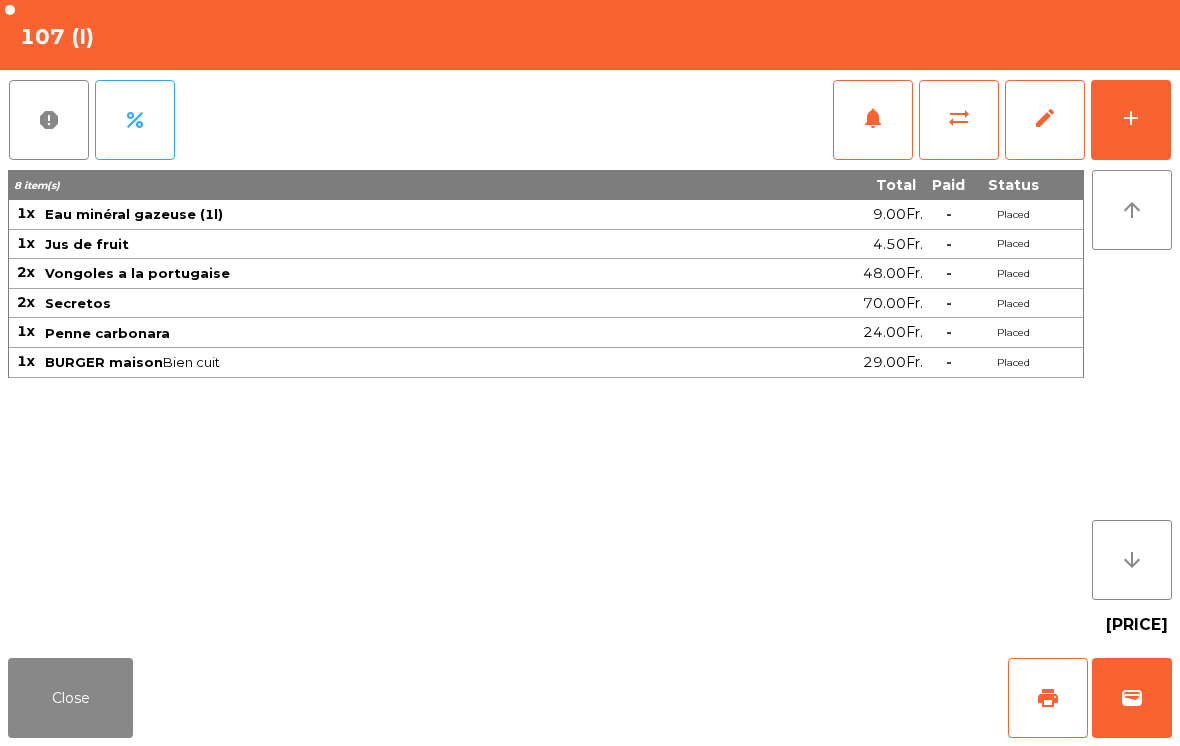 click on "Close" 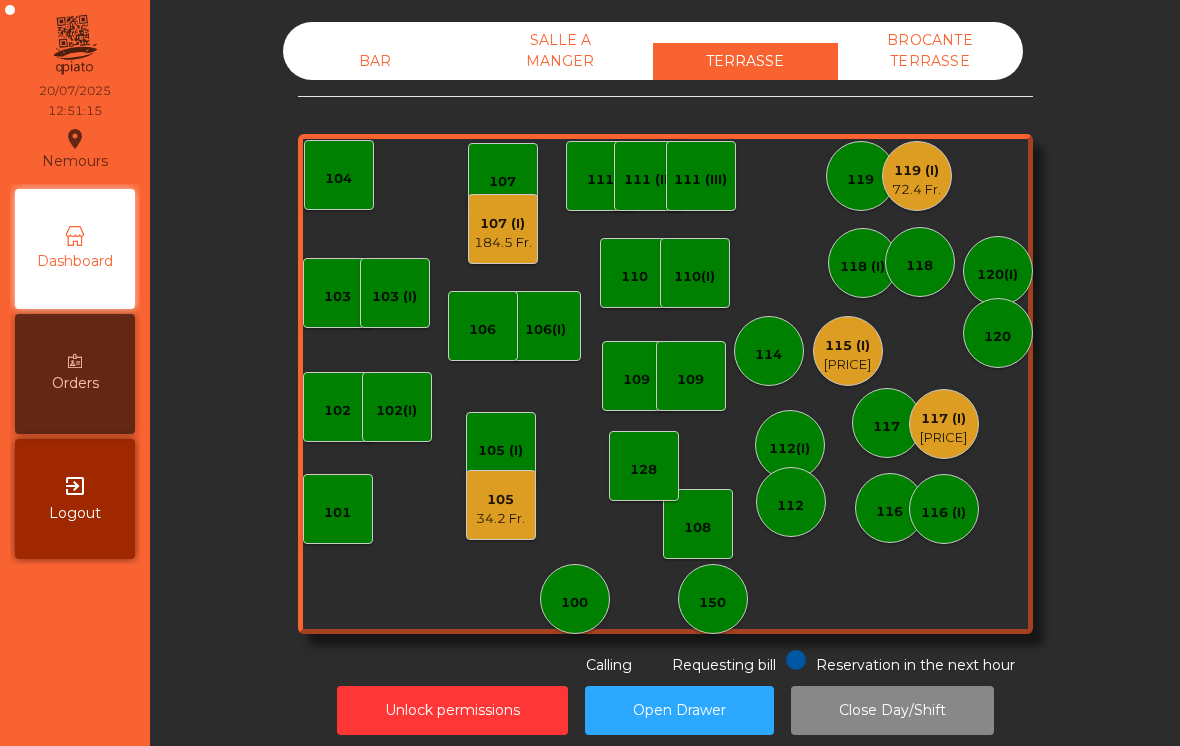 click on "72.4 Fr." 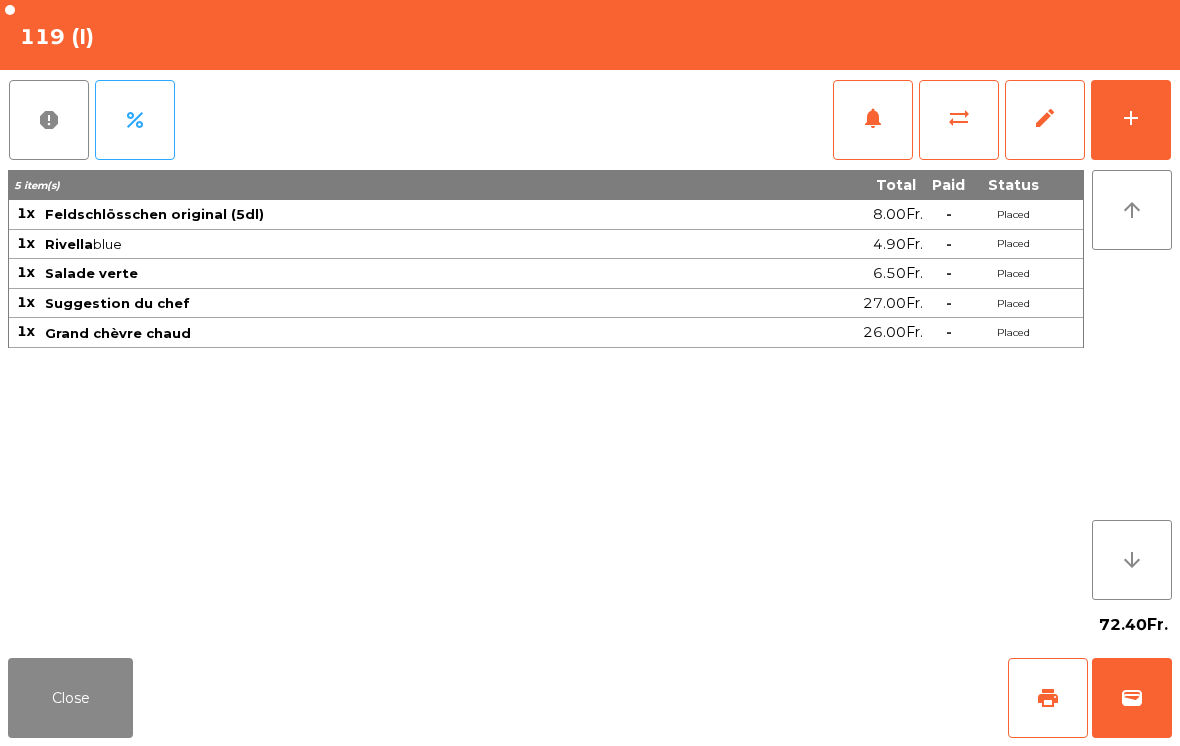 click on "add" 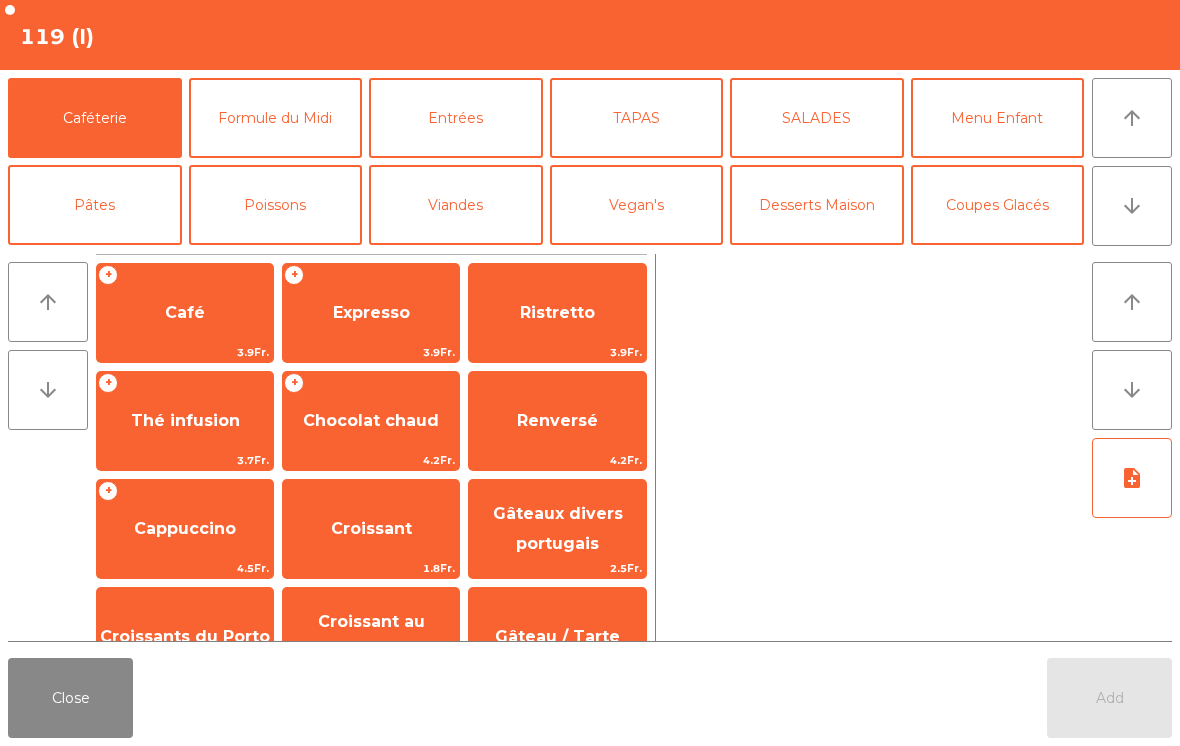 scroll, scrollTop: 112, scrollLeft: 0, axis: vertical 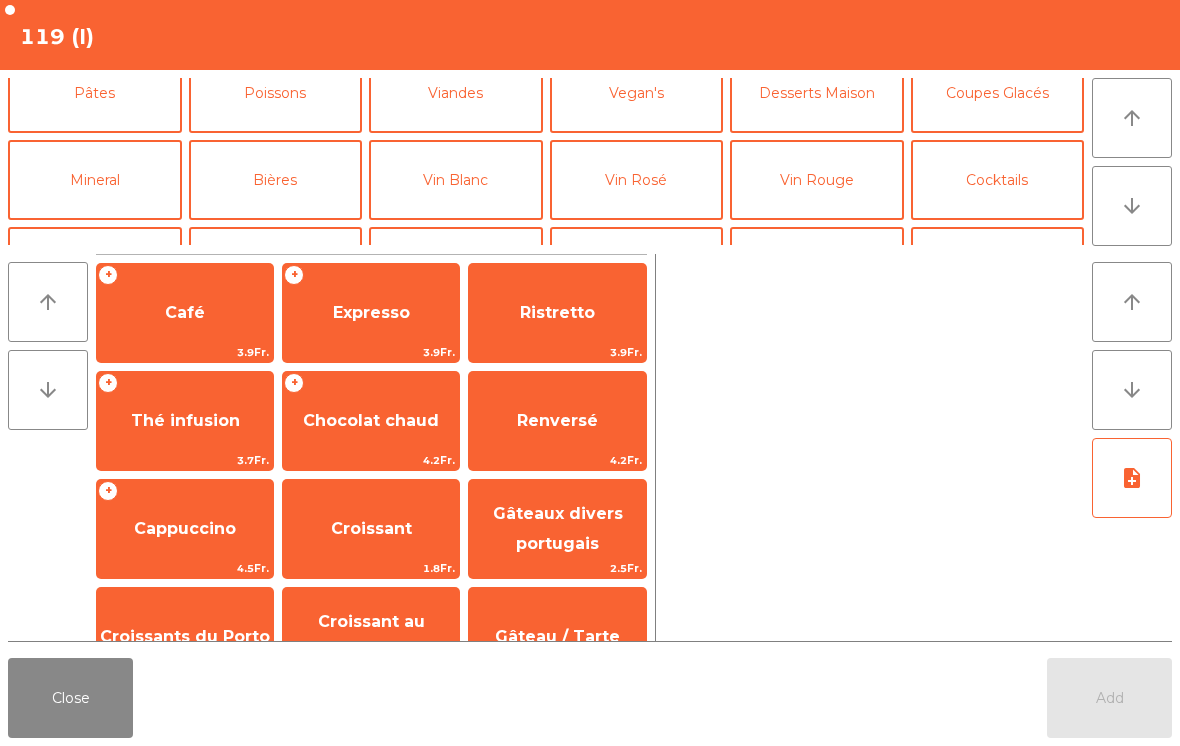 click on "Bières" 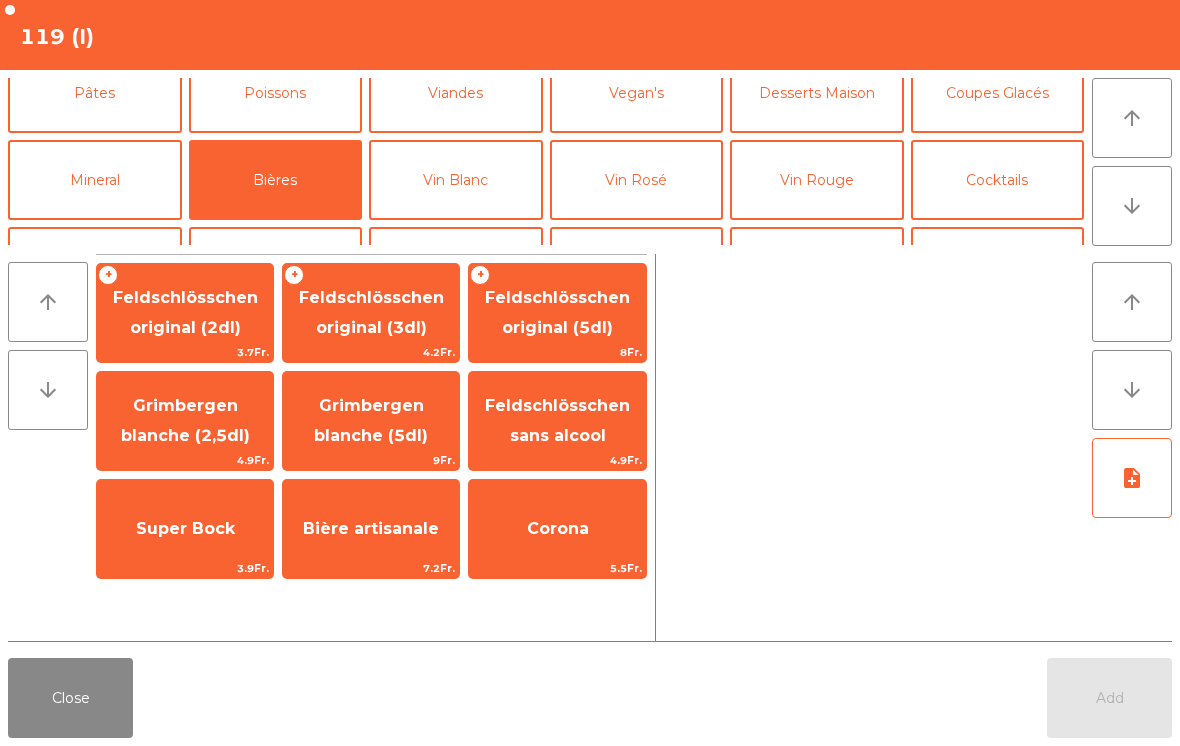 click on "8Fr." 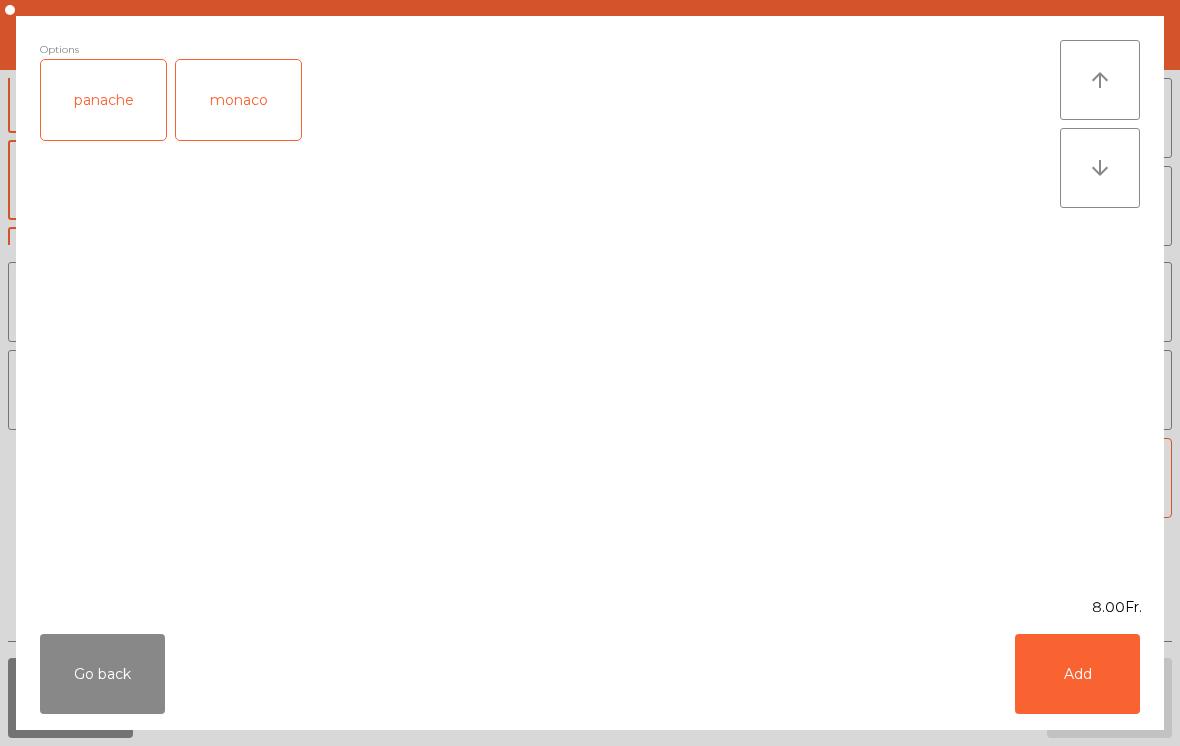 click on "Add" 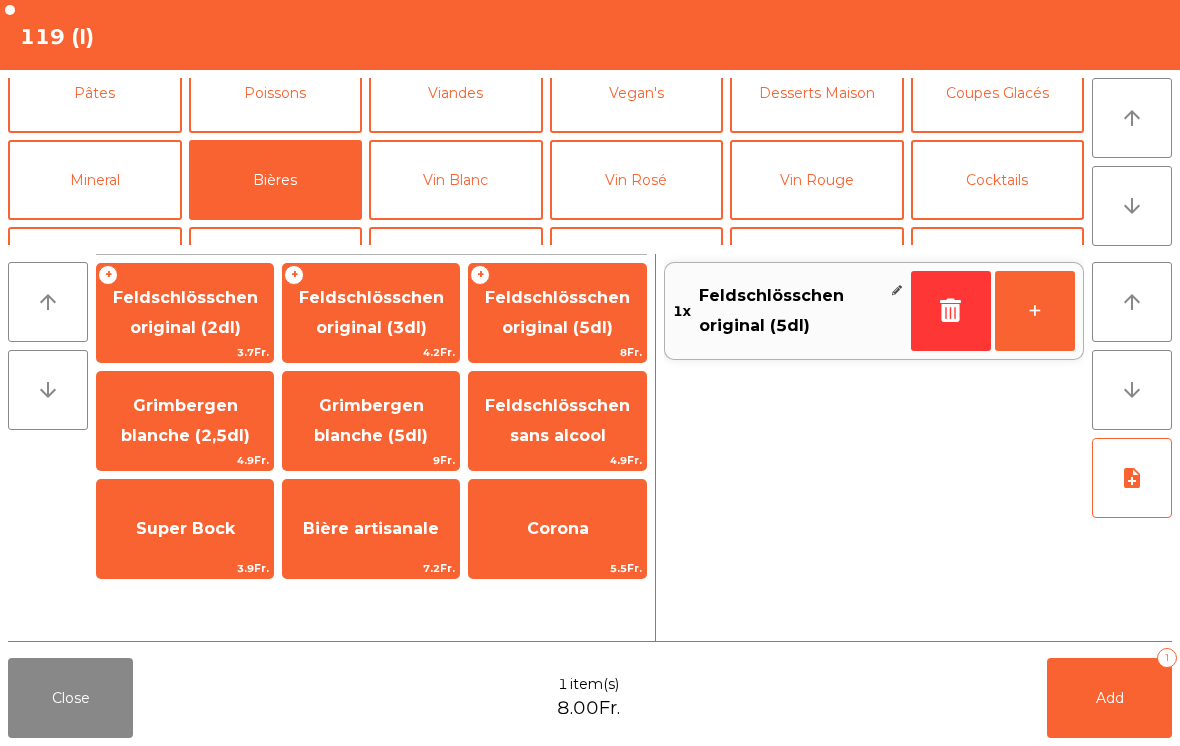 click on "Add" 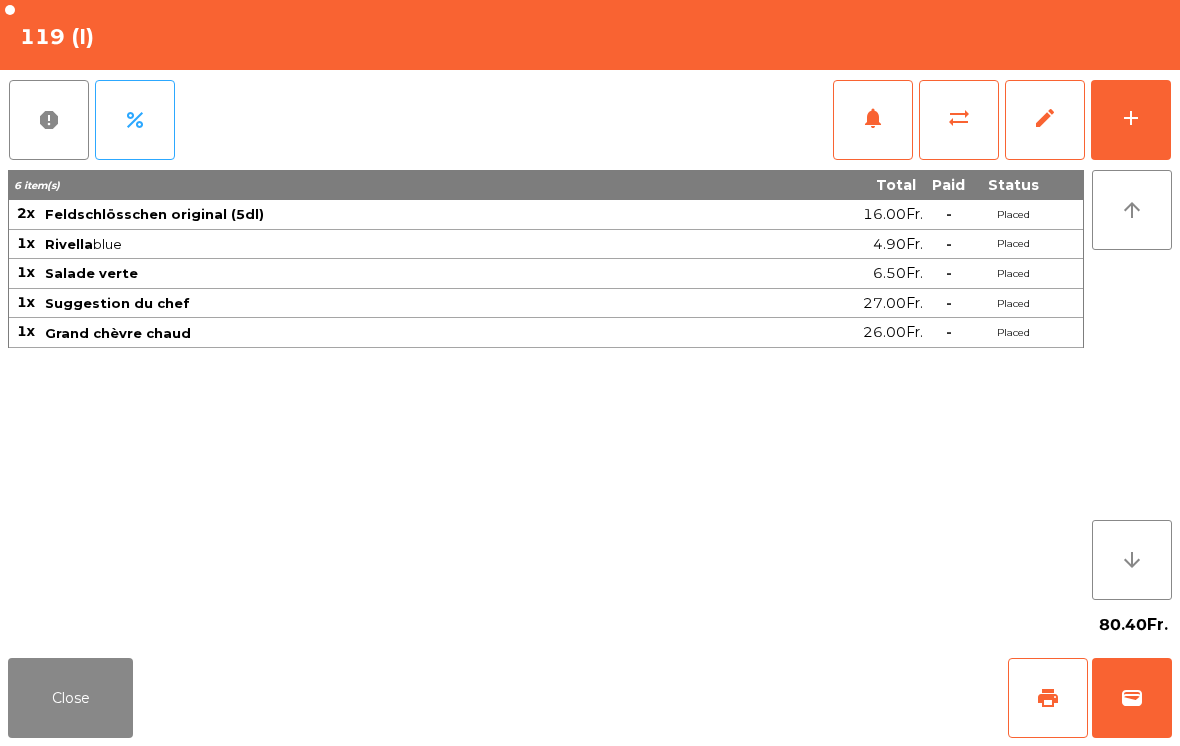 click on "Close" 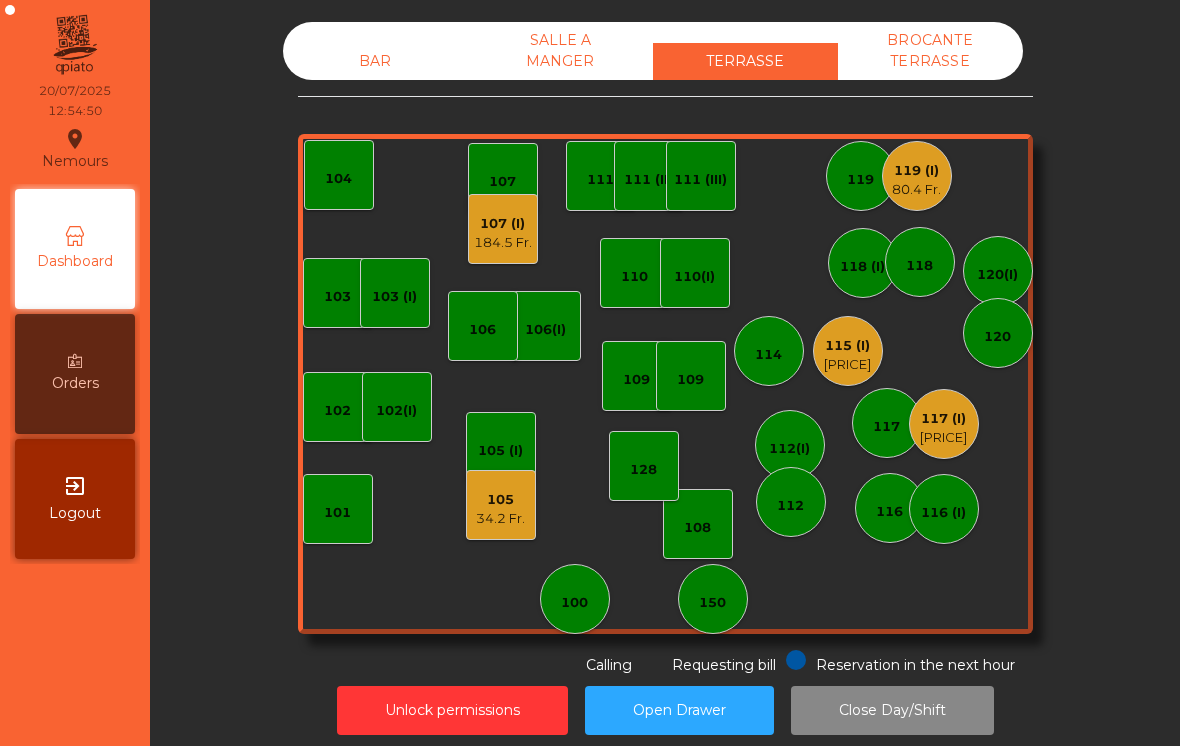 click on "117 (I)   [PRICE]" 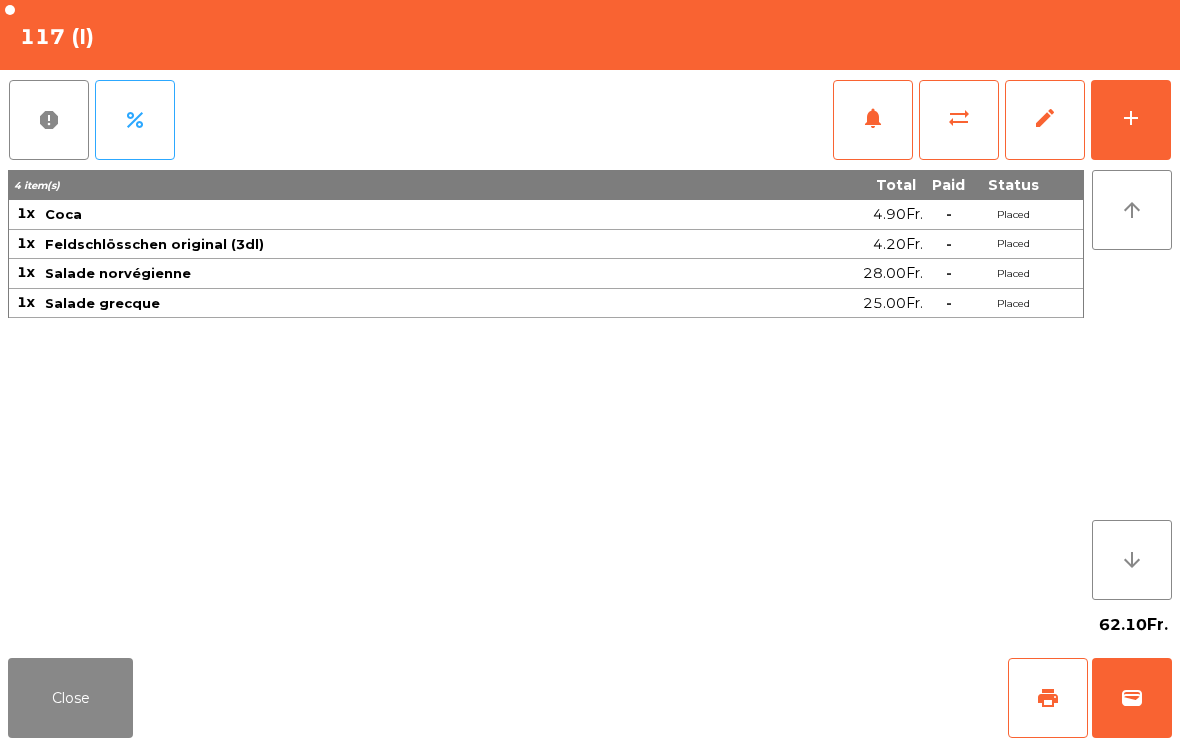 click on "add" 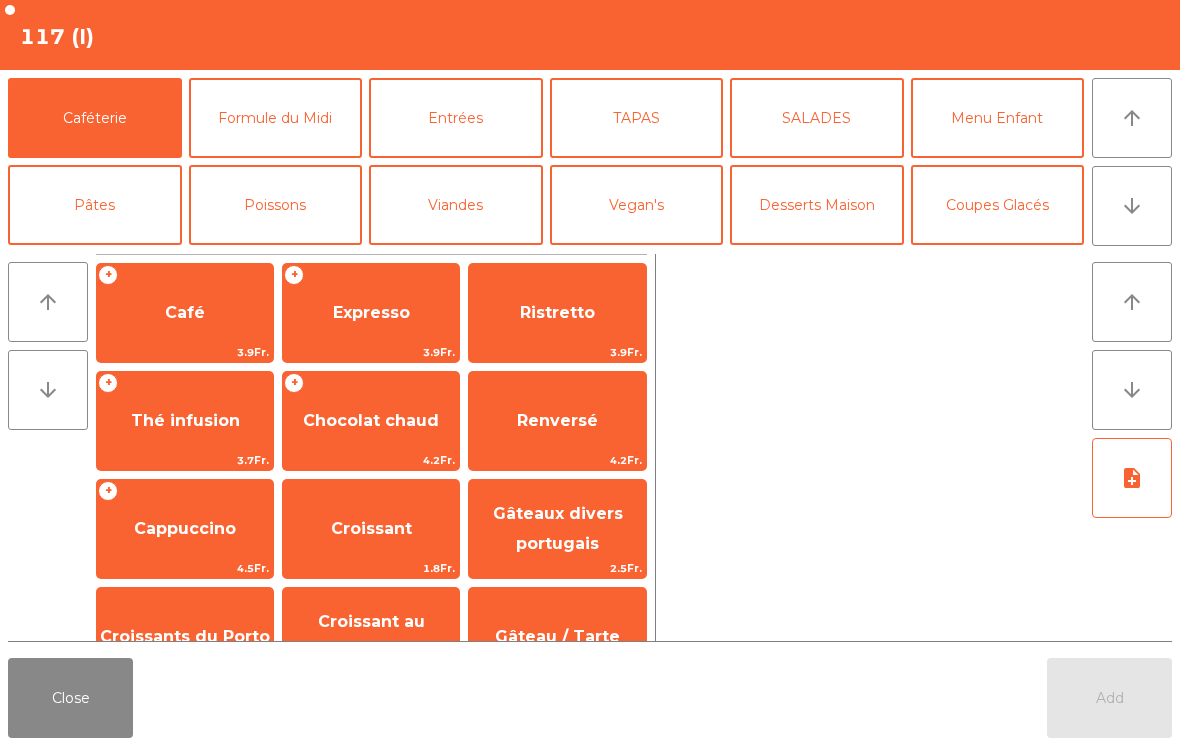 click on "Expresso" 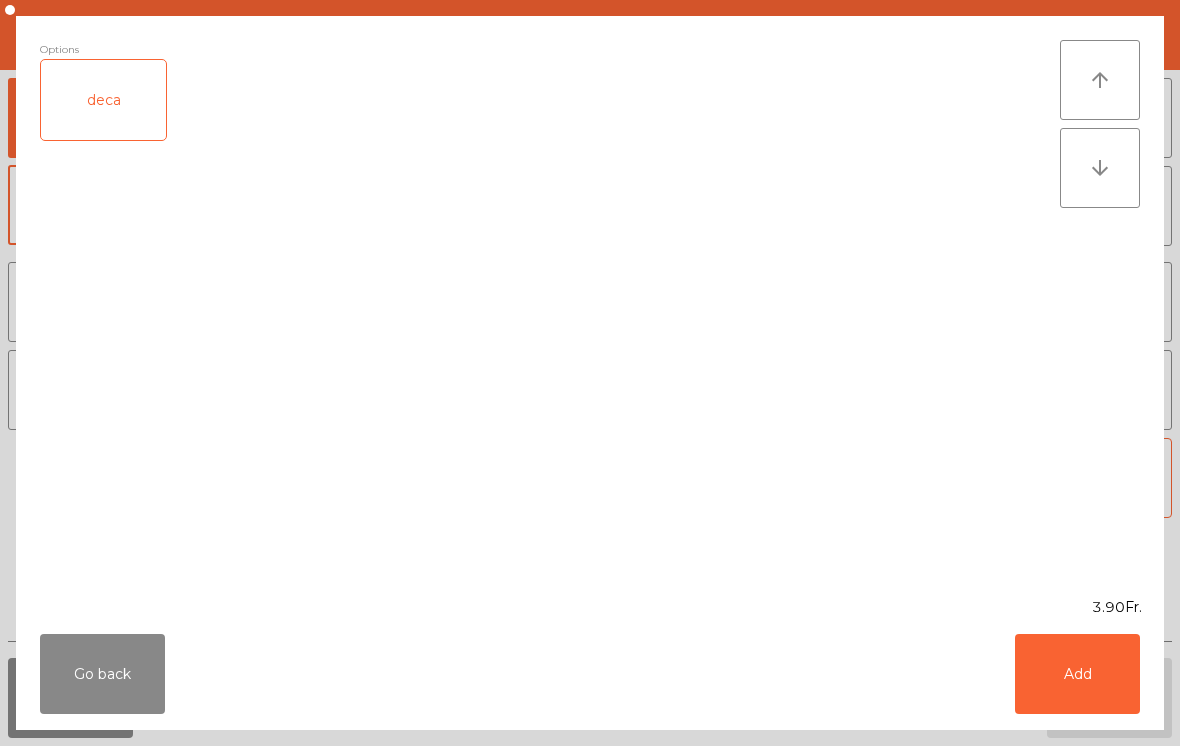 click on "Add" 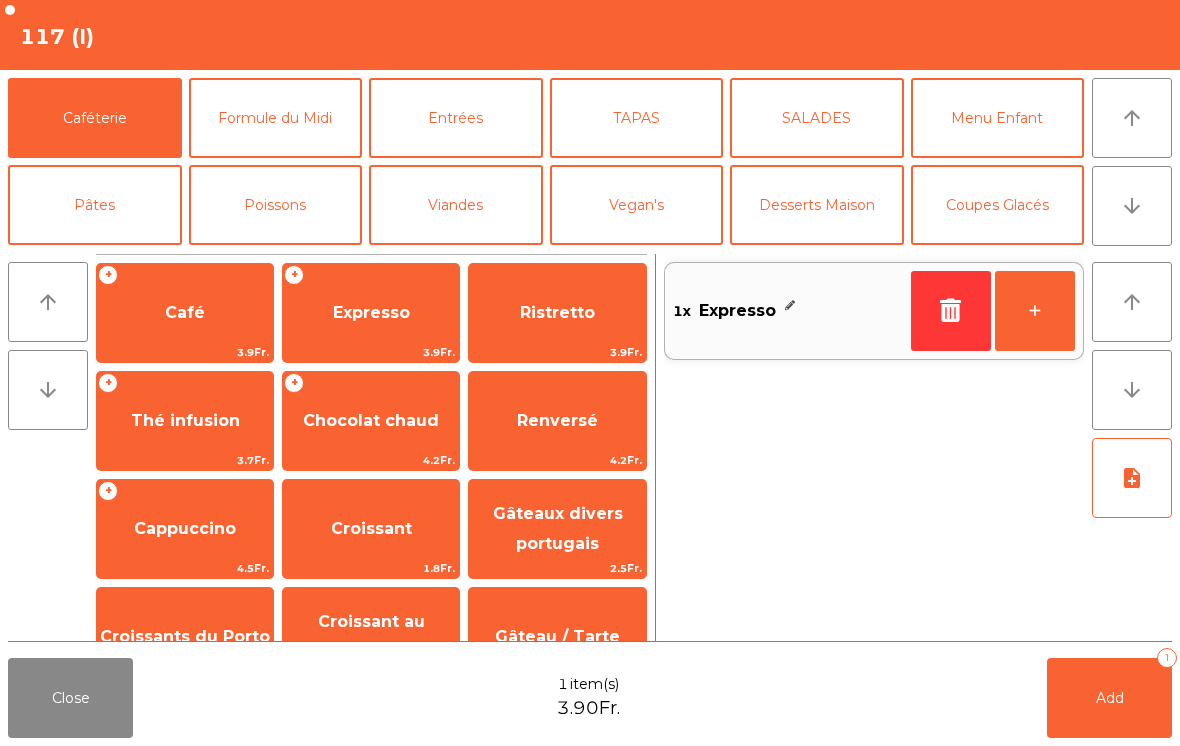 click on "+" 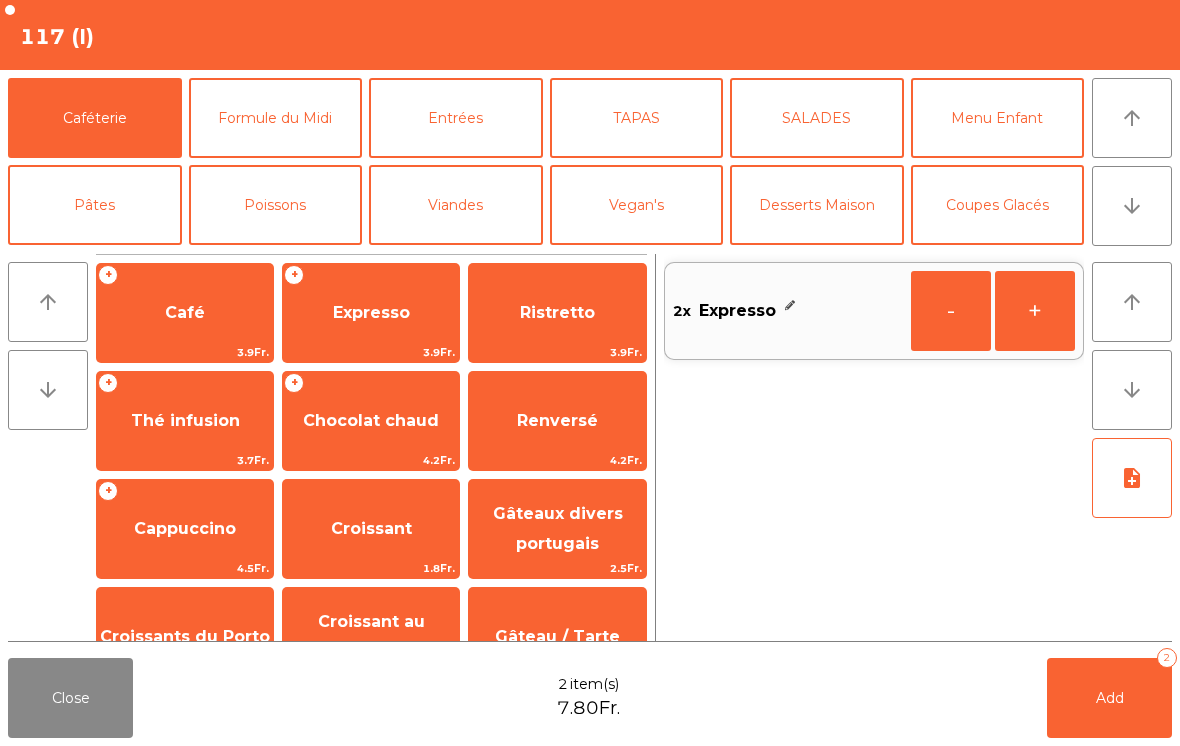 click on "Add   2" 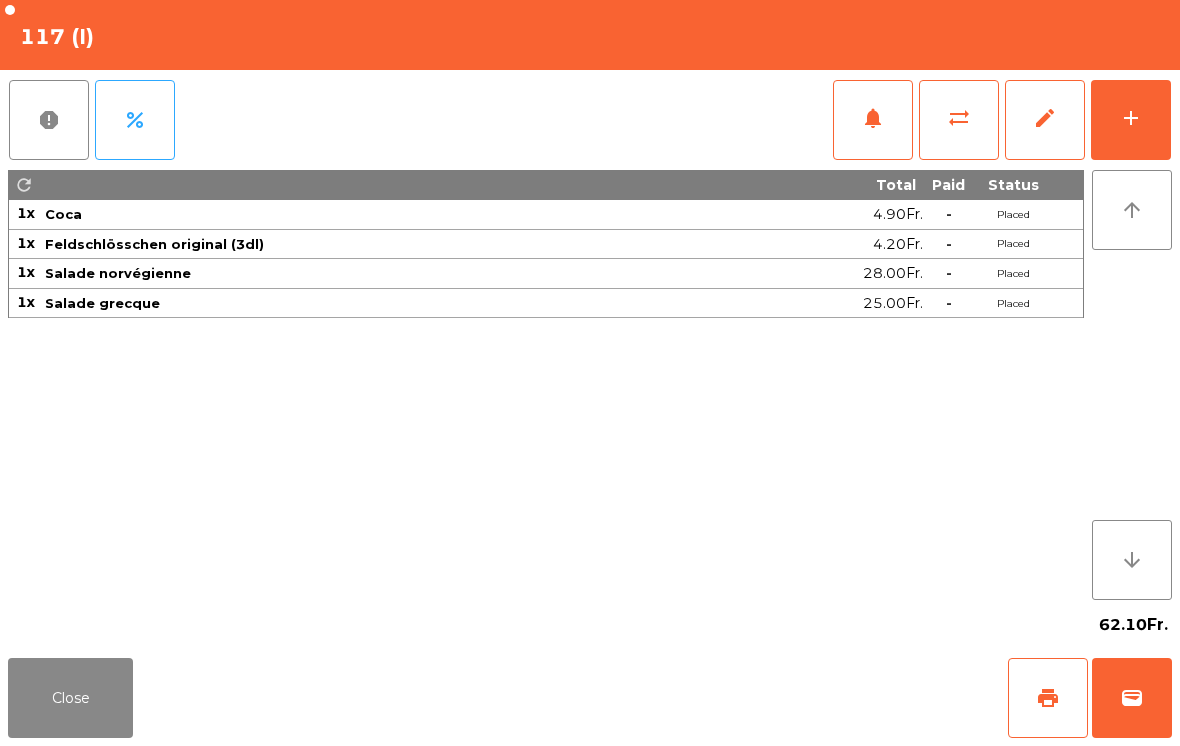 click on "Close" 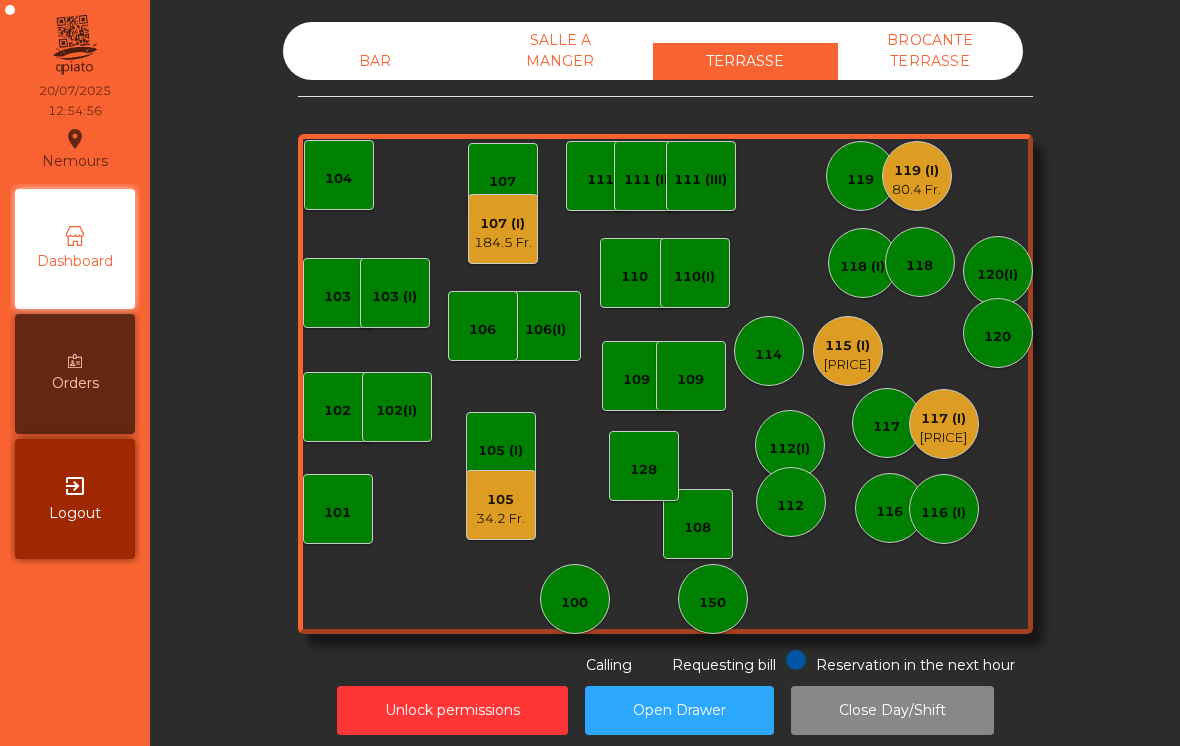 click on "115 (I)" 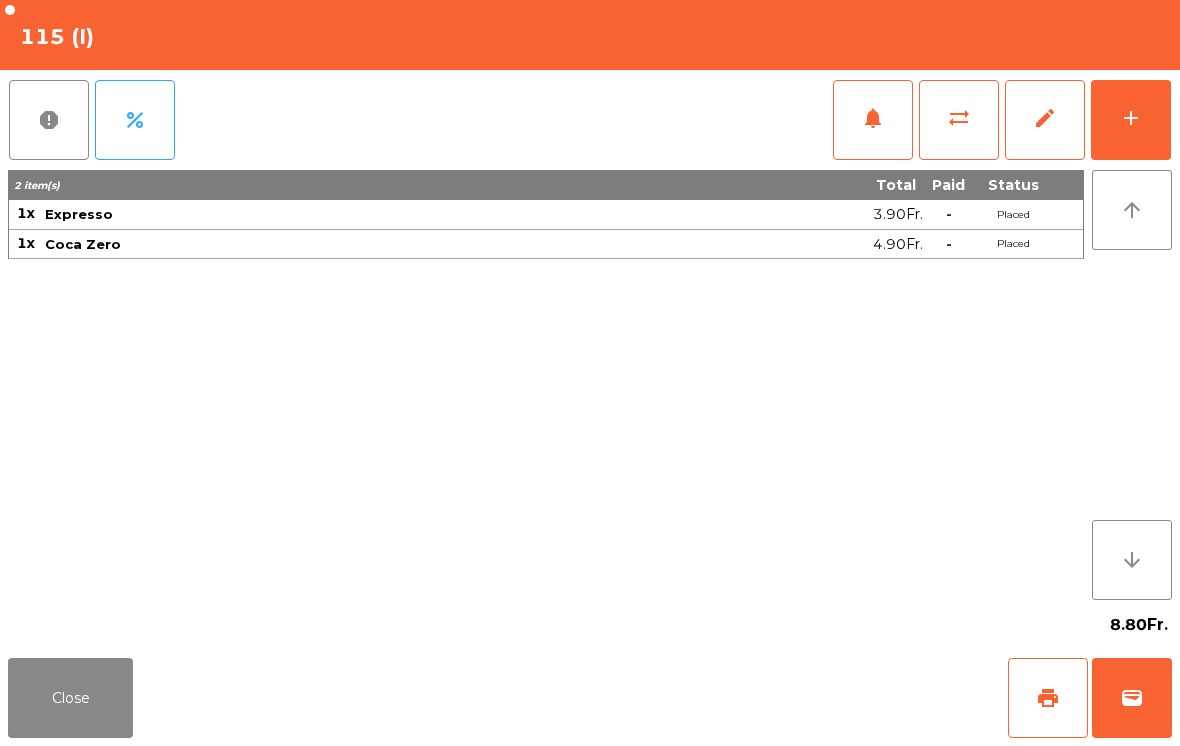 click on "wallet" 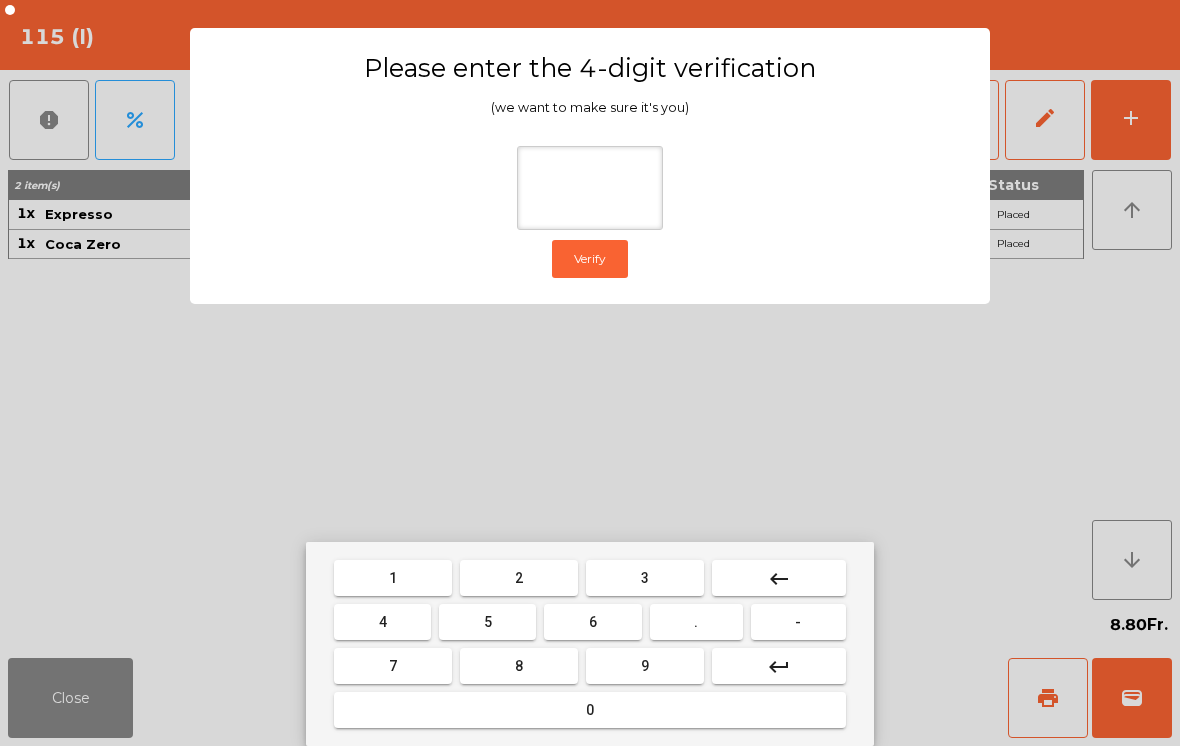type on "*" 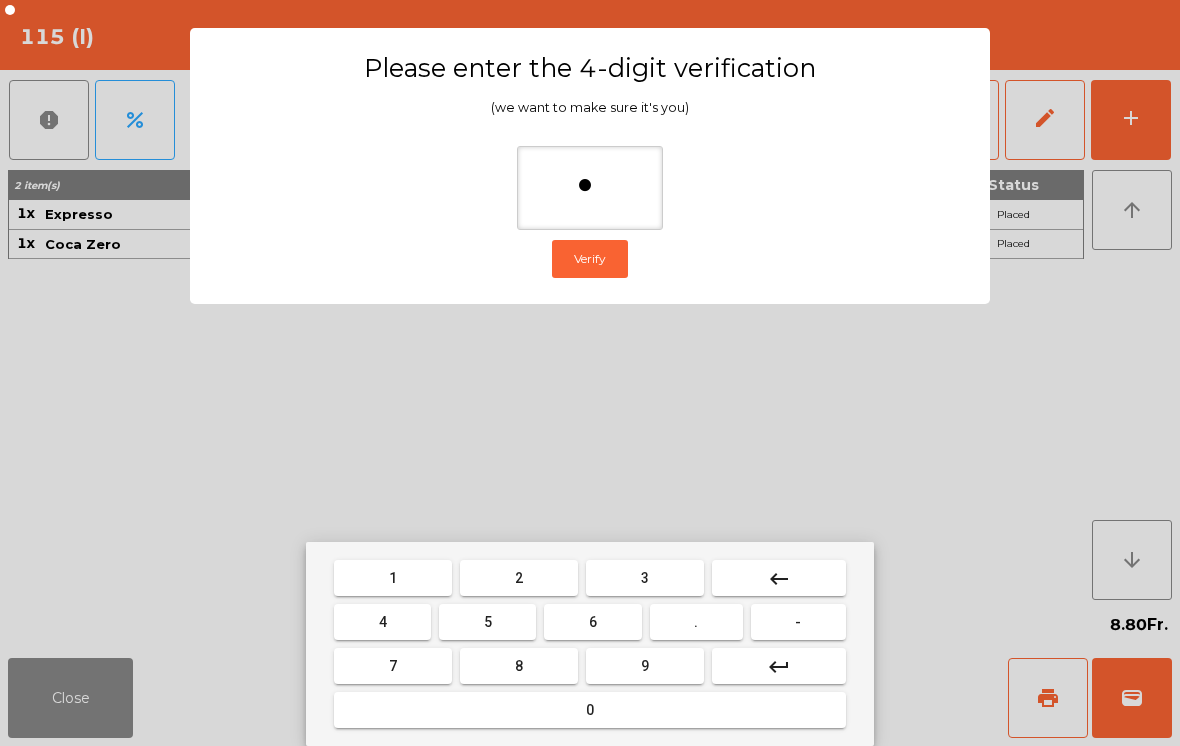 type on "**" 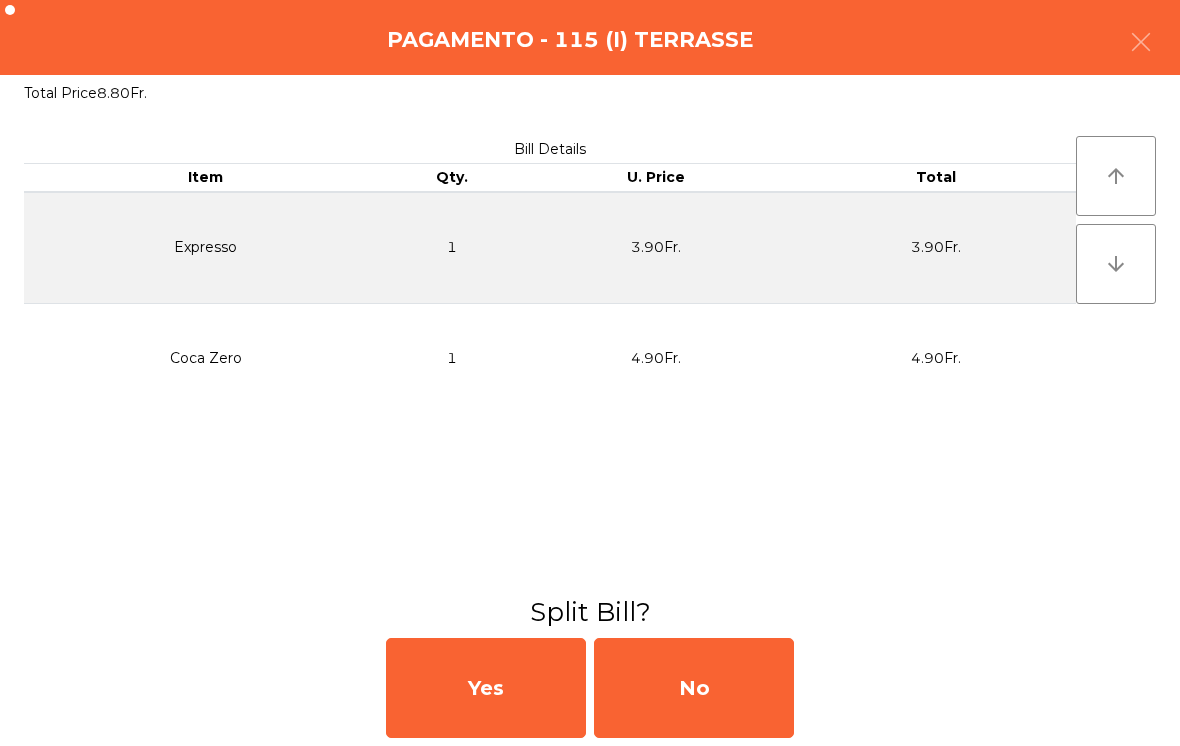 click on "No" 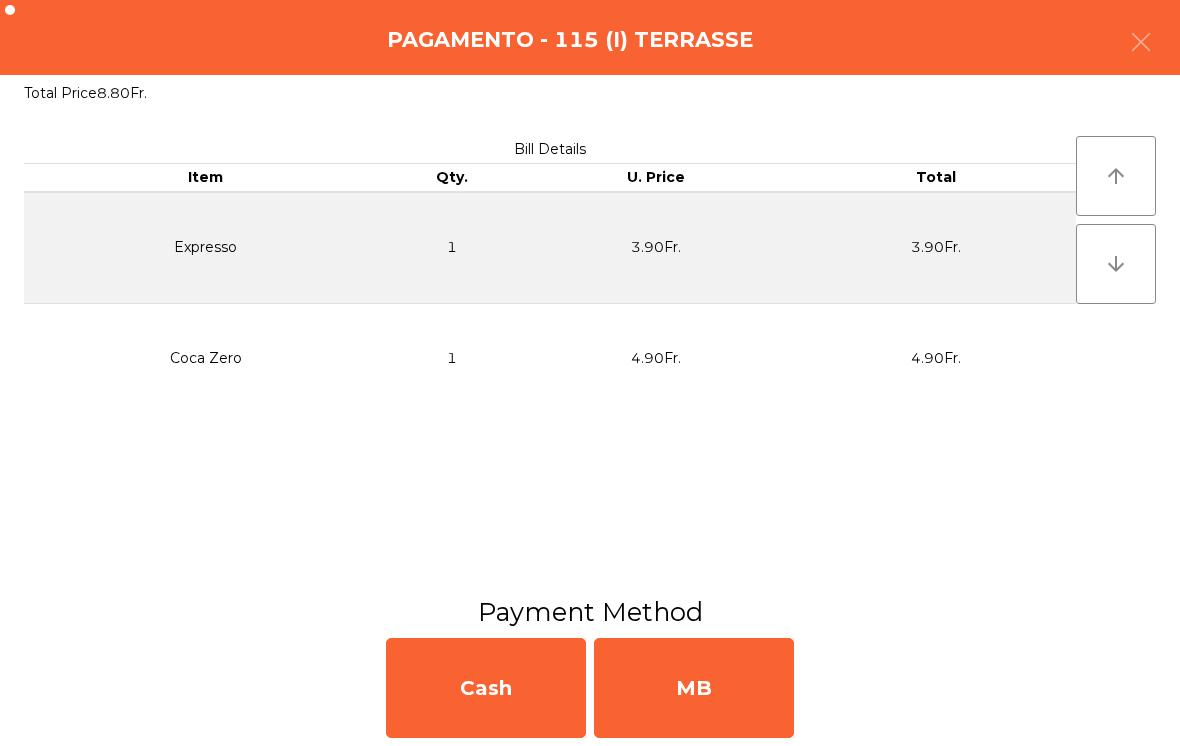 click on "MB" 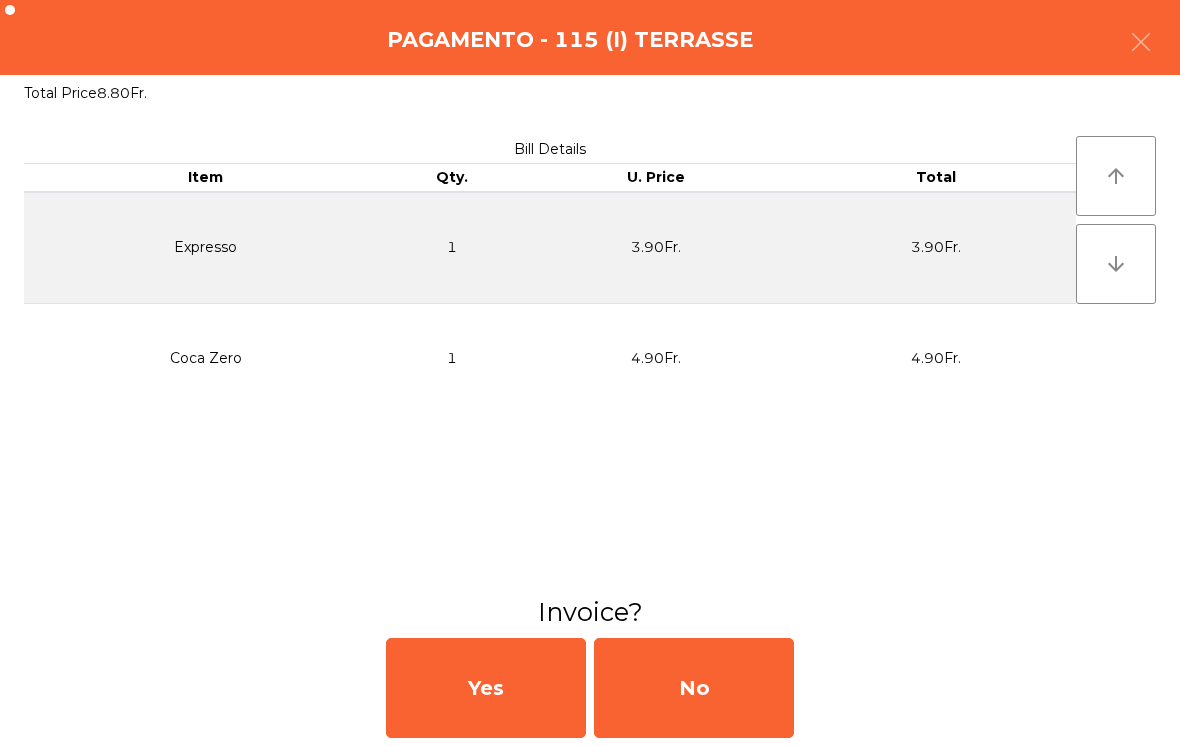 click on "No" 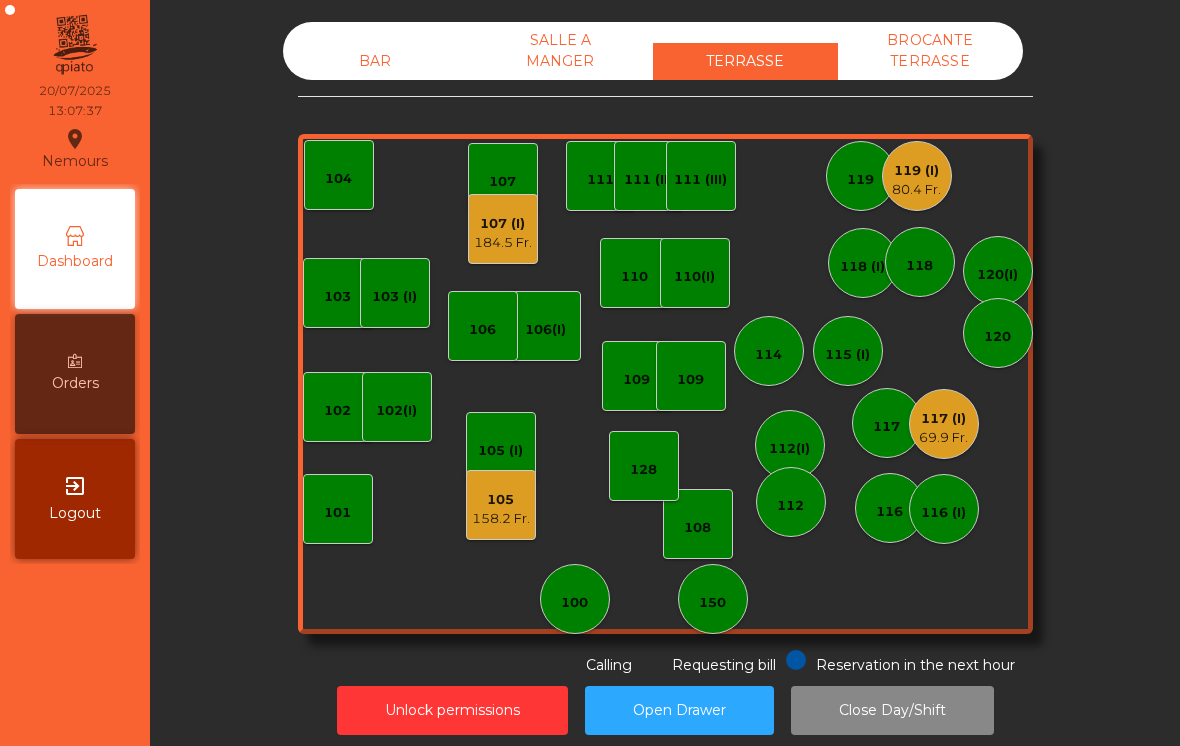 click on "115 (I)" 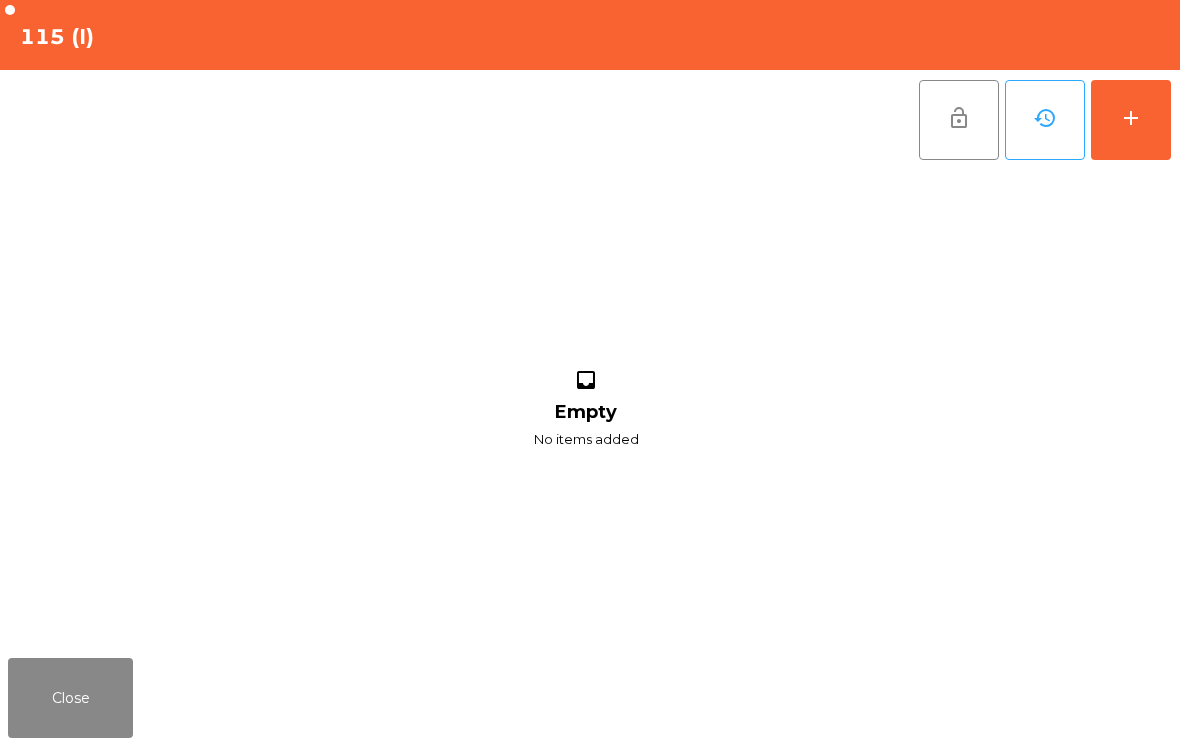 click on "add" 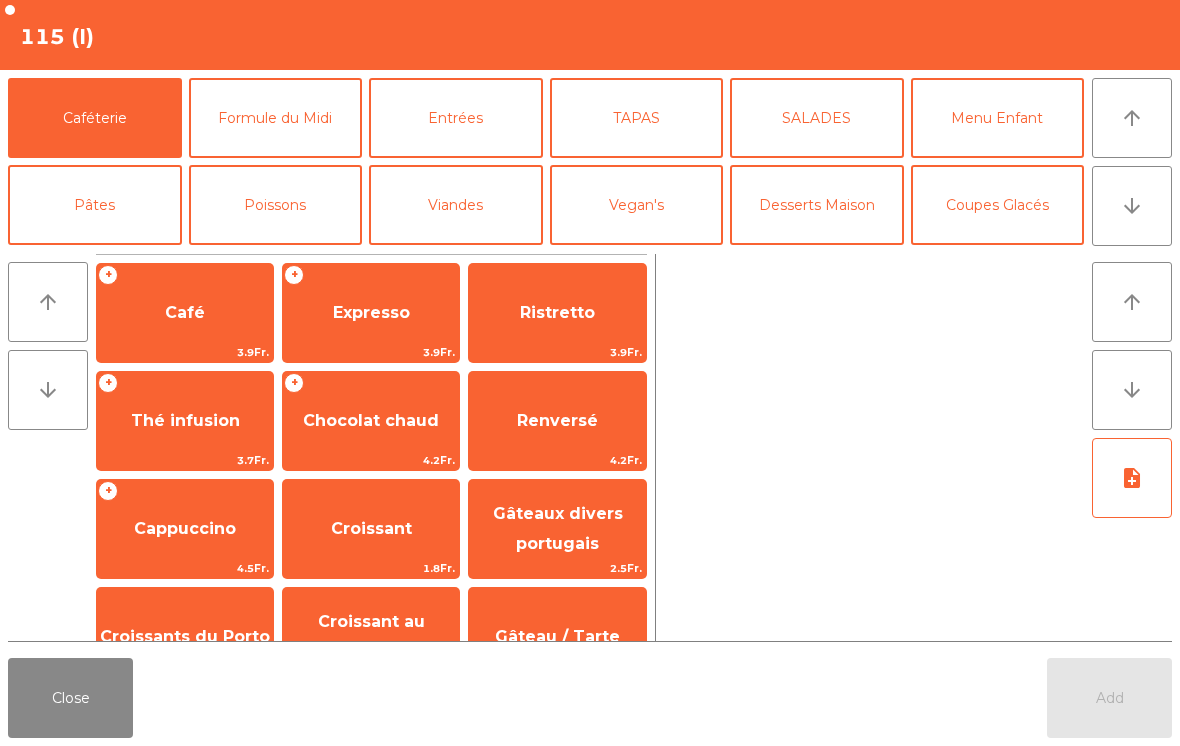 click on "arrow_downward" 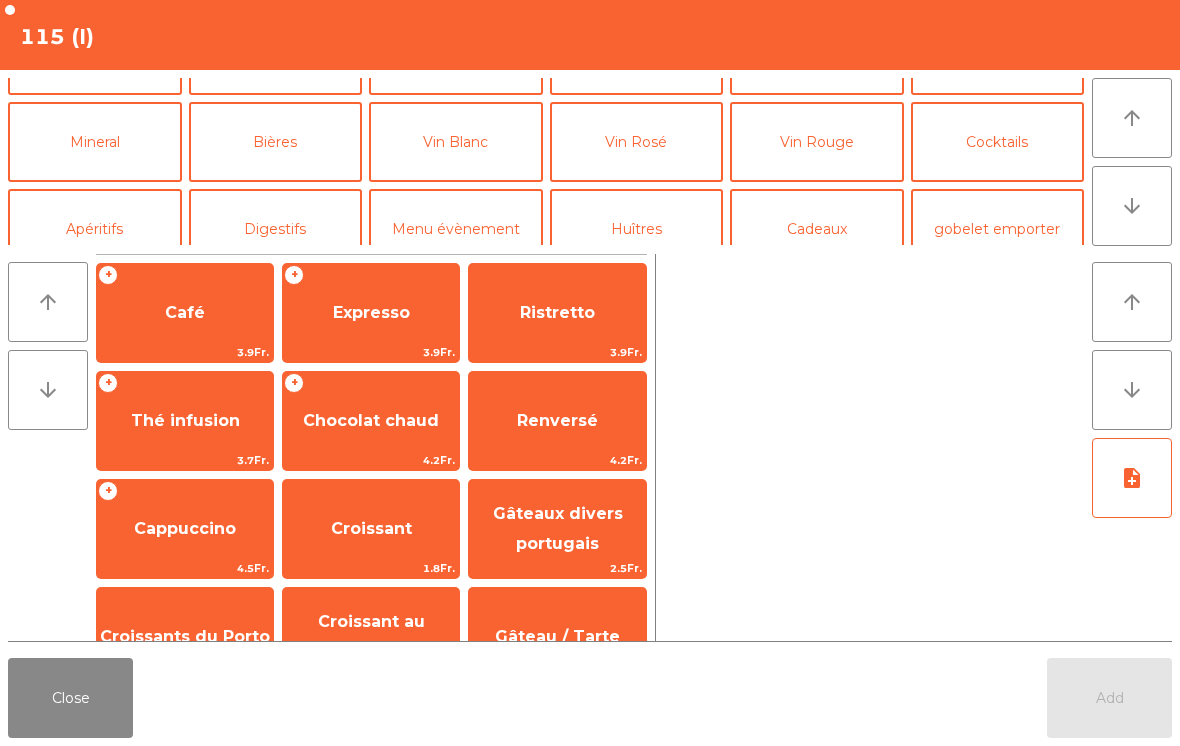 click on "Mineral" 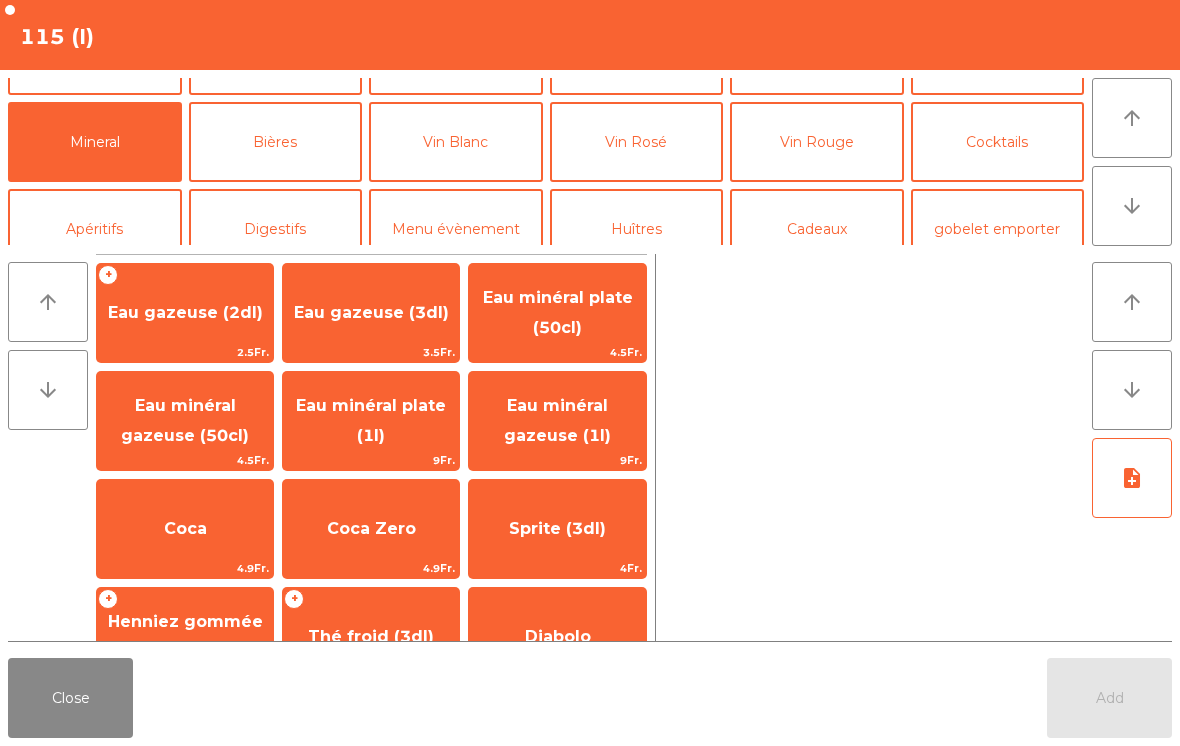 click on "Eau minéral gazeuse (1l)" 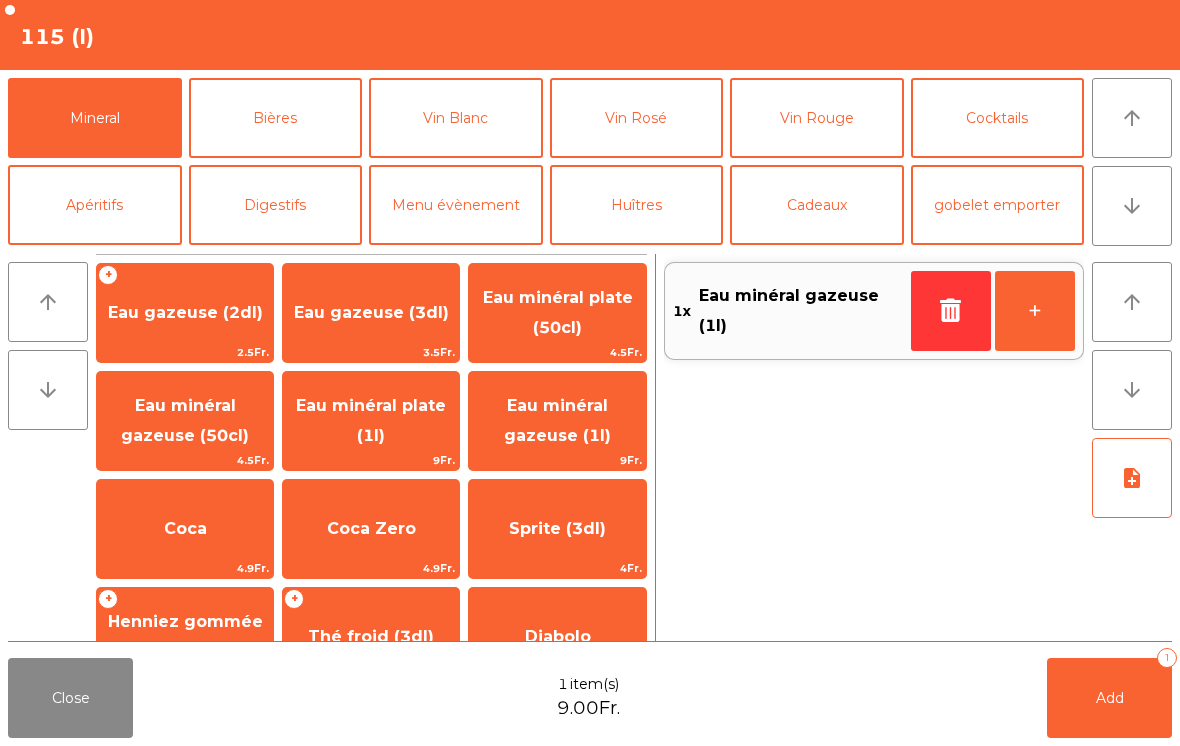 click on "Add" 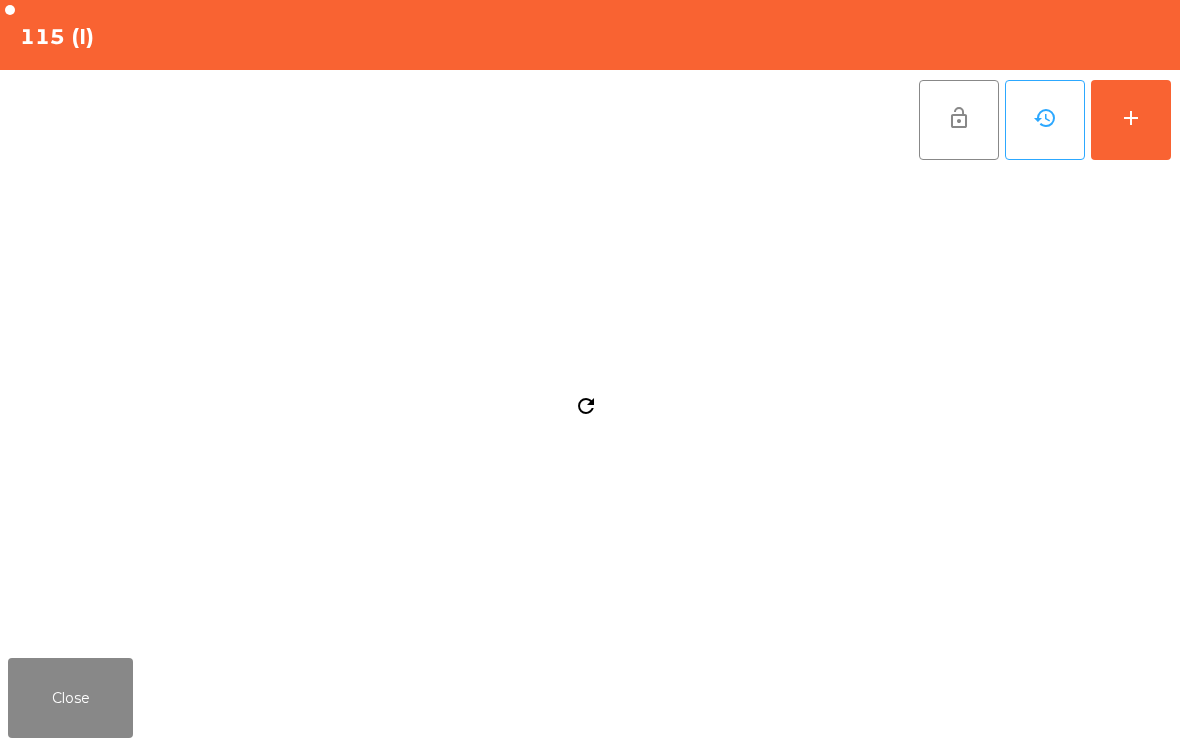 click on "Close" 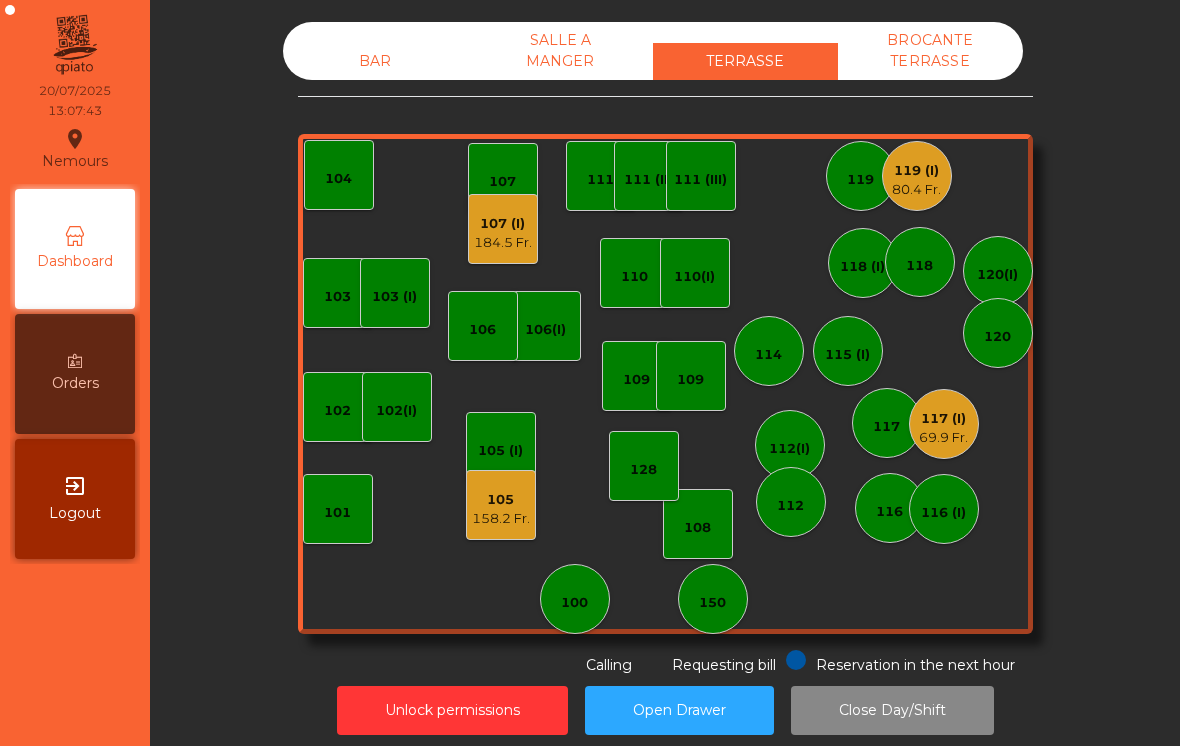 click on "119 (I)   [PRICE]" 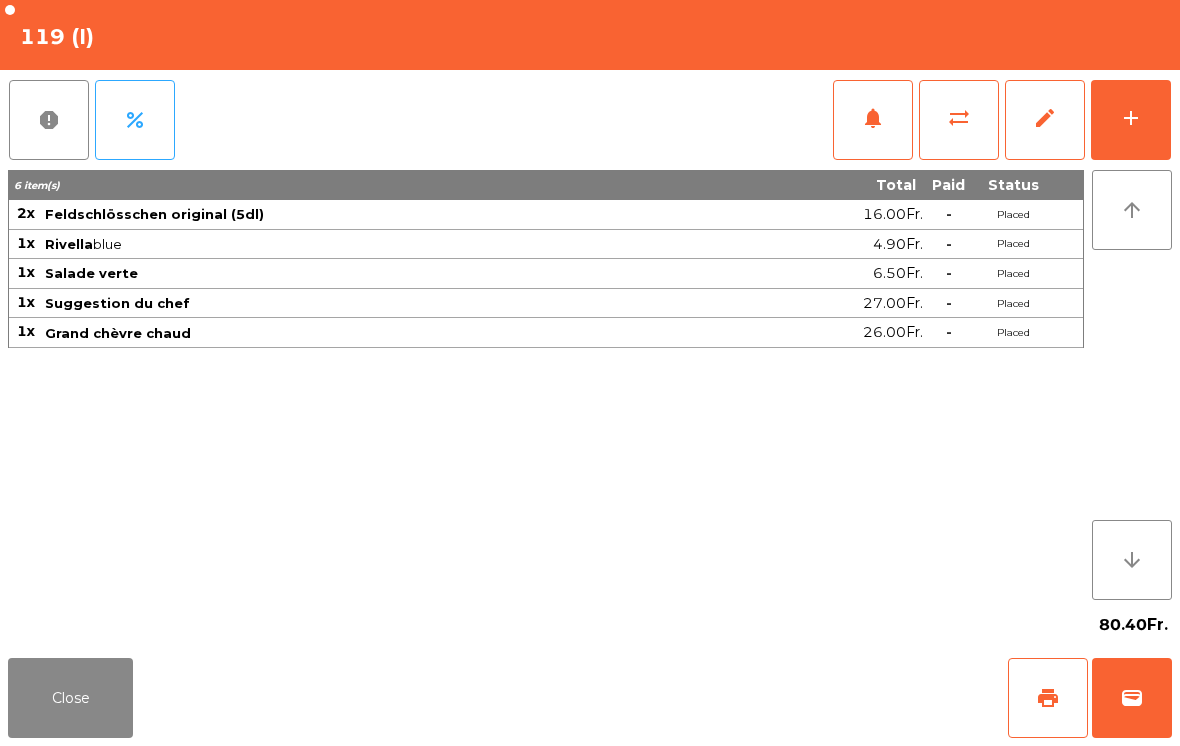 click on "add" 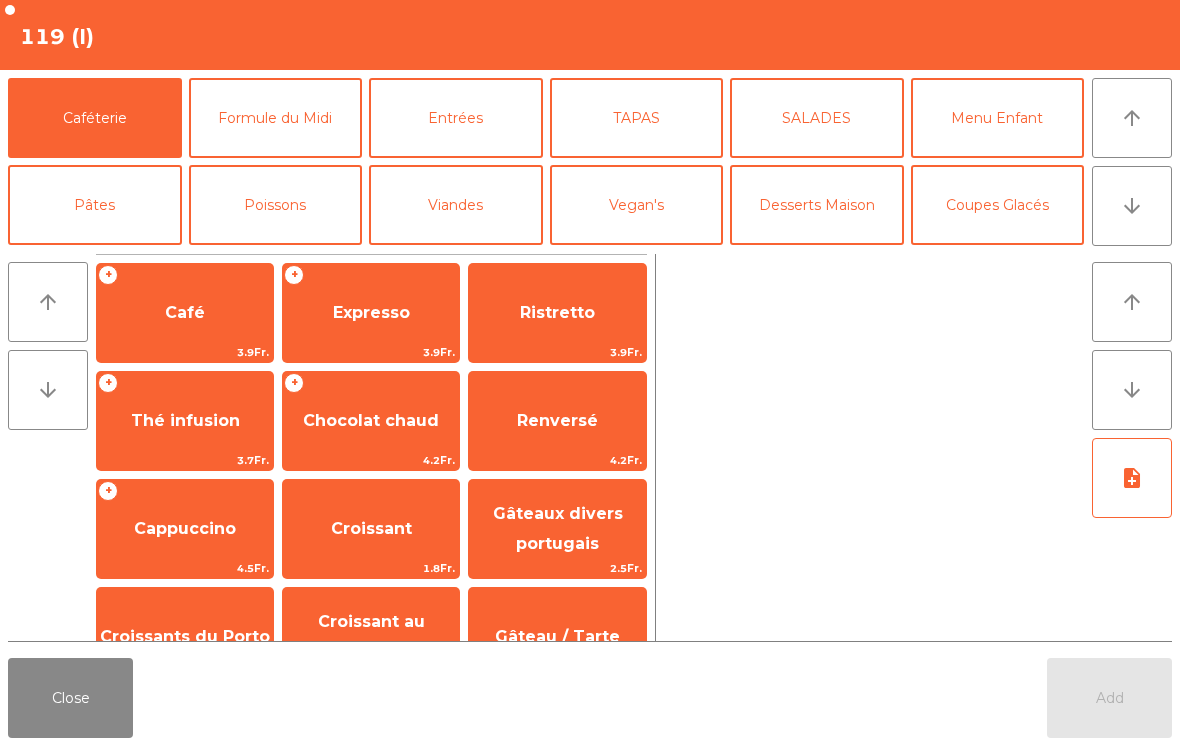 scroll, scrollTop: 126, scrollLeft: 0, axis: vertical 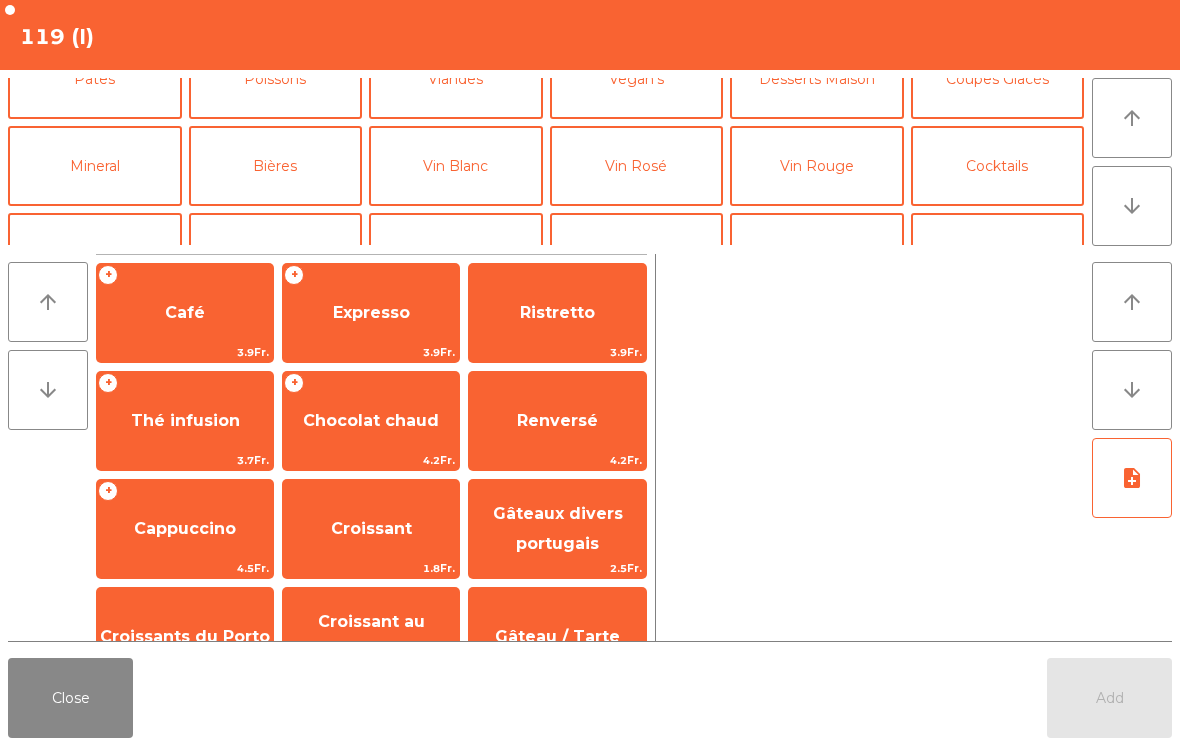 click on "Mineral" 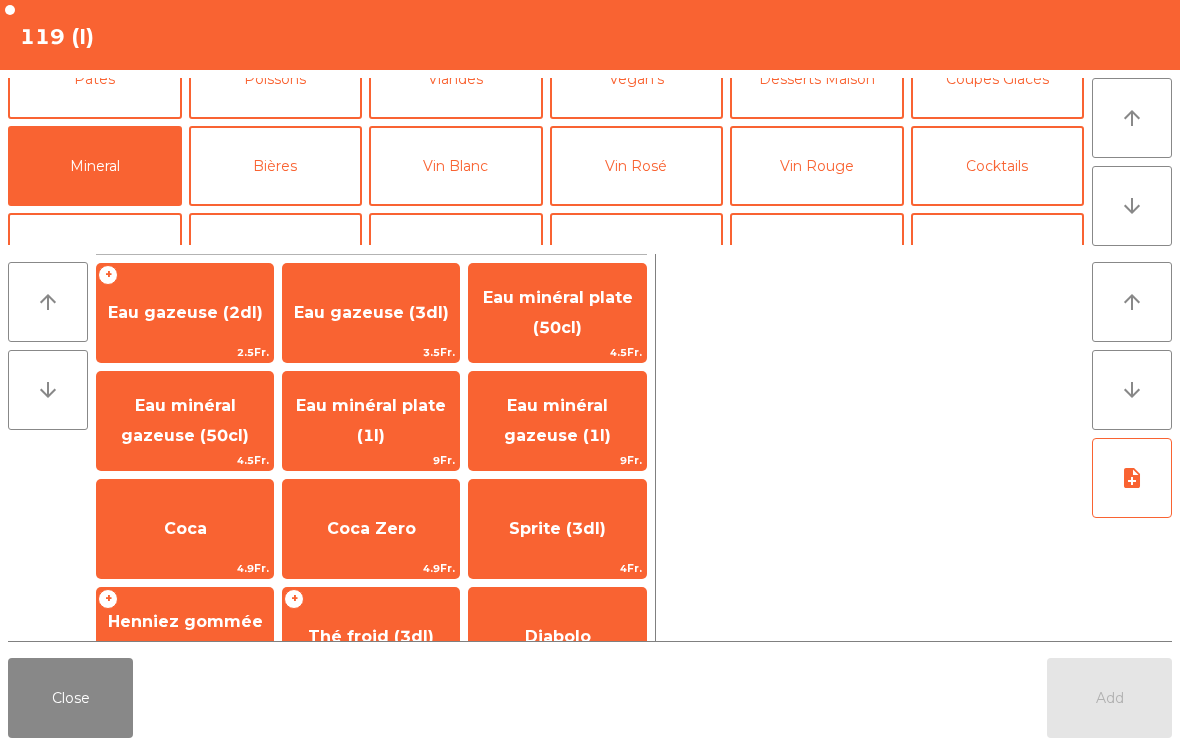 scroll, scrollTop: 241, scrollLeft: 0, axis: vertical 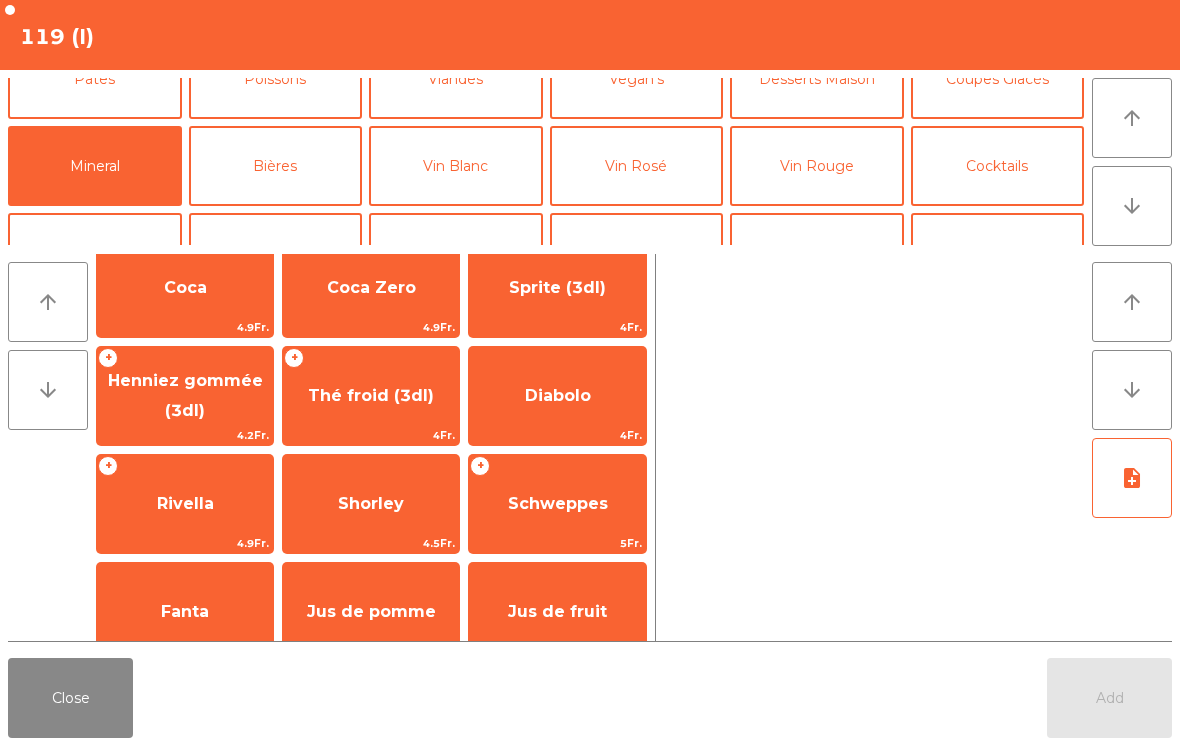 click on "4.9Fr." 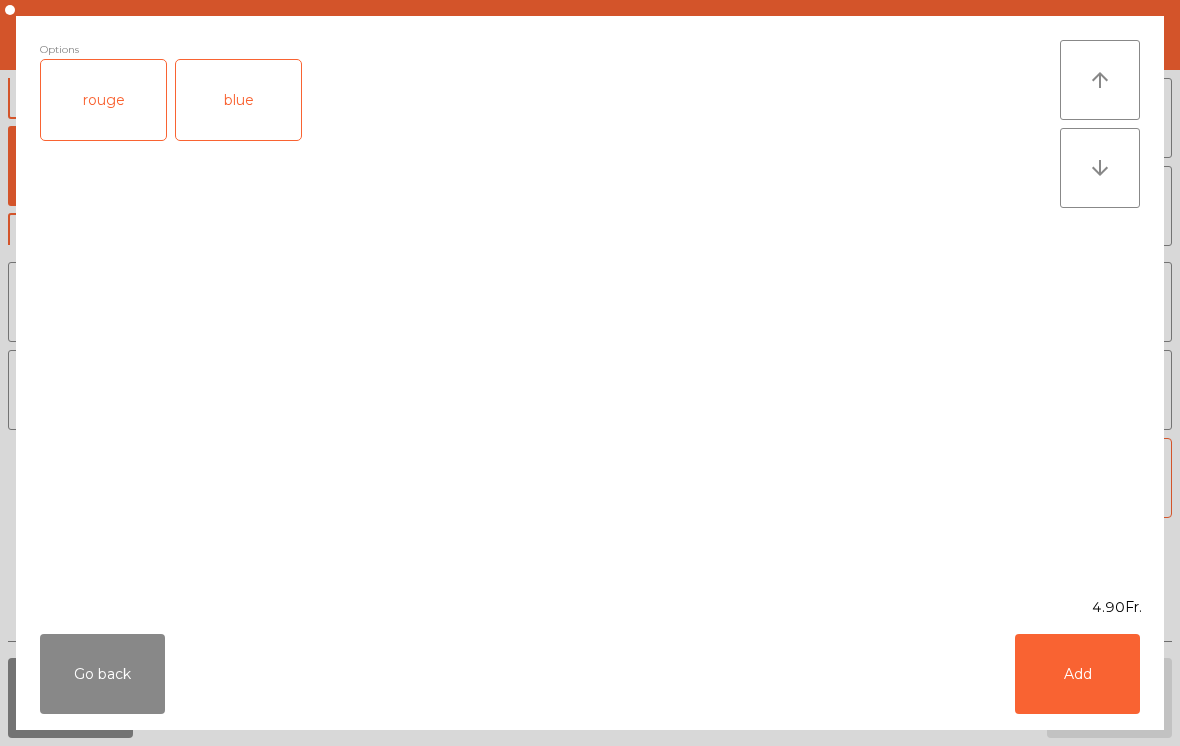 scroll, scrollTop: 243, scrollLeft: 0, axis: vertical 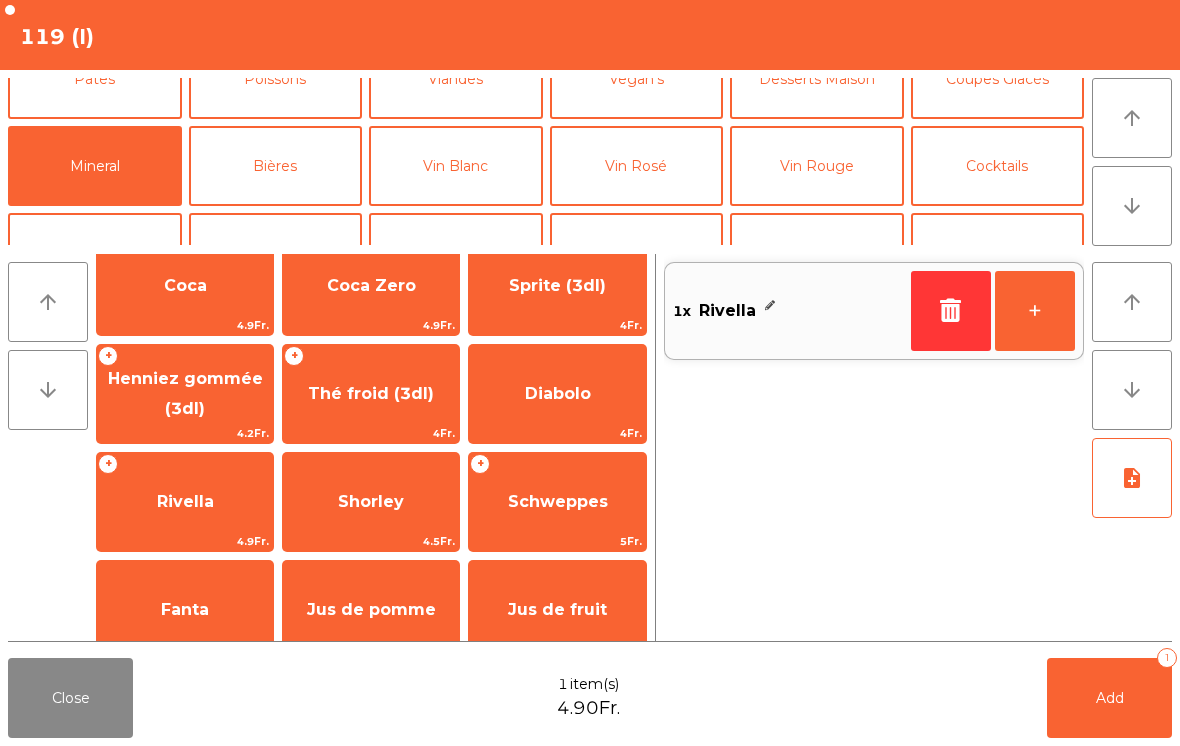 click on "Add   1" 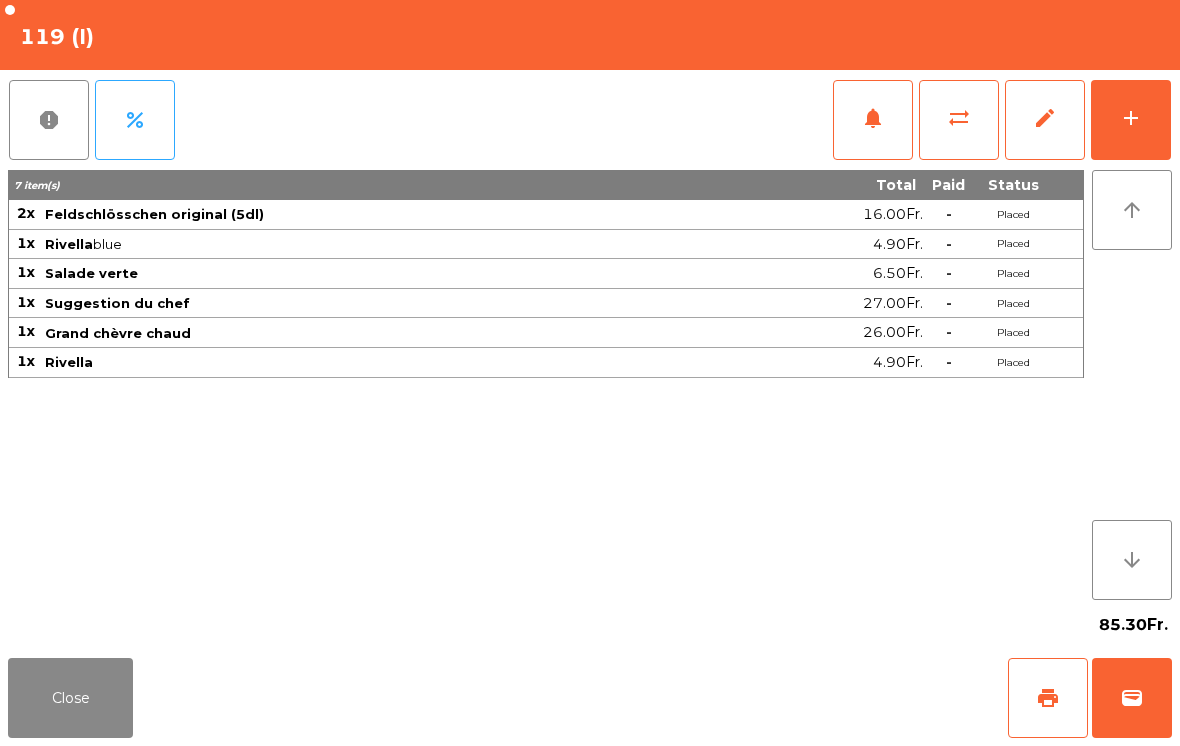 click on "Close" 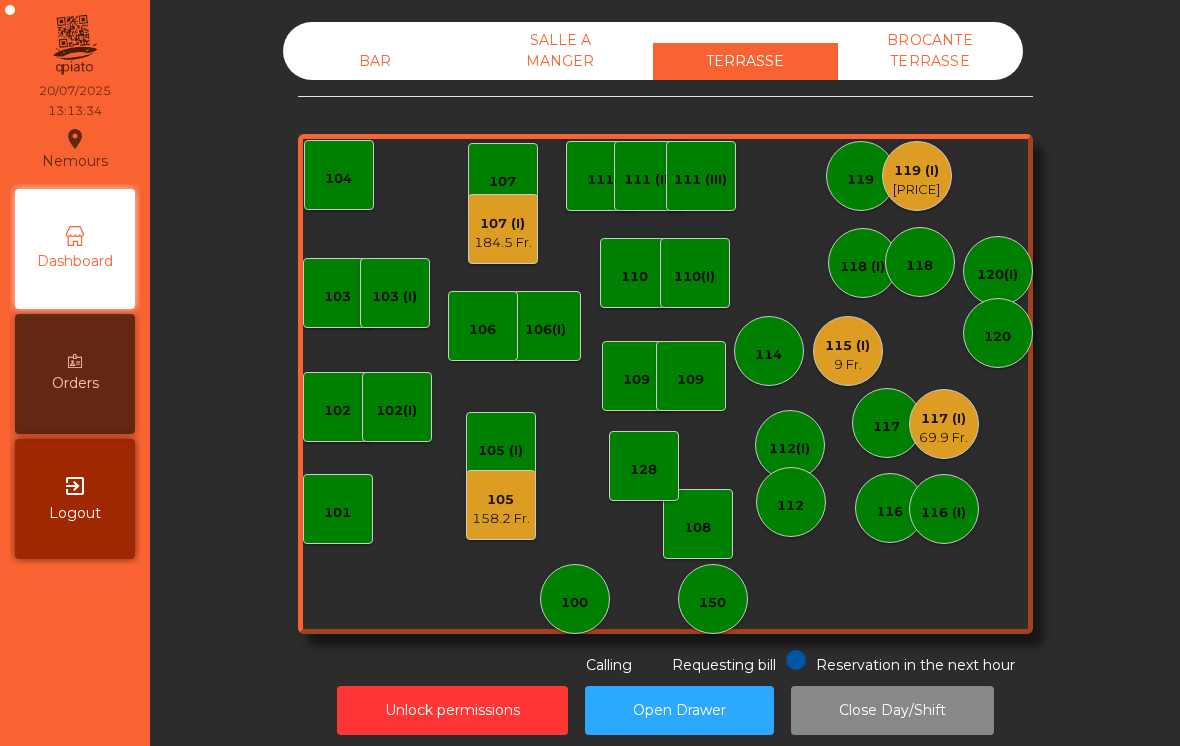 click on "9 Fr." 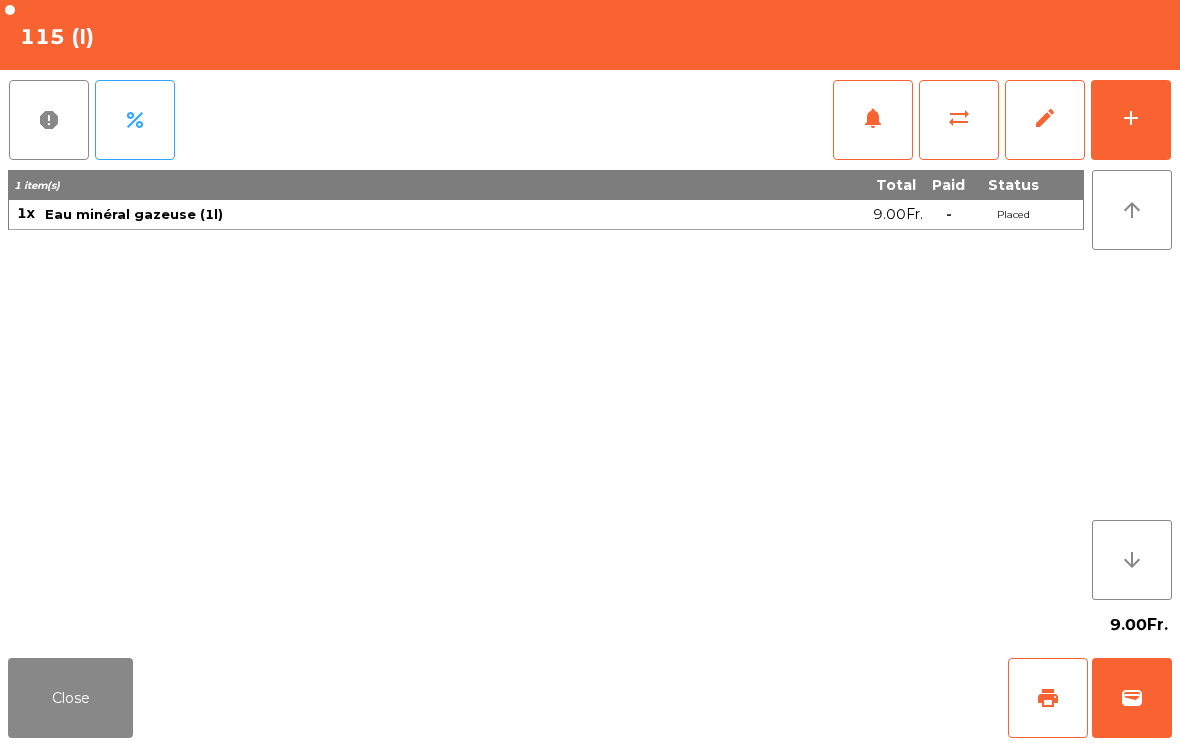 click on "add" 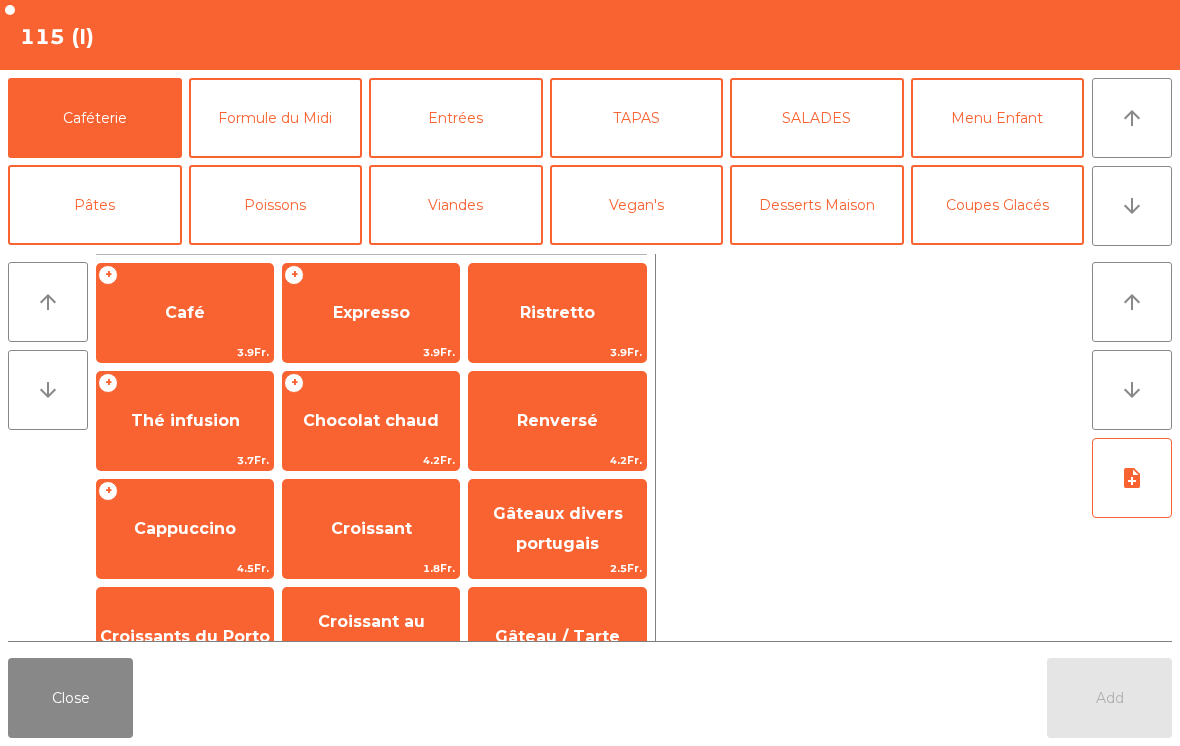 click on "Entrées" 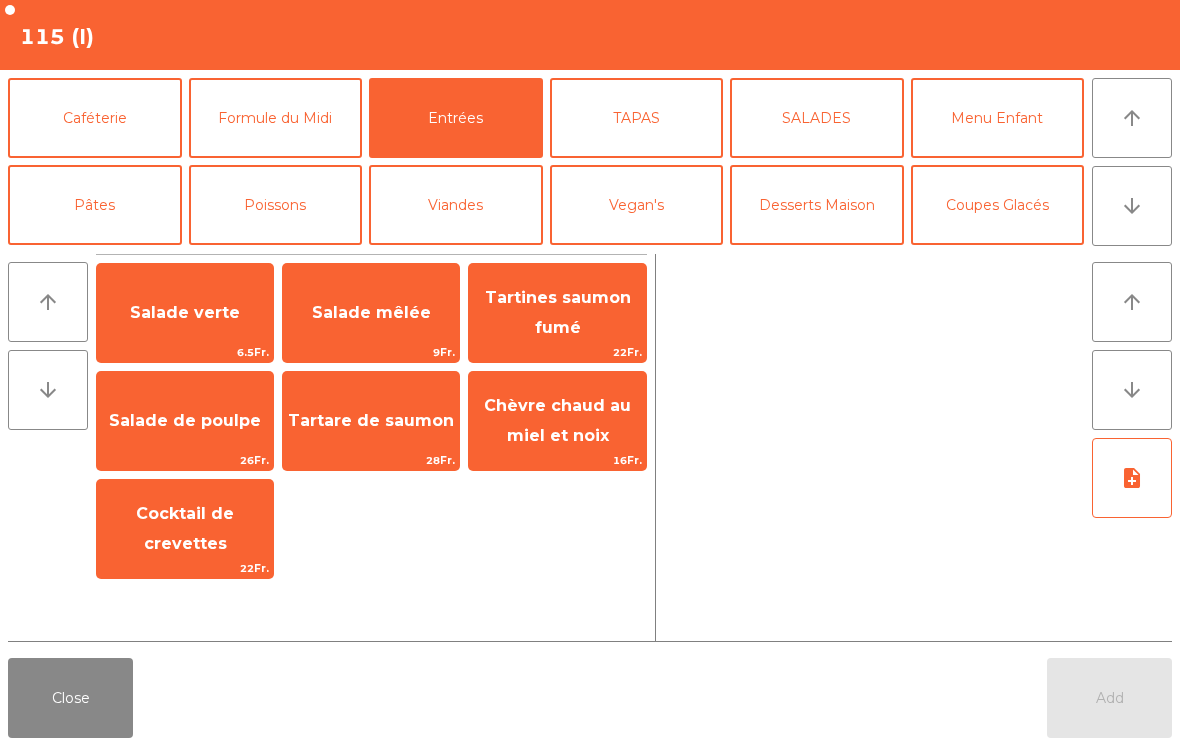 click on "Salade mêlée" 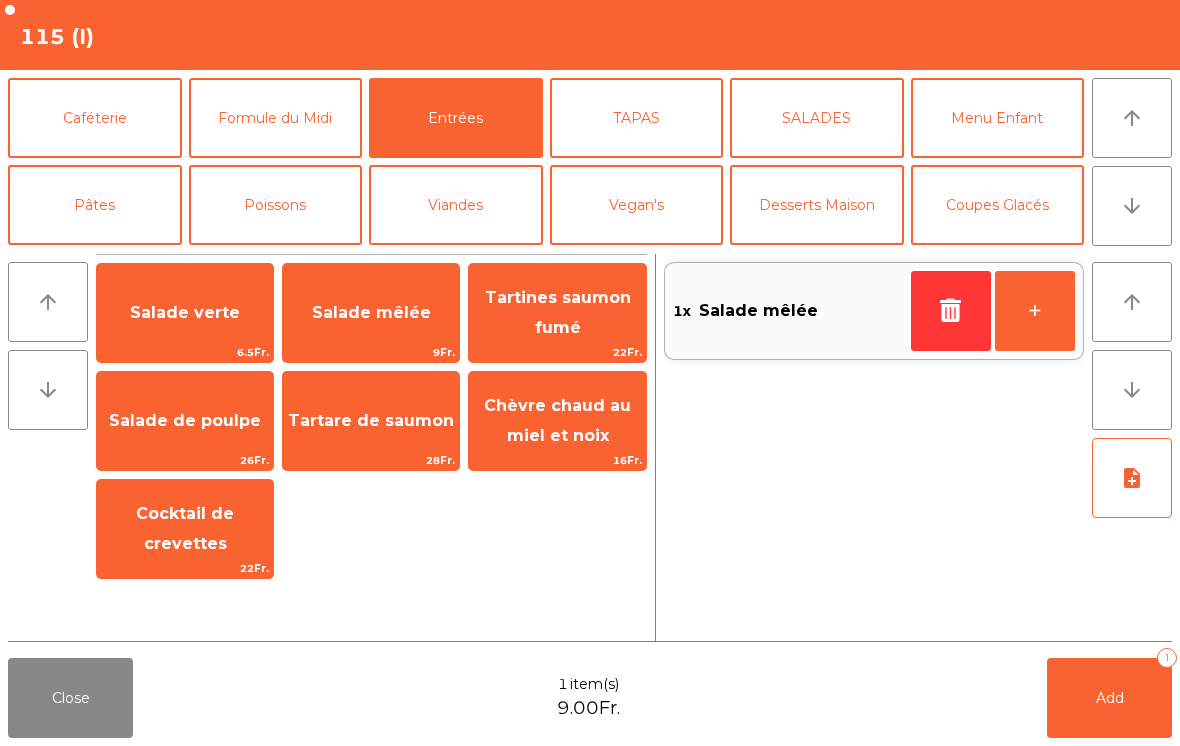 click on "Poissons" 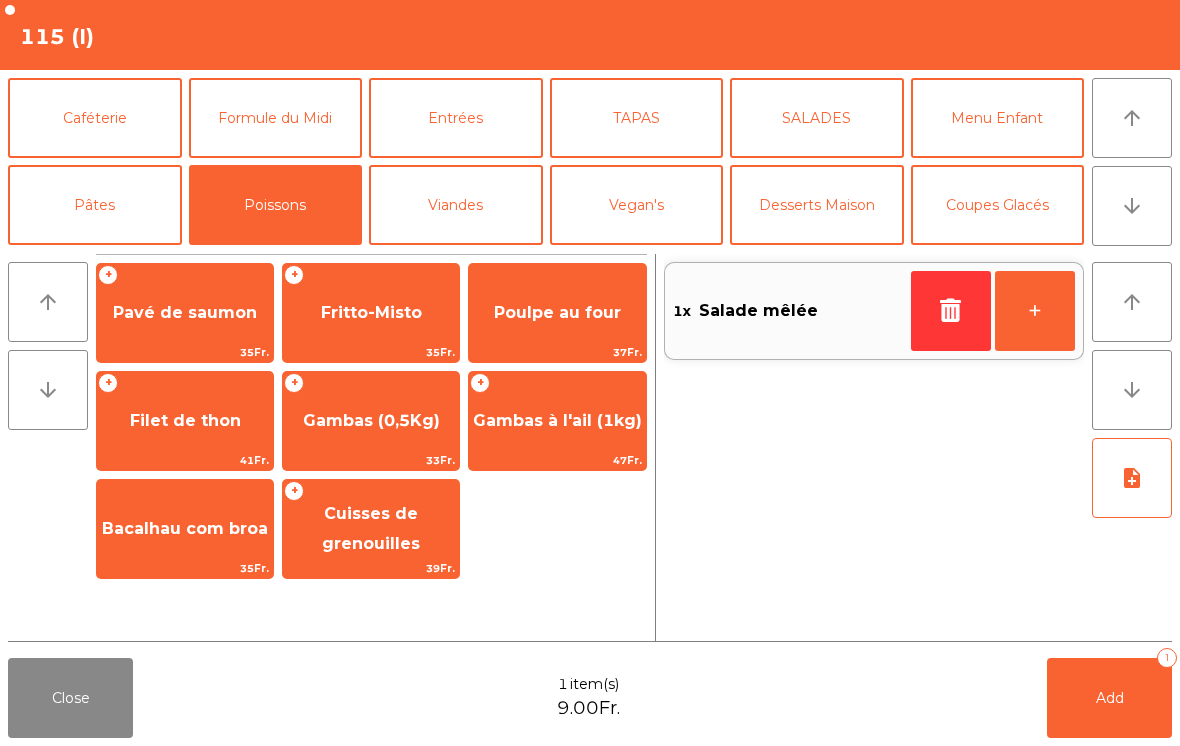 click on "Pâtes" 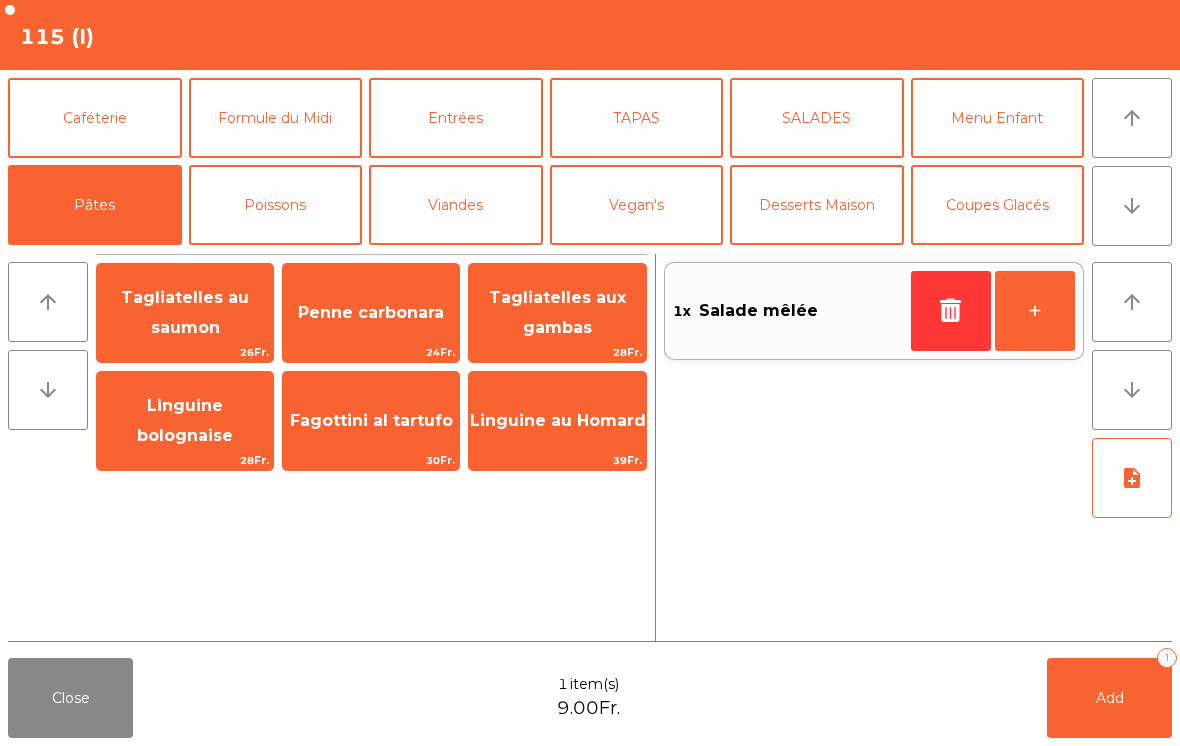 click on "Tagliatelles au saumon" 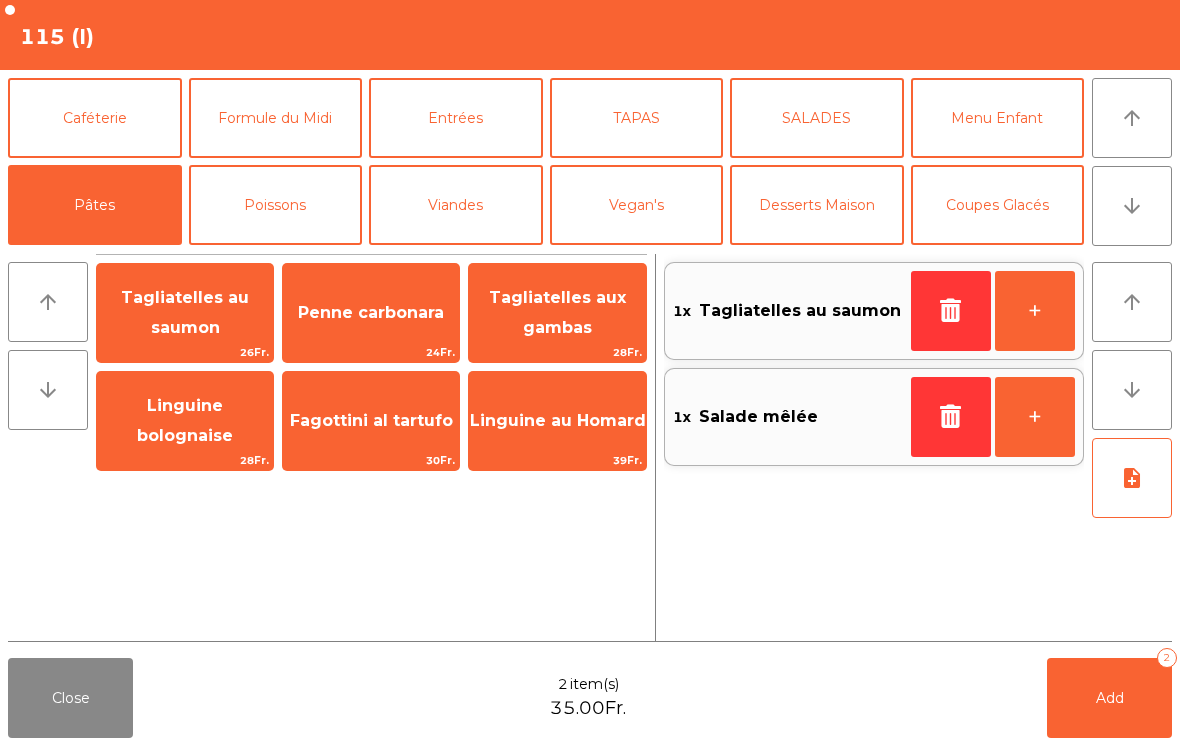 click on "Vegan's" 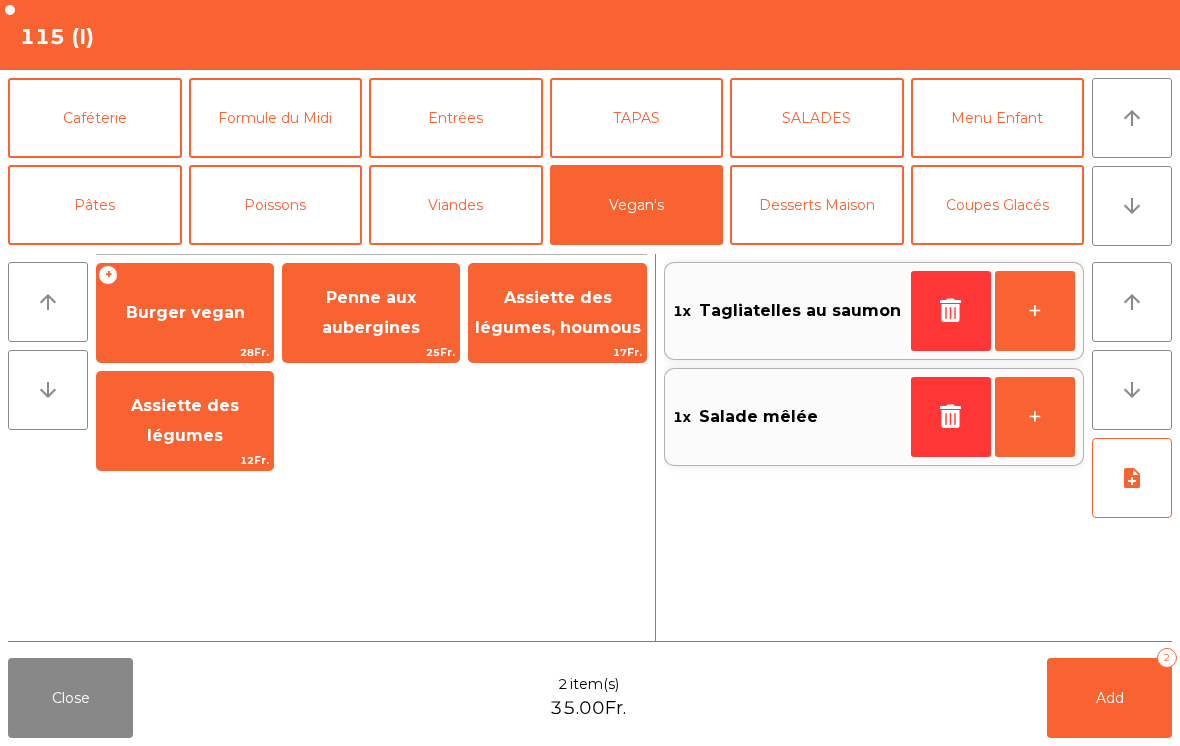 click on "Penne aux aubergines" 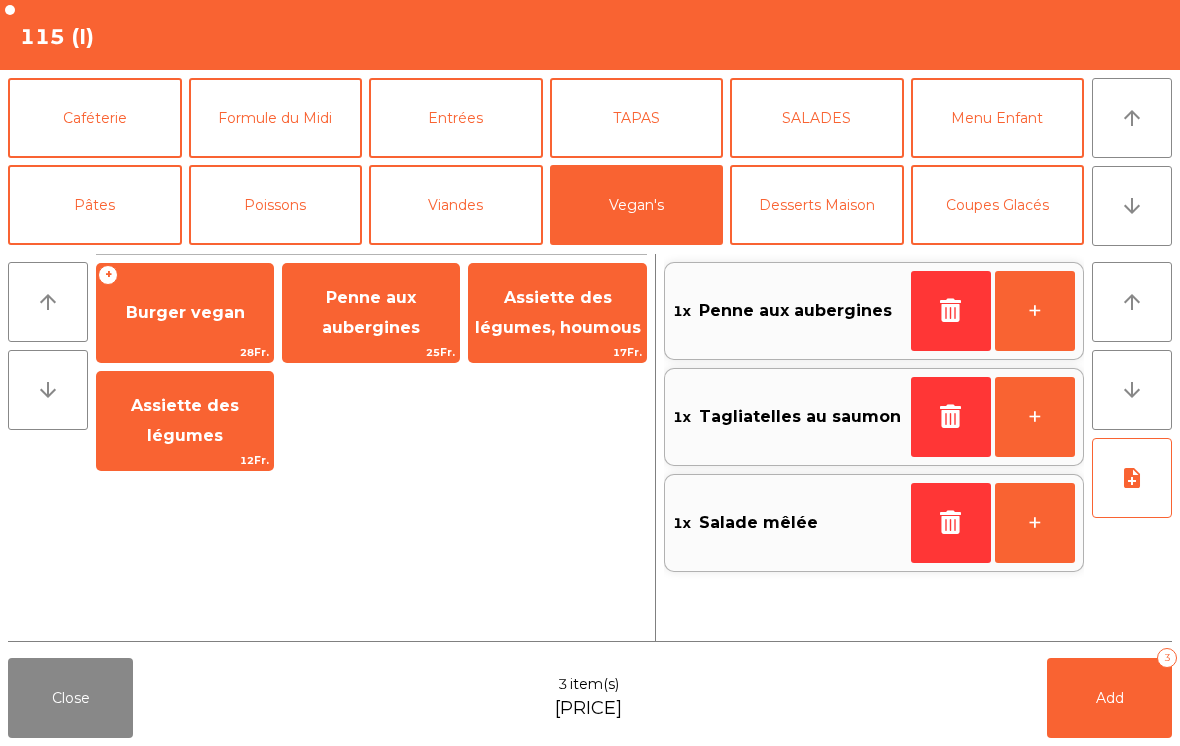 click on "note_add" 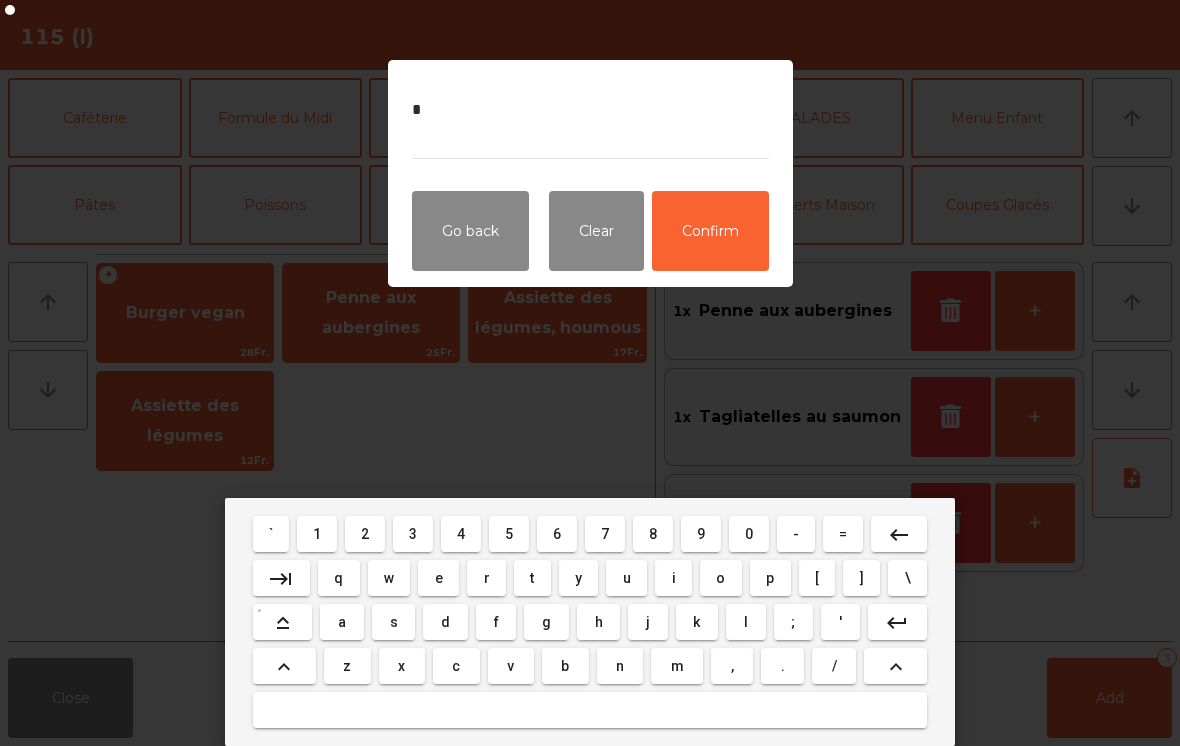 type on "**" 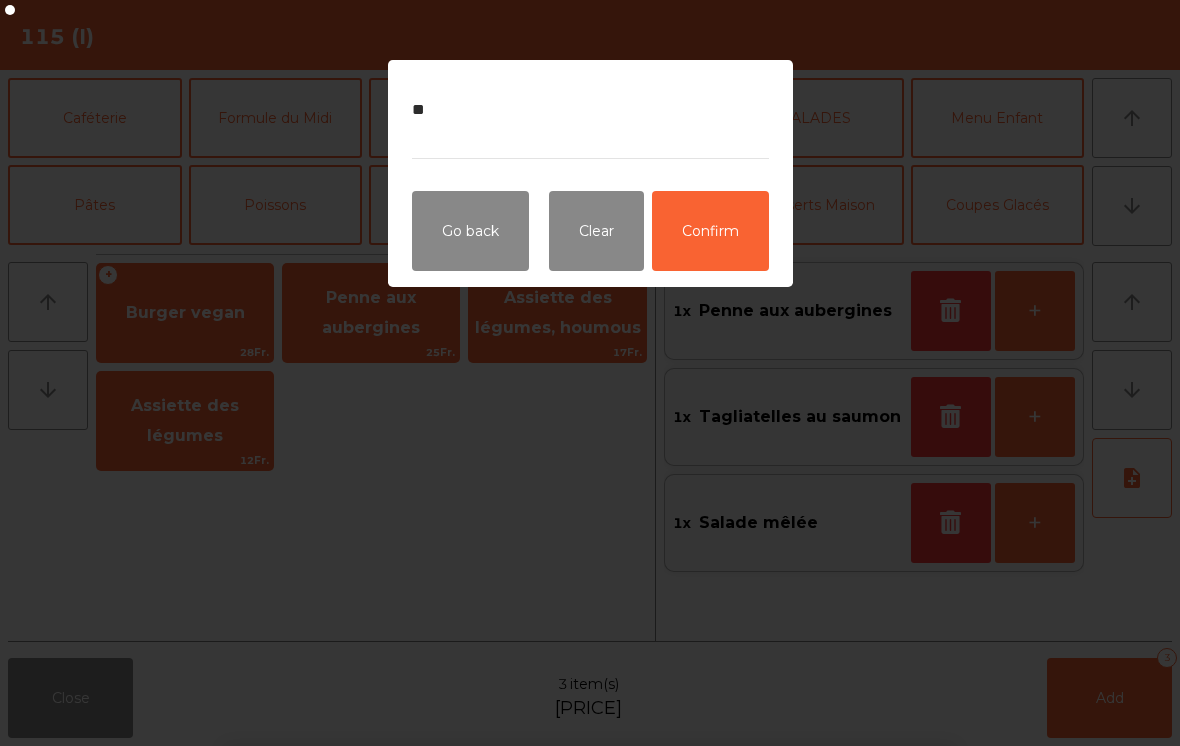 click on "Confirm" 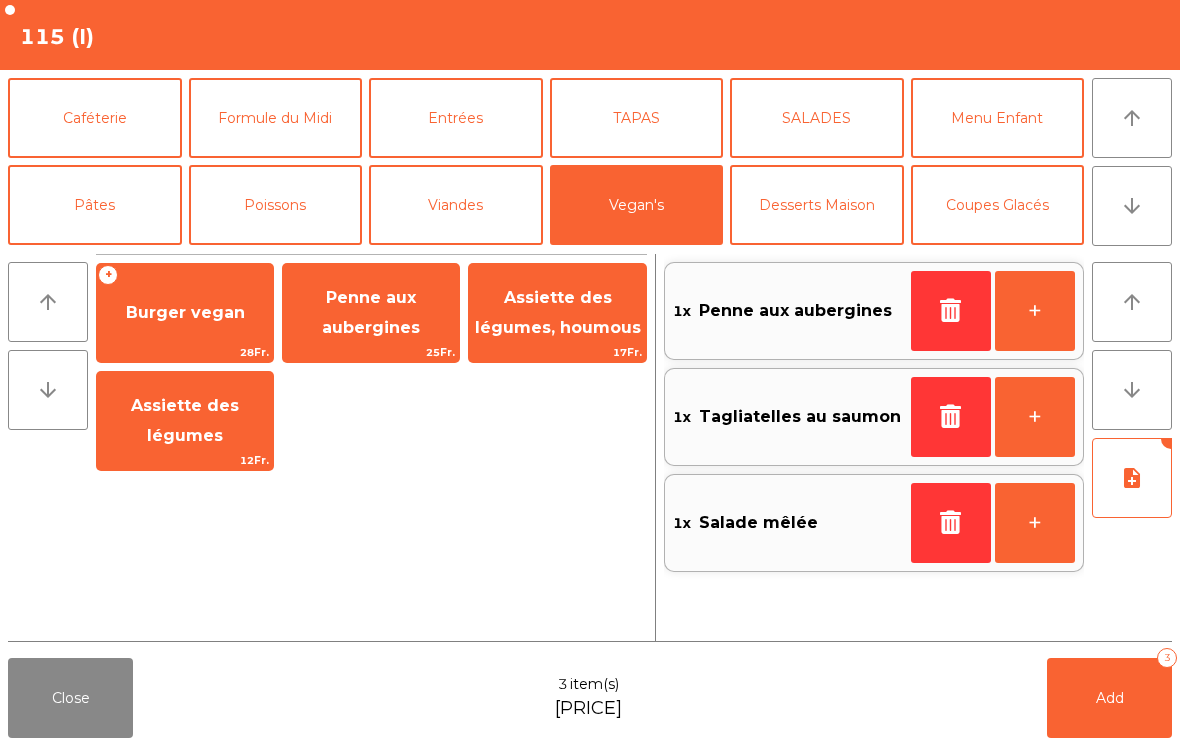click on "Add   3" 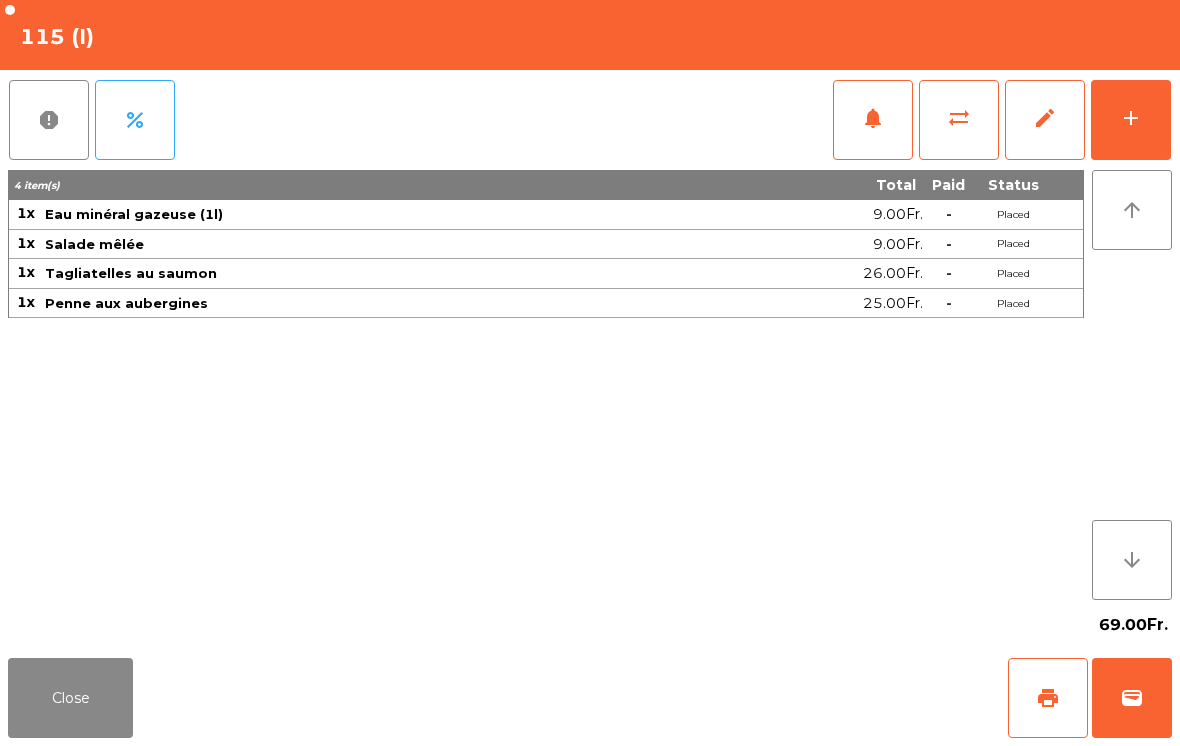 click on "Close" 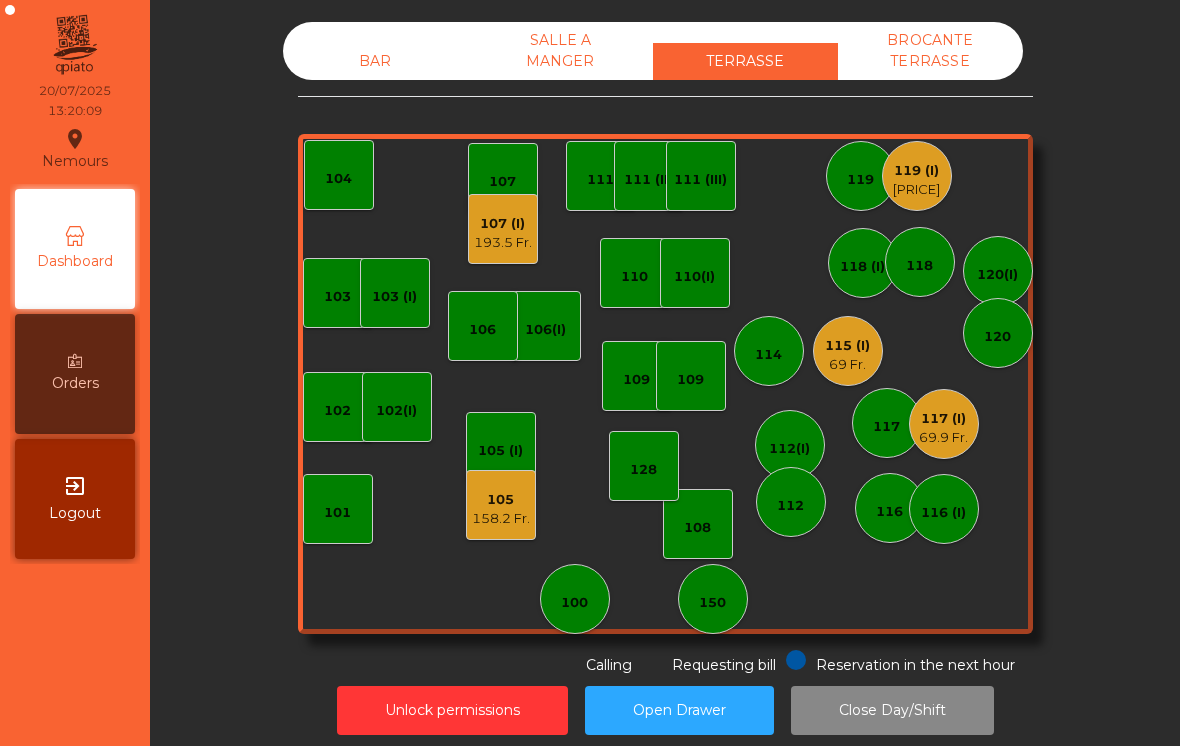 click on "193.5 Fr." 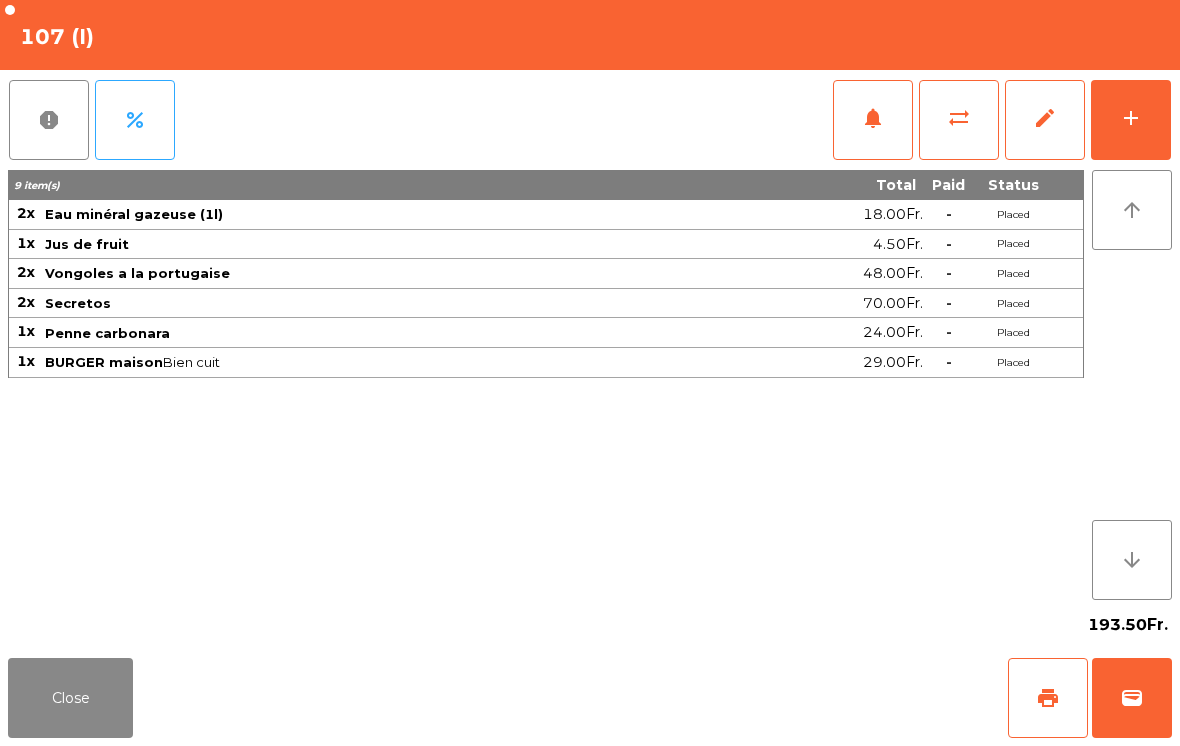 click on "add" 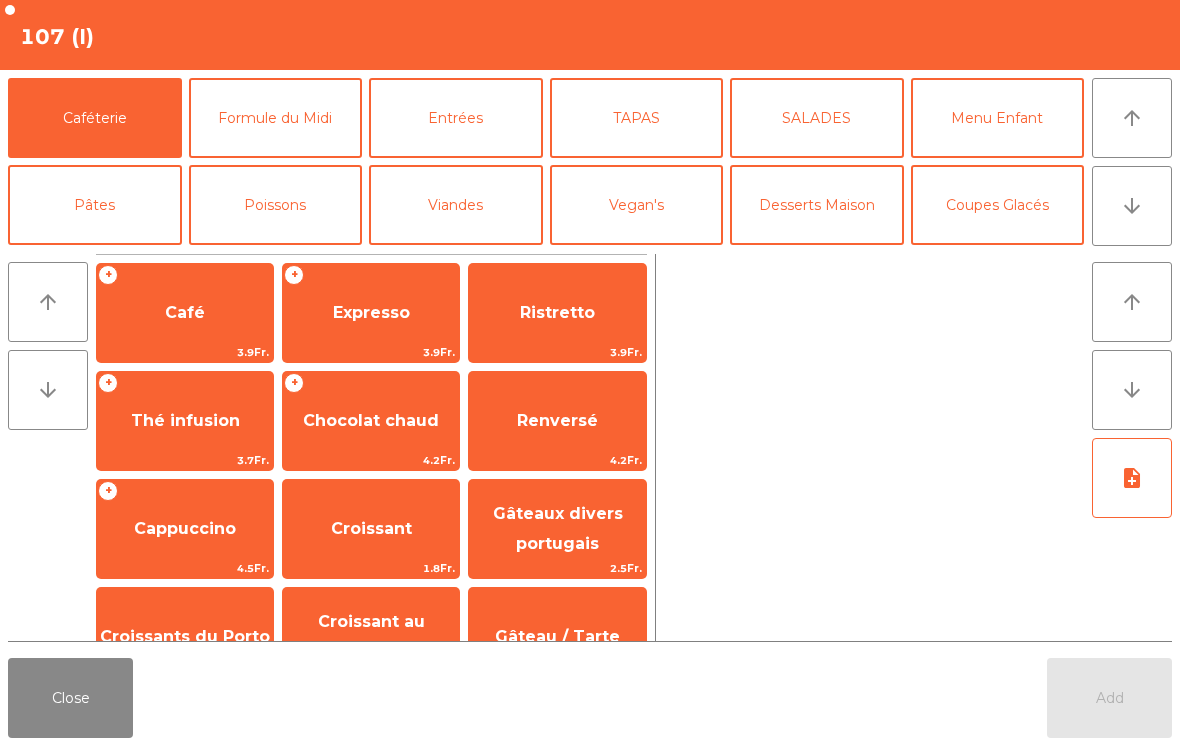 click on "arrow_downward" 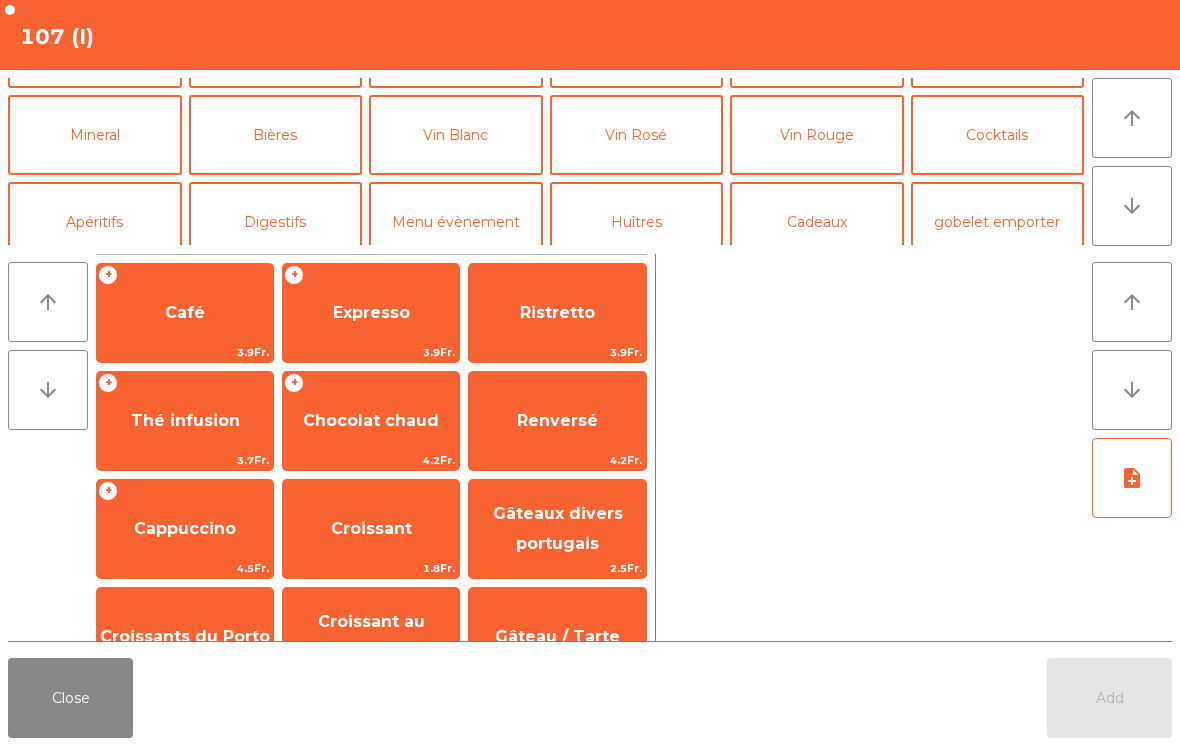 click on "Vin Blanc" 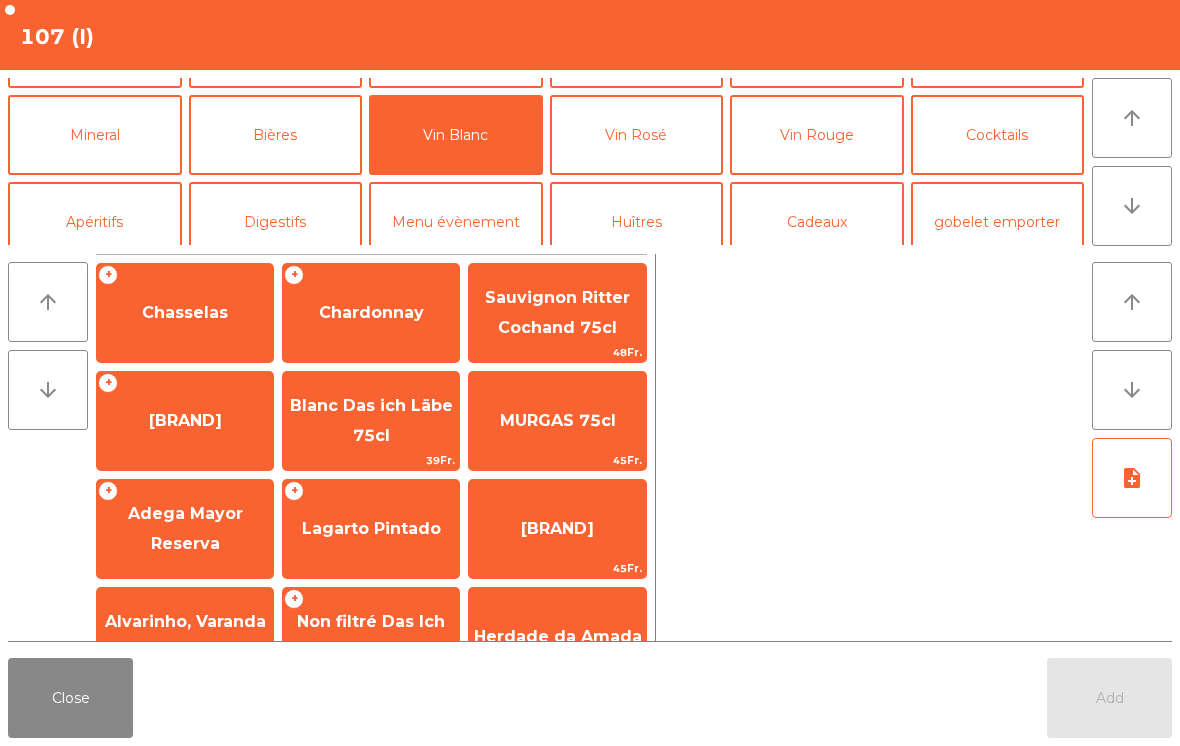 scroll, scrollTop: 174, scrollLeft: 0, axis: vertical 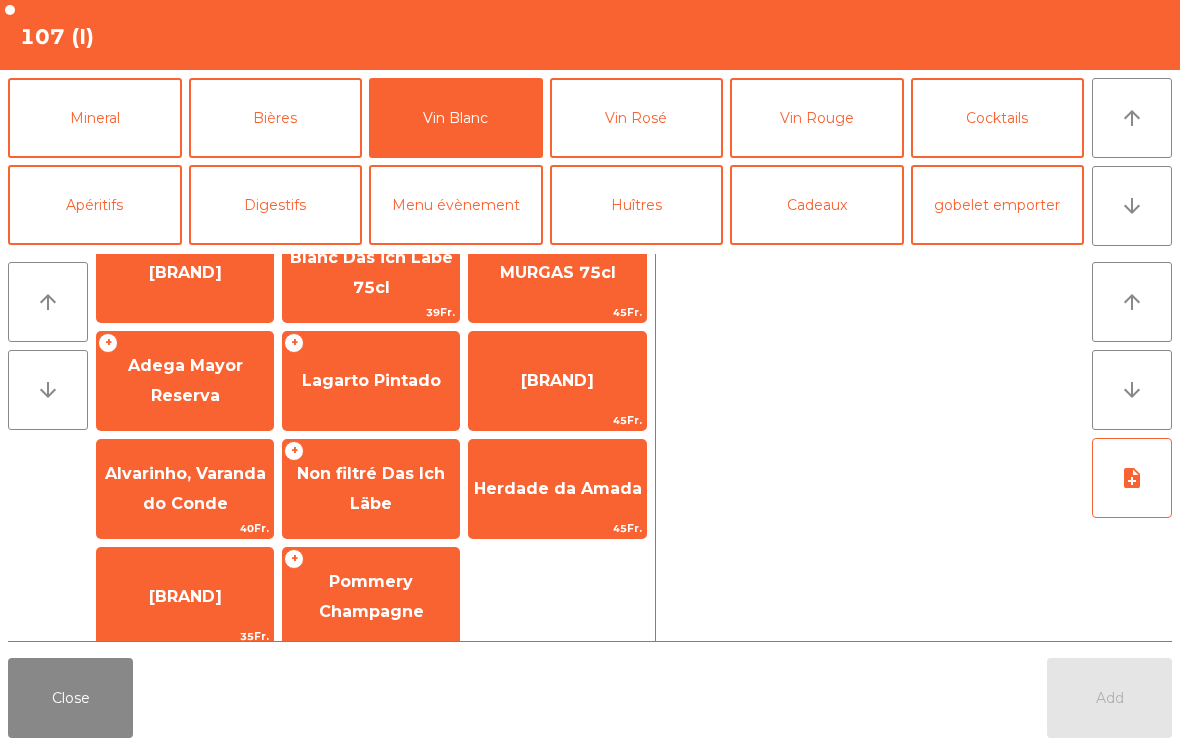 click on "Adega Mayor Reserva" 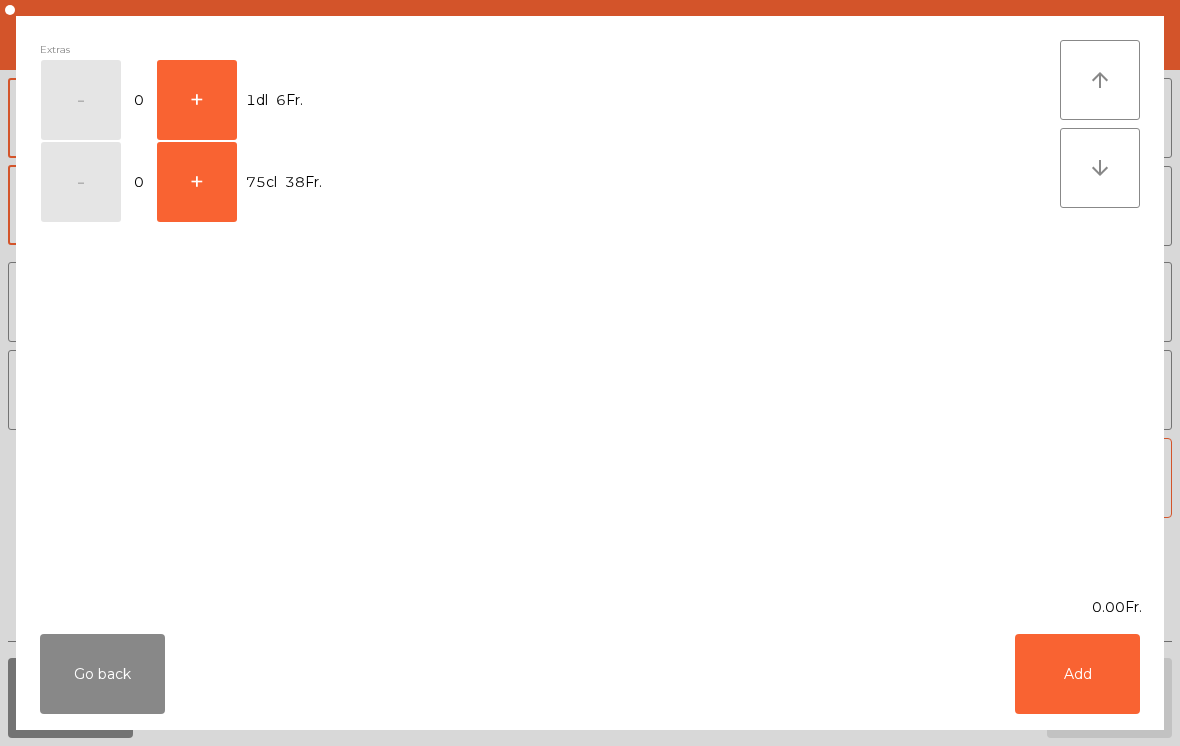 click on "+" 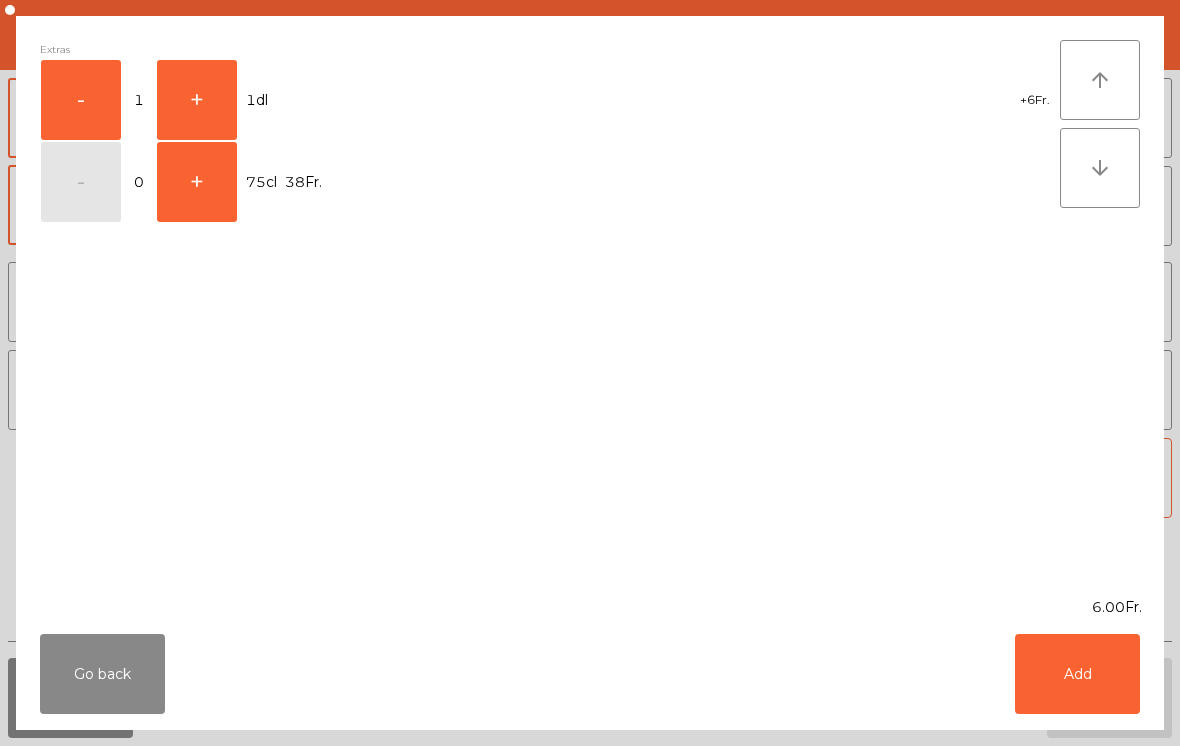click on "Add" 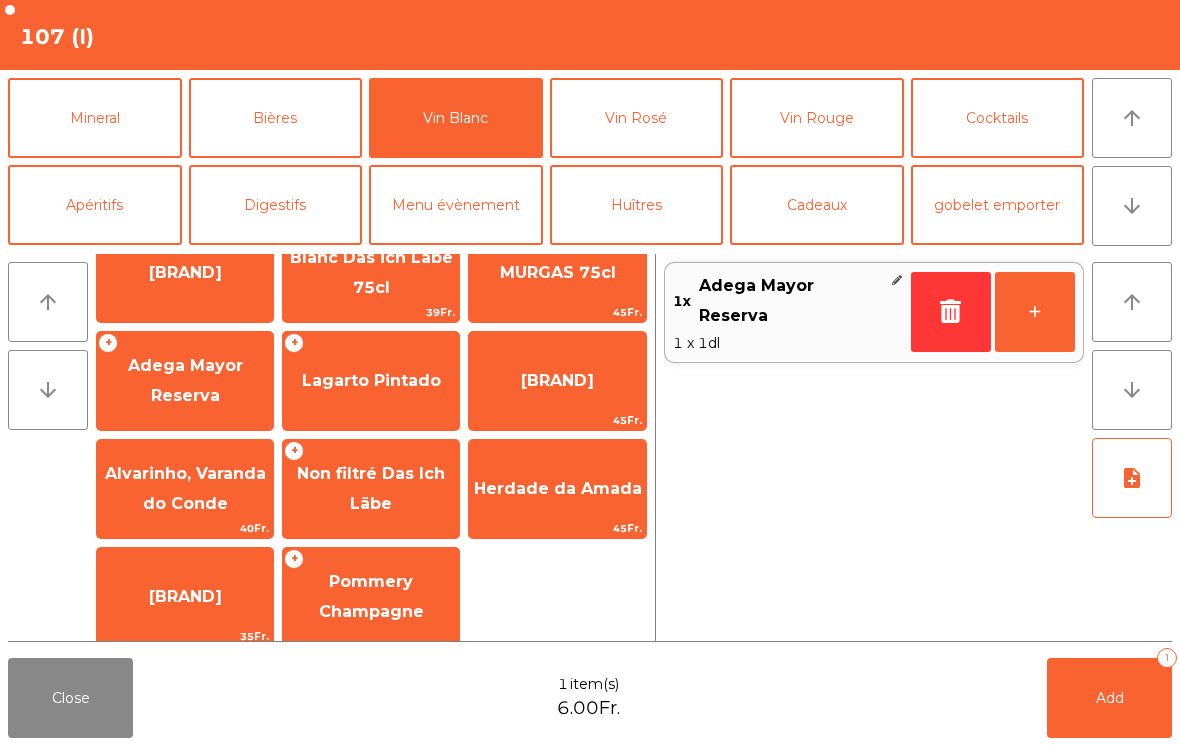 click on "Add   1" 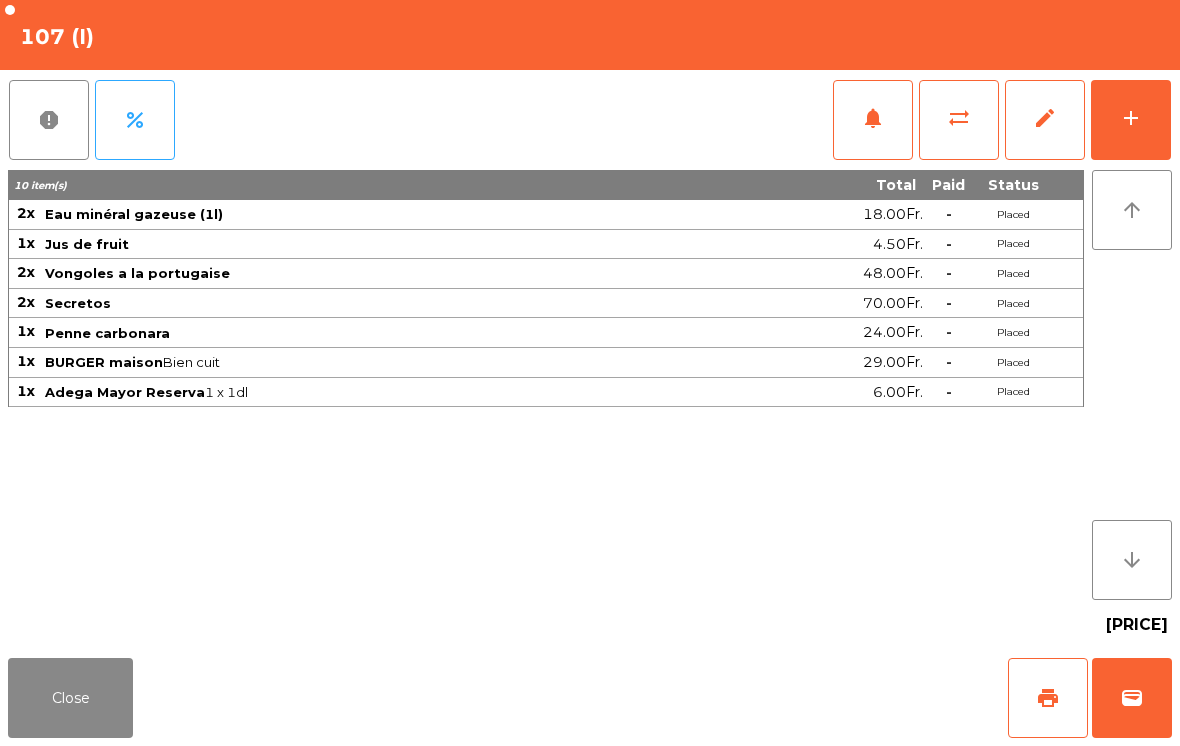 click on "Close" 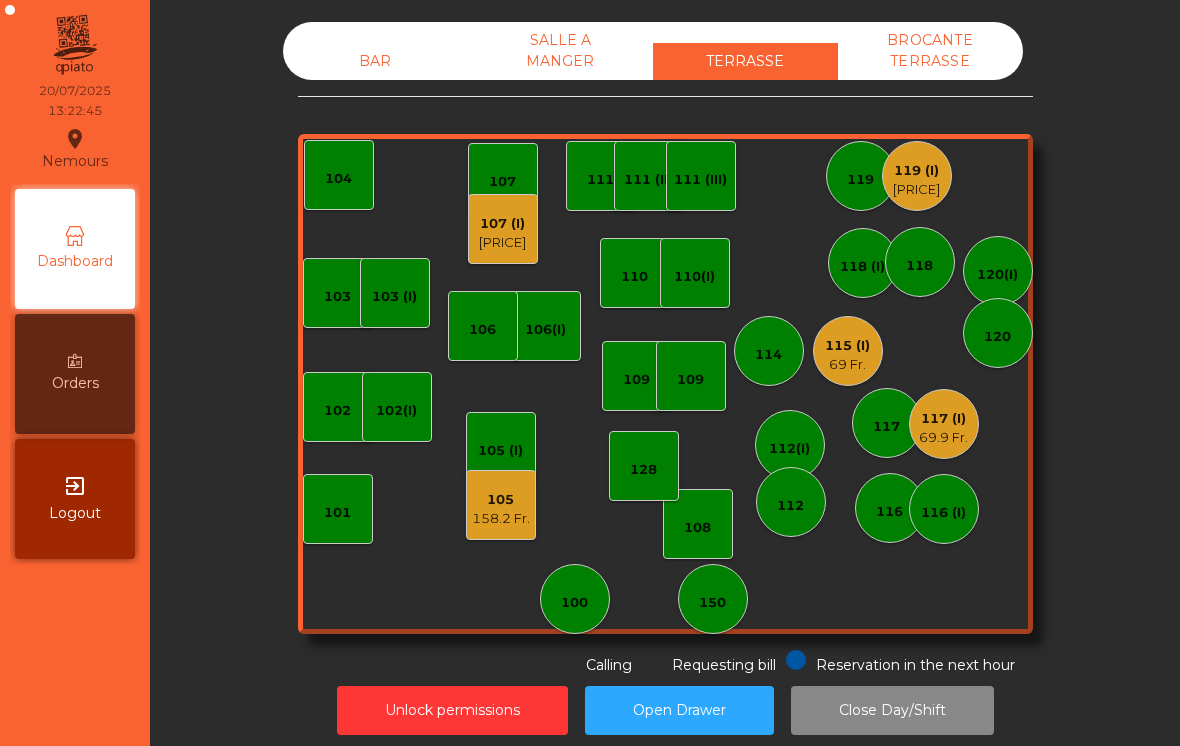 click on "BAR" 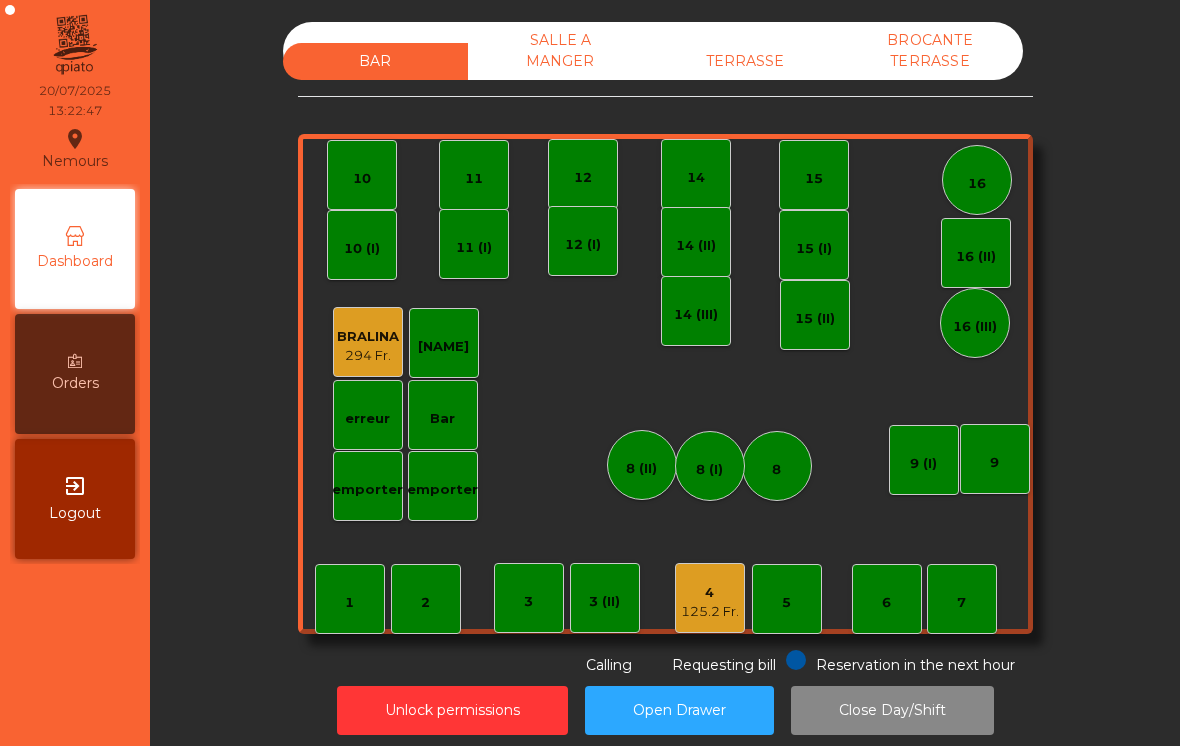 click on "TERRASSE" 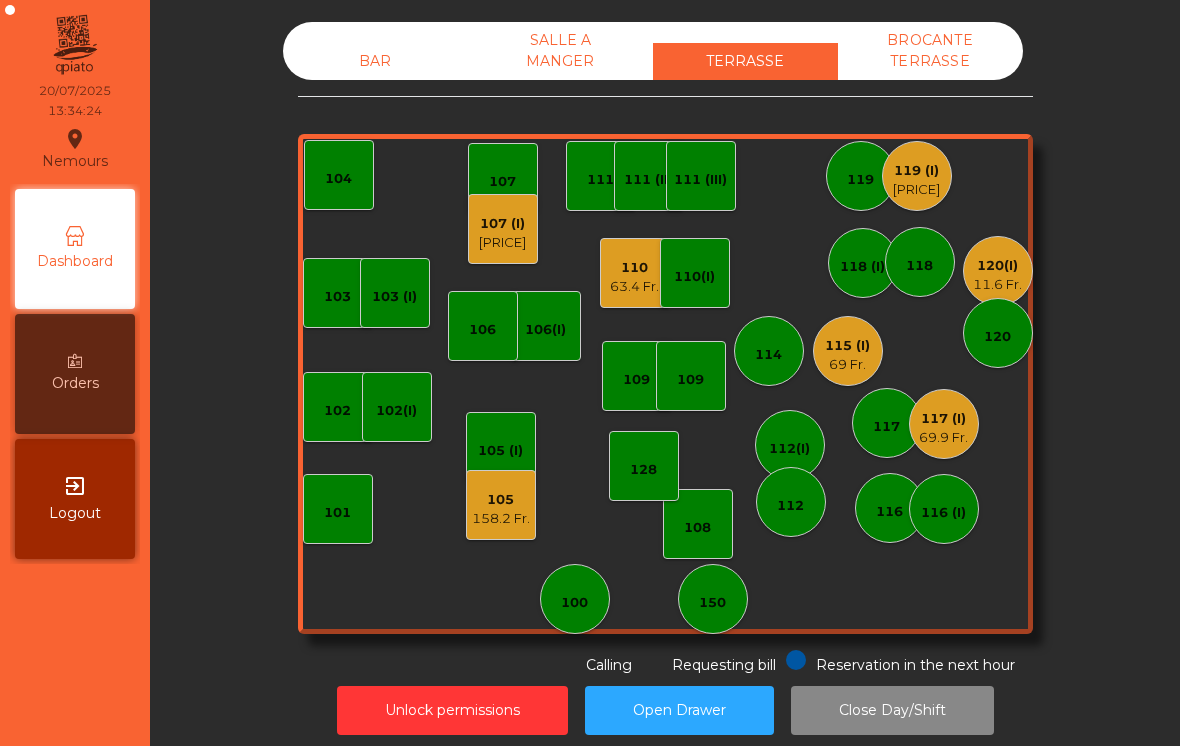 click on "103    102    101   102(I)   106(I)    104   105 (I)   108    105    [PRICE]   107   100   150   110   [PRICE]   107 (I)   [PRICE]   103 (I)   128   116   116 (I)   109   106   111   111 (II)   111 (III)   117   117 (I)   [PRICE]   118 (I)   119   119 (I)   [PRICE]   115 (I)   [PRICE]   112(I)   112   114   110(I)   118   120(I)   [PRICE]   120   109" 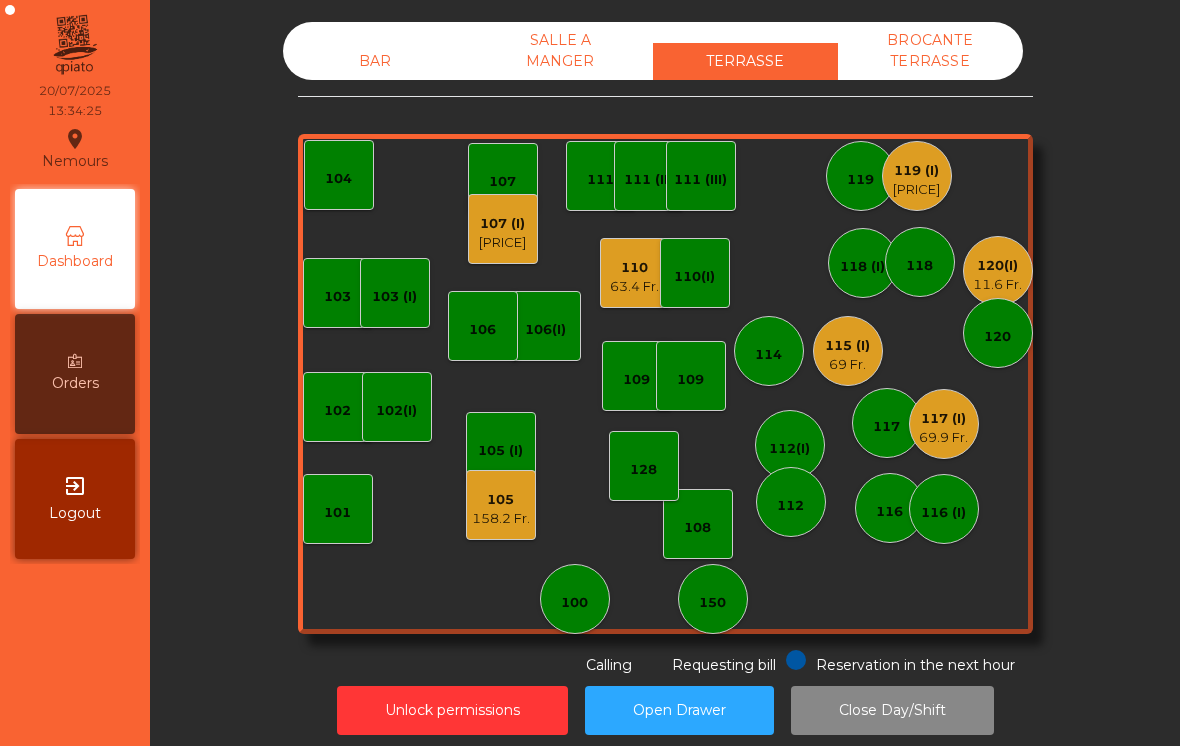 click on "119 (I)   [PRICE]" 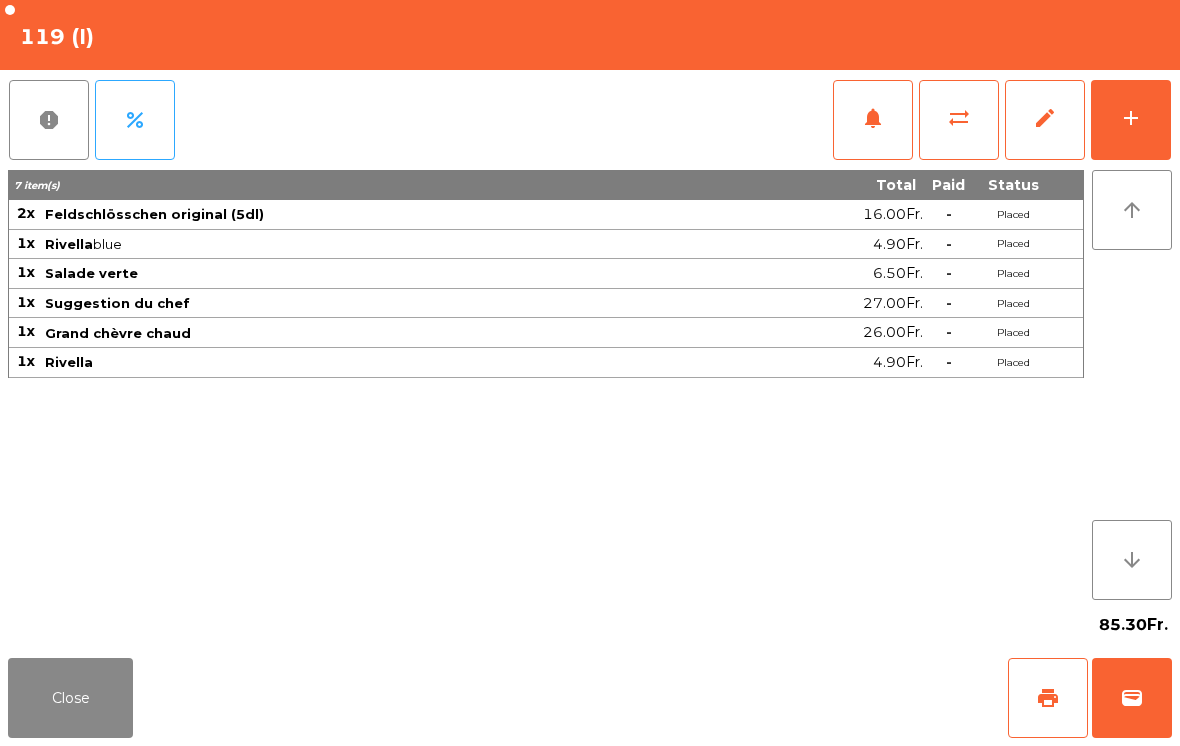 click on "add" 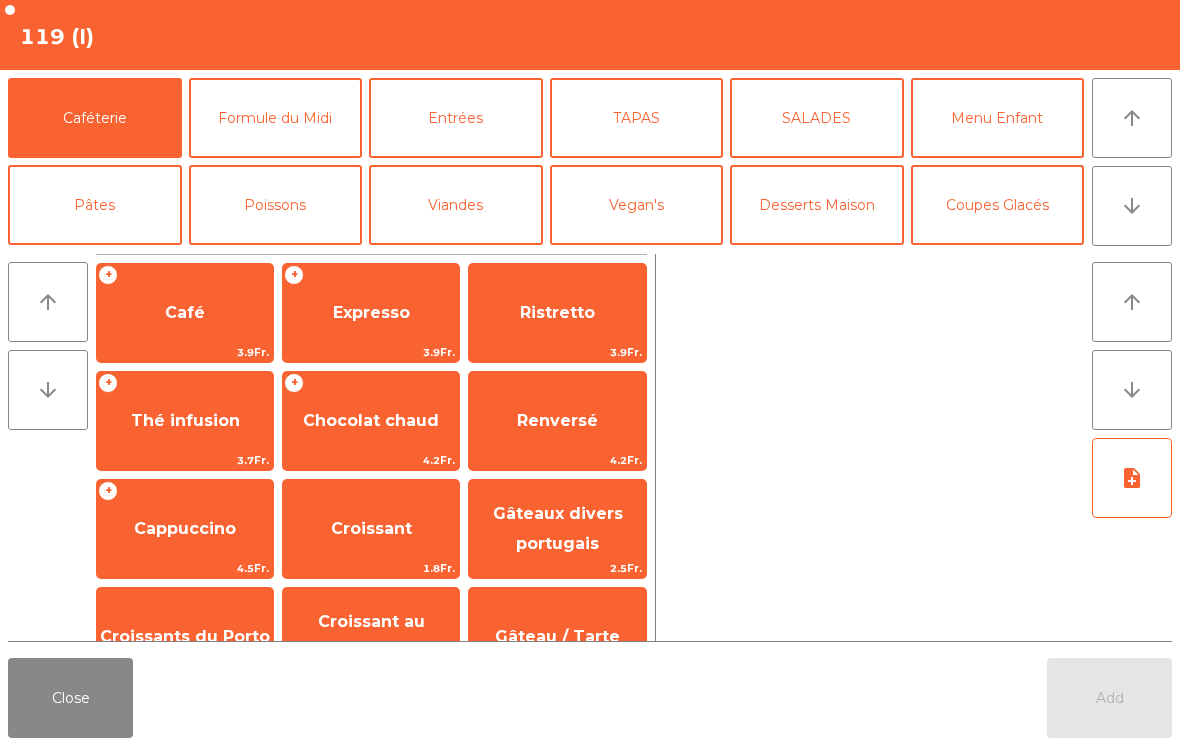 click on "Expresso" 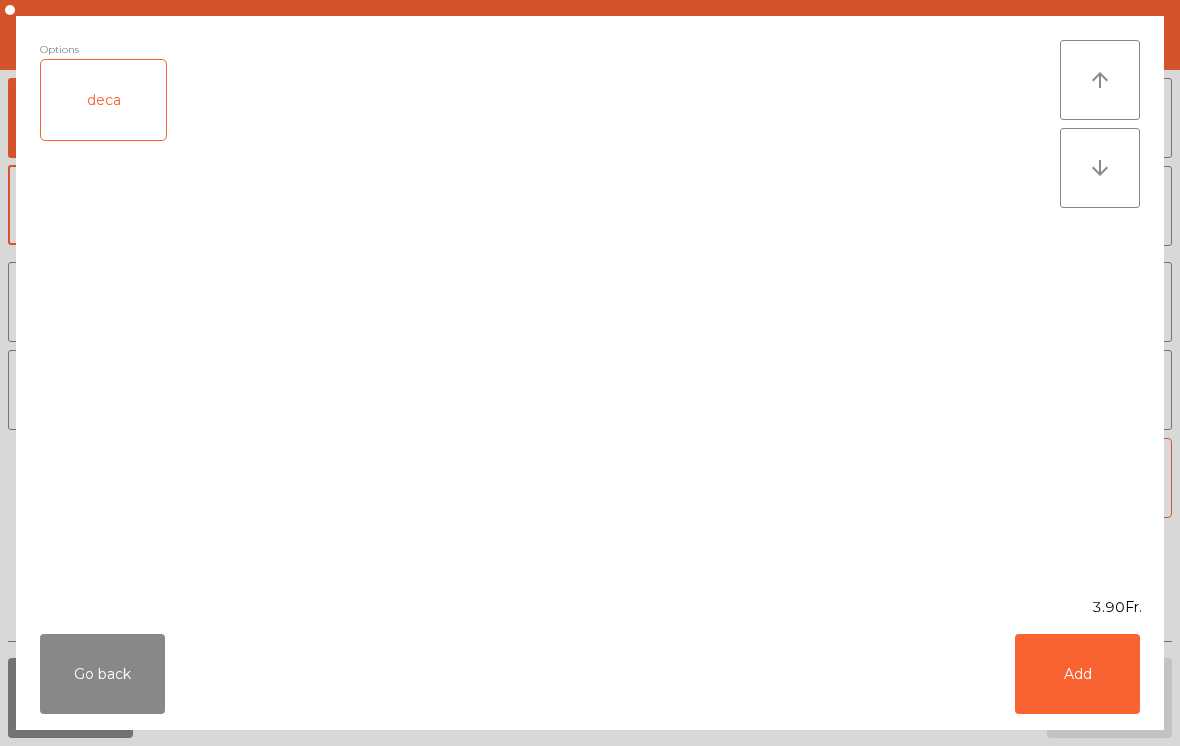 click on "Add" 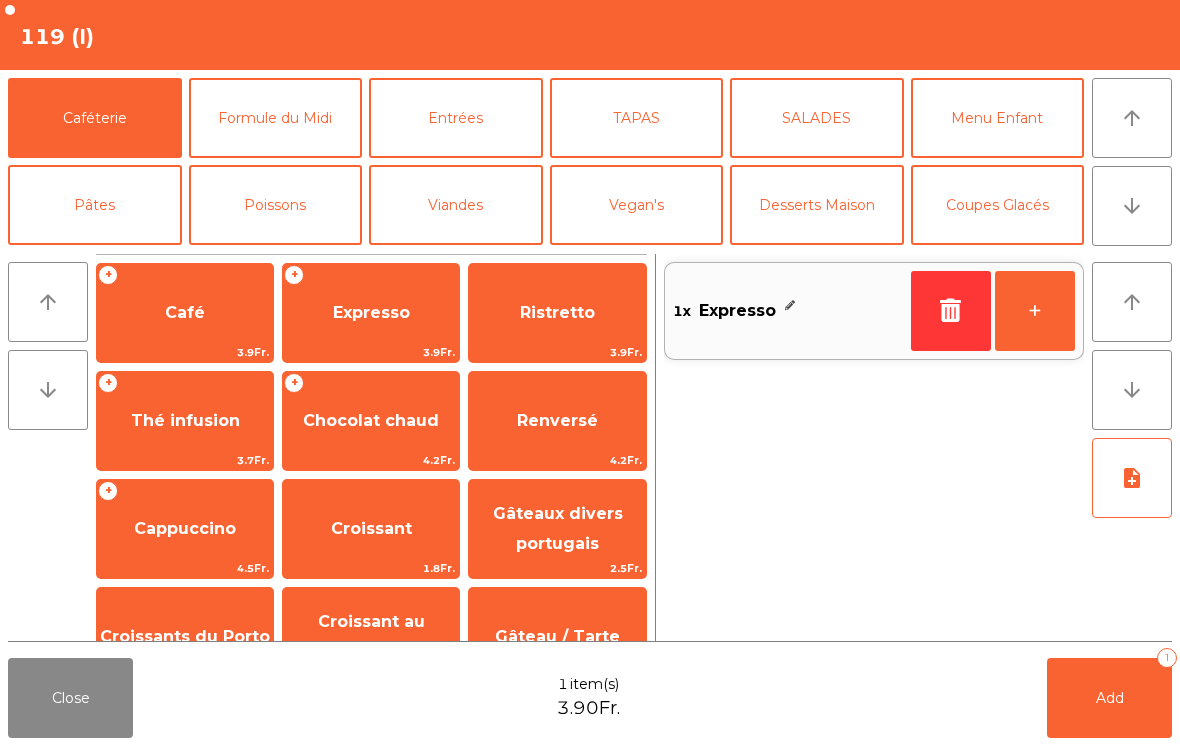 click on "+" 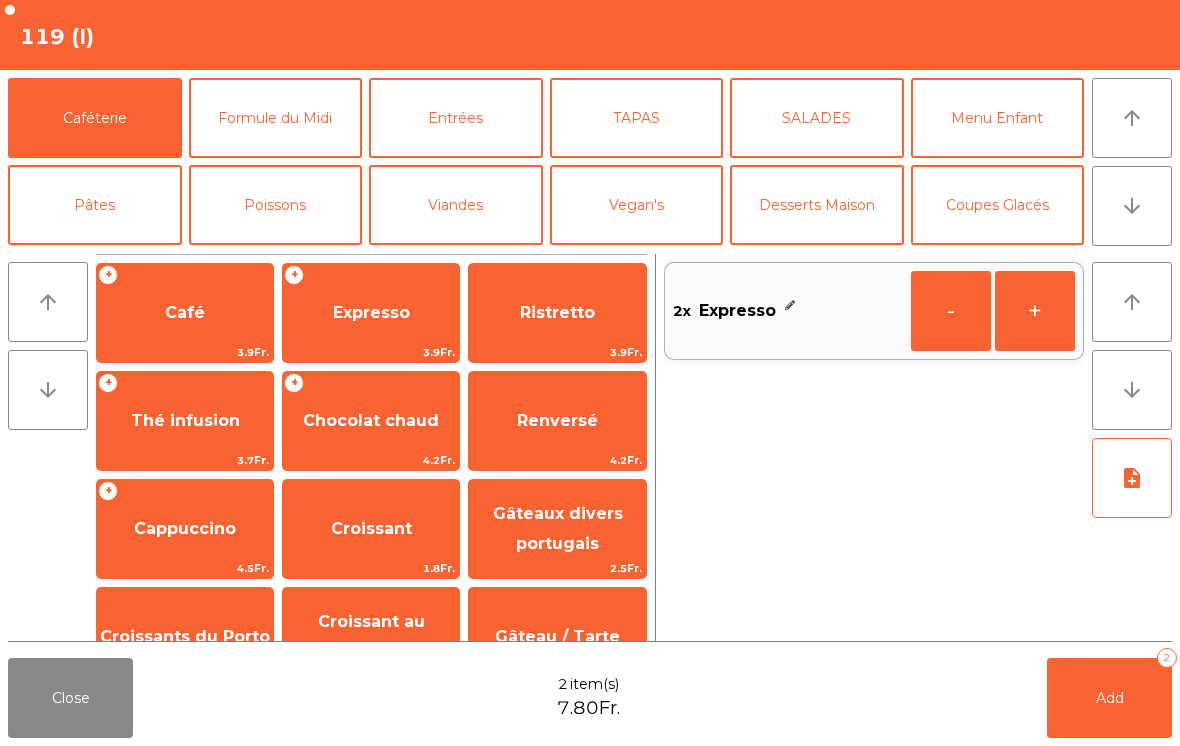 click on "Add   2" 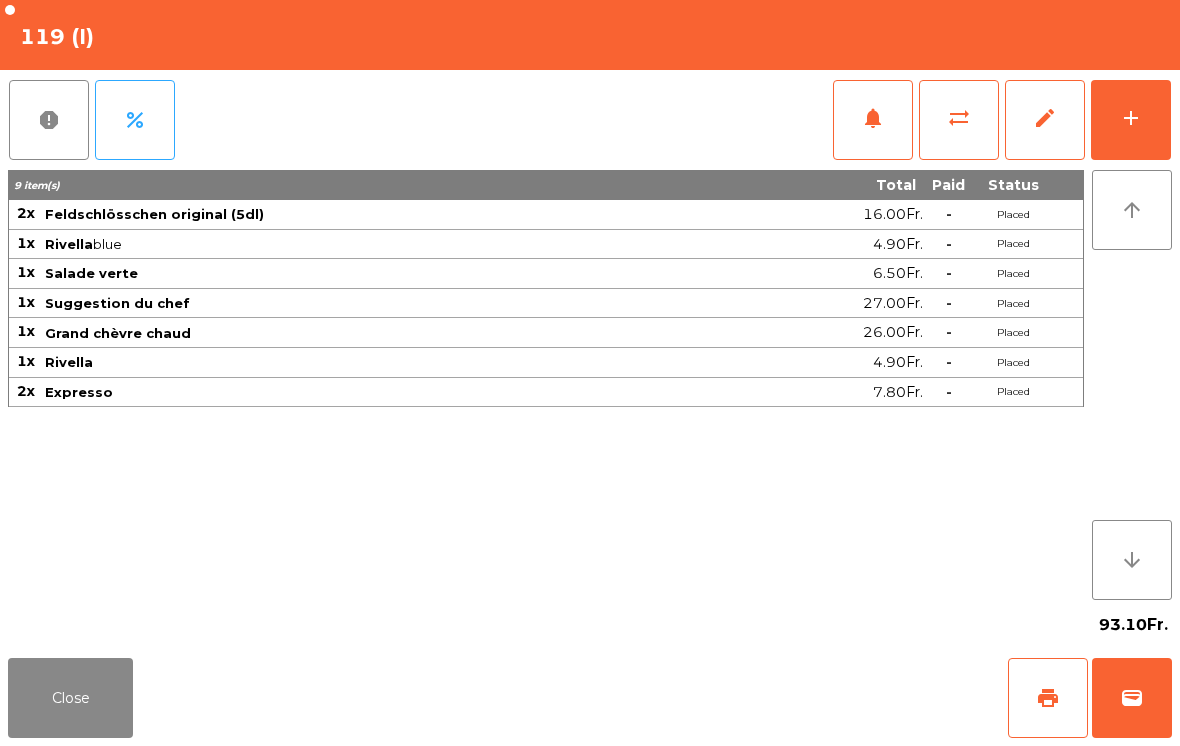 click on "Close" 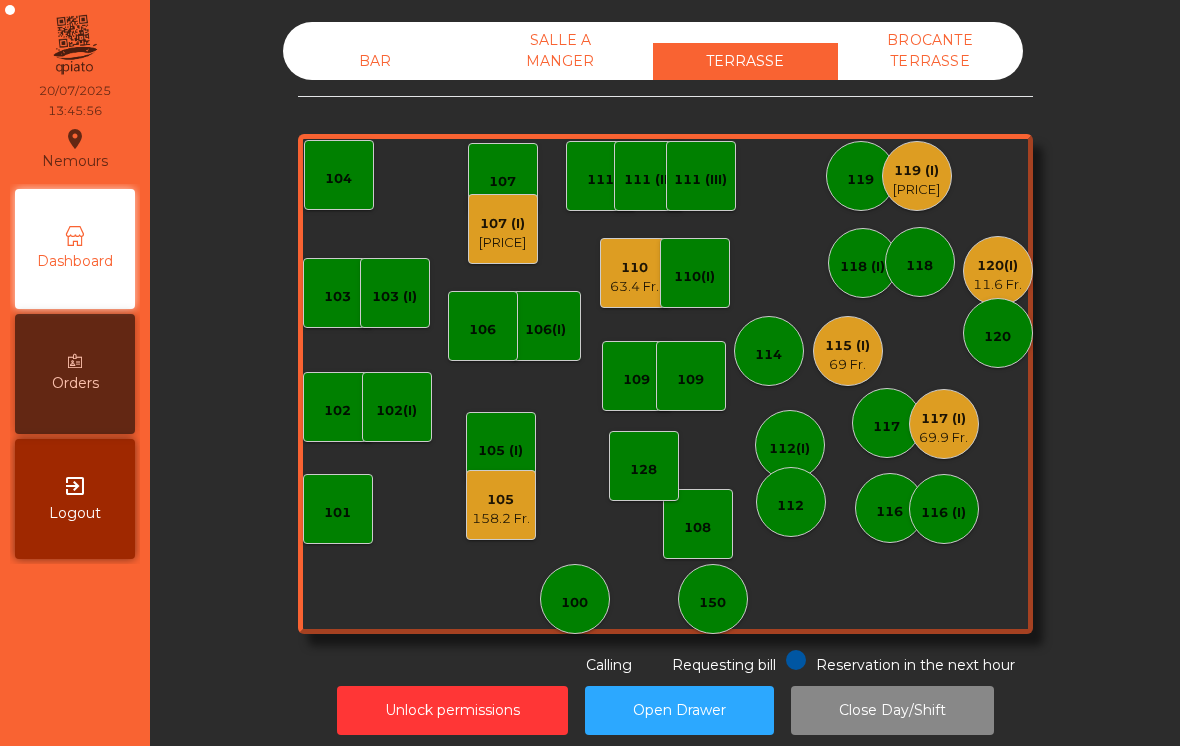 click on "63.4 Fr." 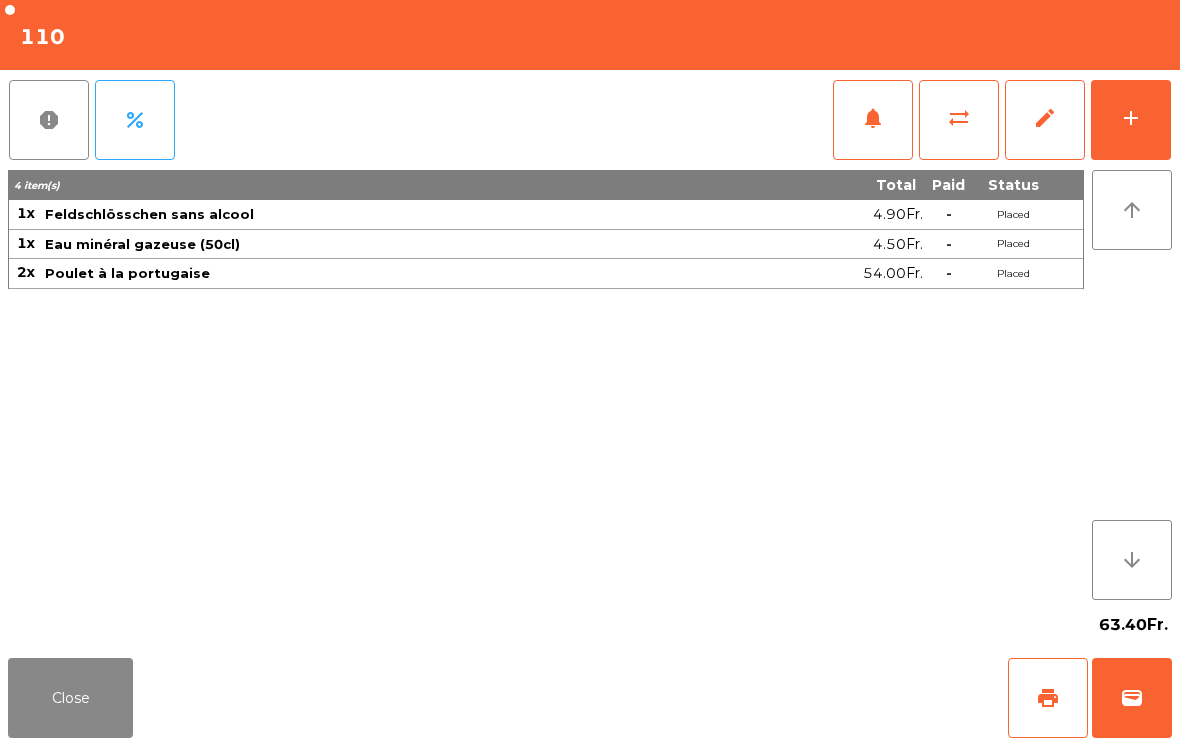 click on "notifications" 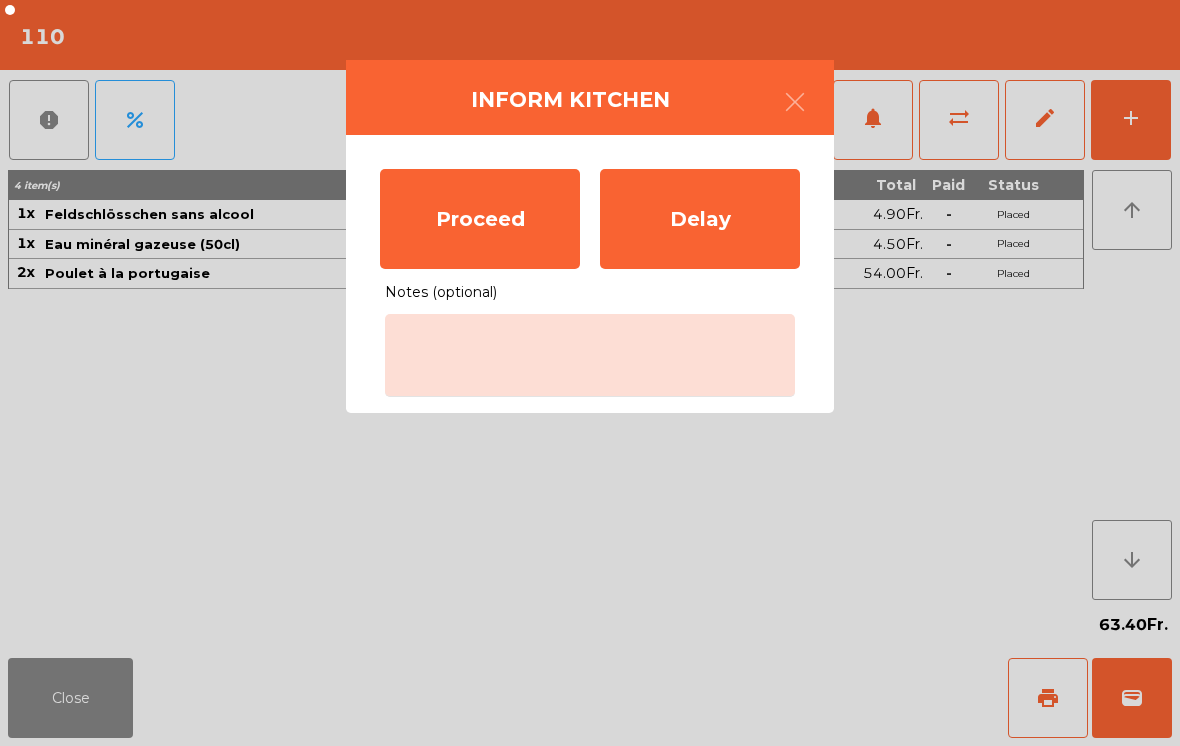 click on "Proceed" 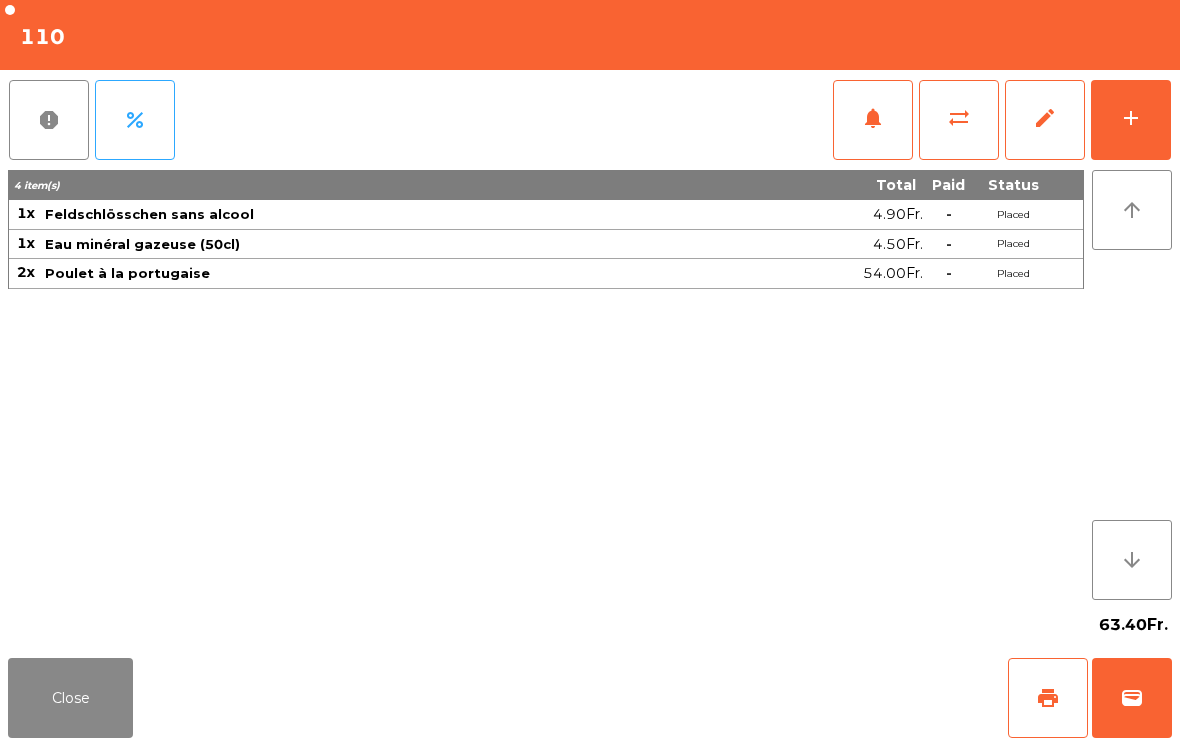 click on "Close" 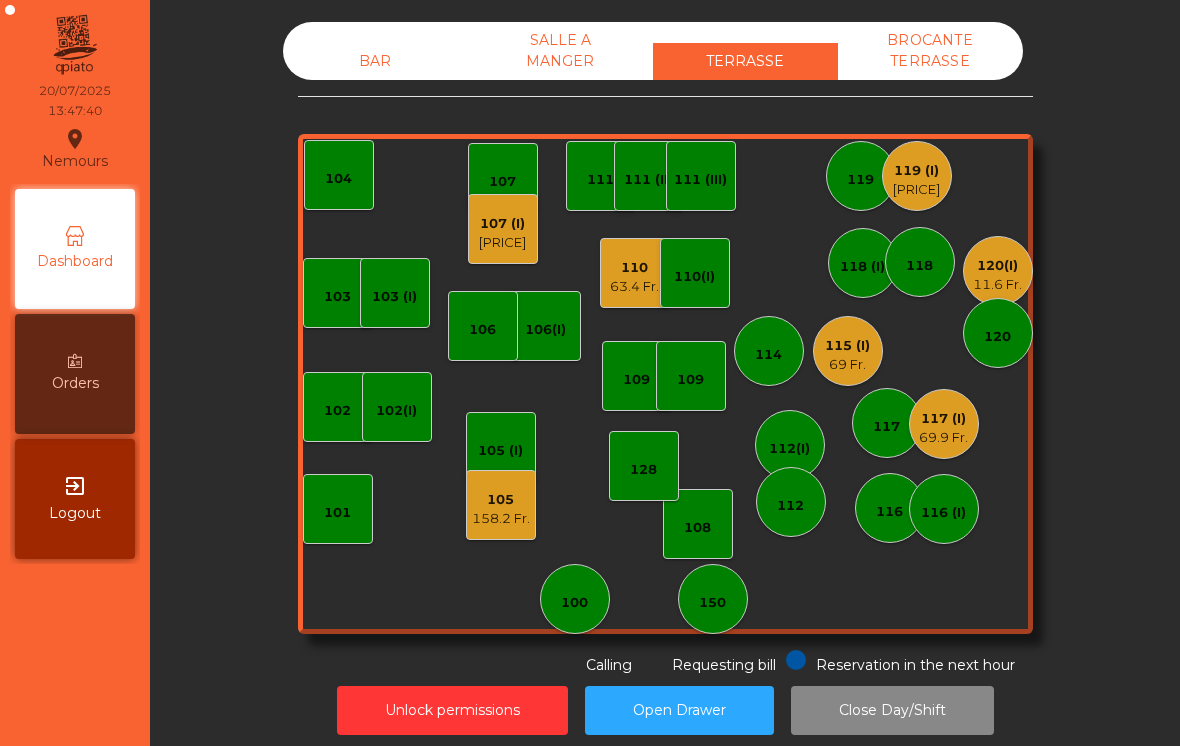 click on "BROCANTE TERRASSE" 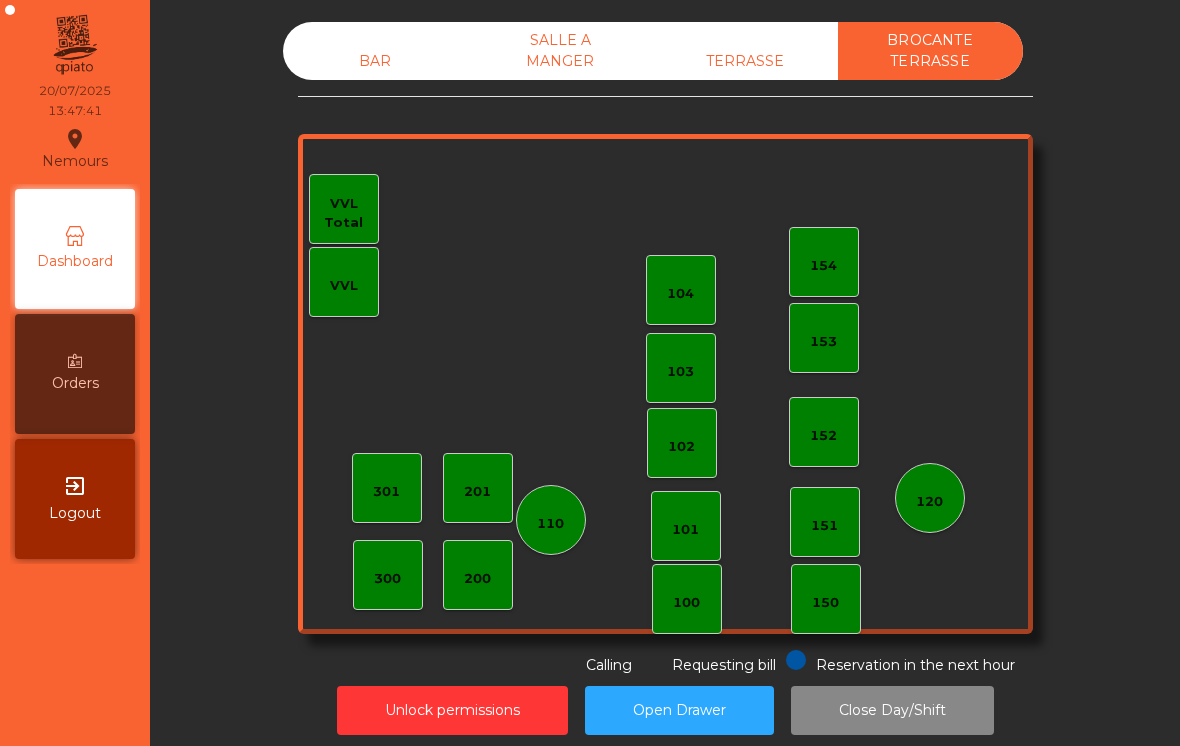 click on "BAR" 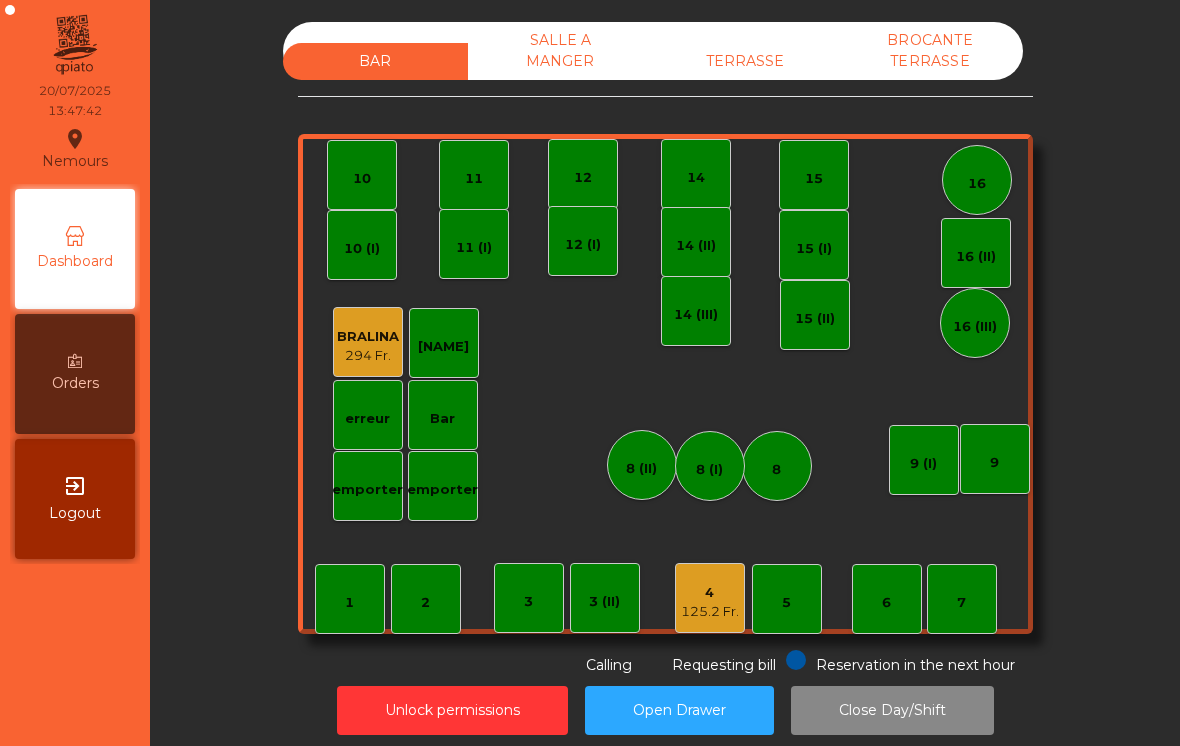 click on "TERRASSE" 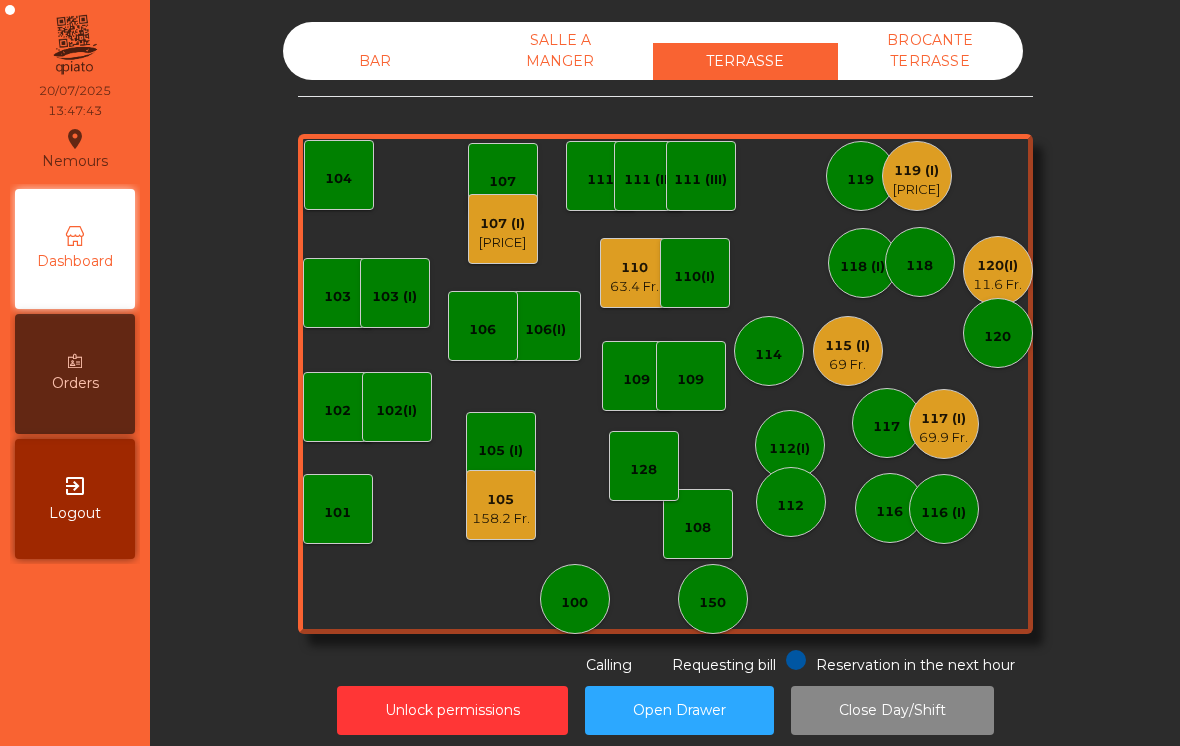 click on "[PRICE]" 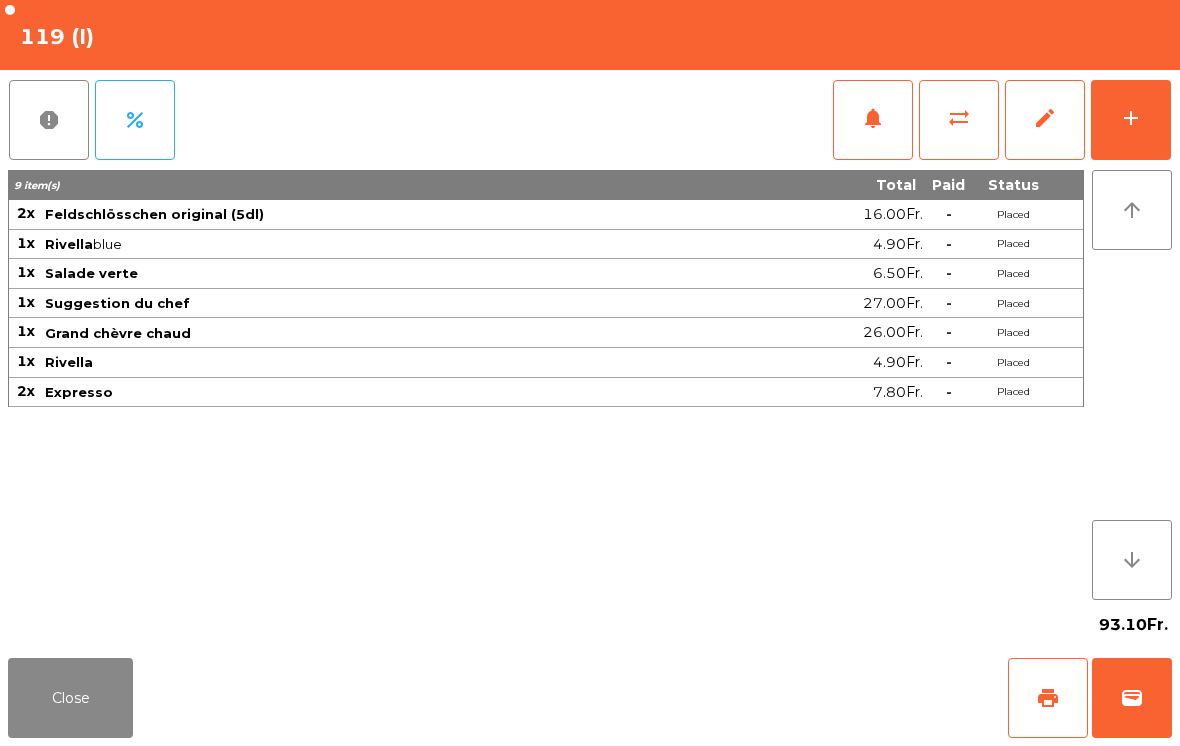 click on "sync_alt" 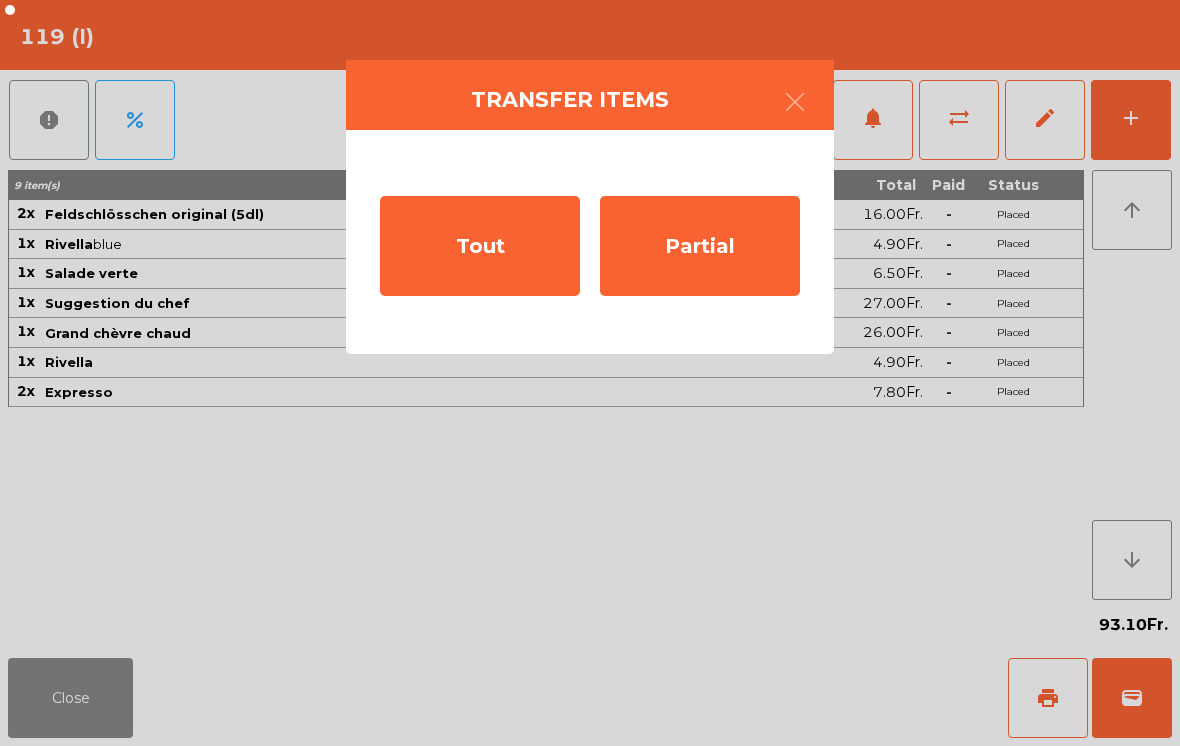click on "Tout" 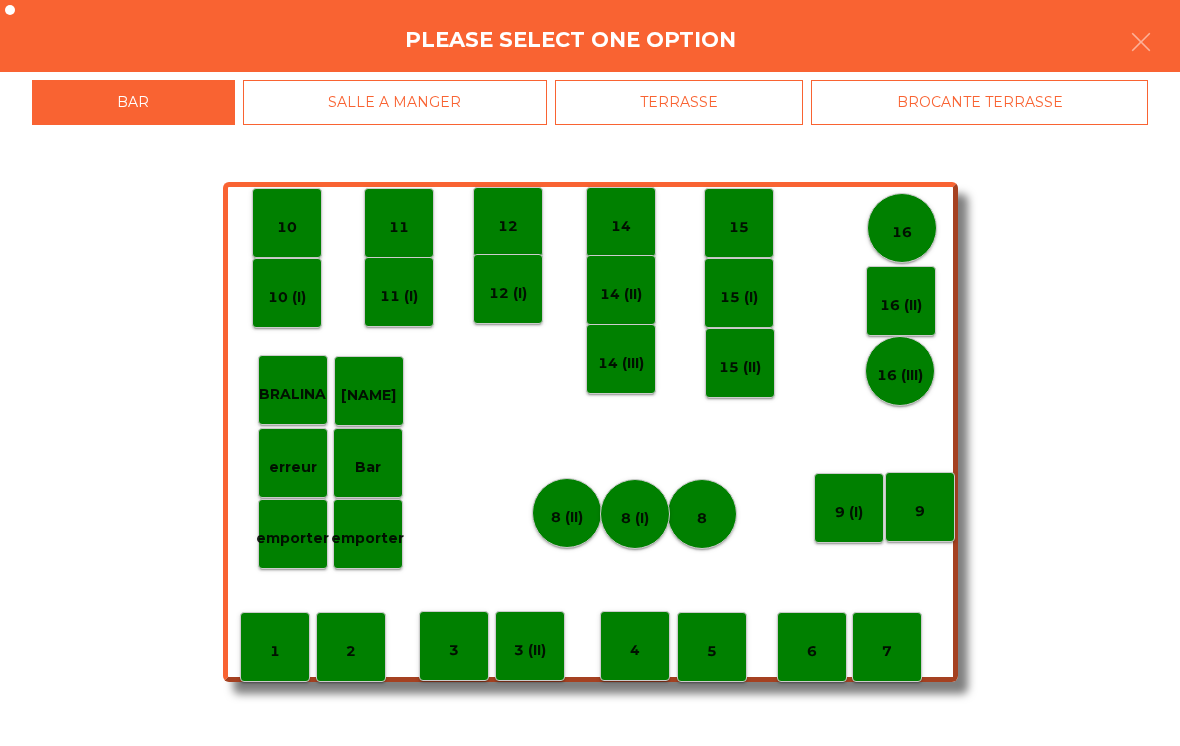 click on "BROCANTE TERRASSE" 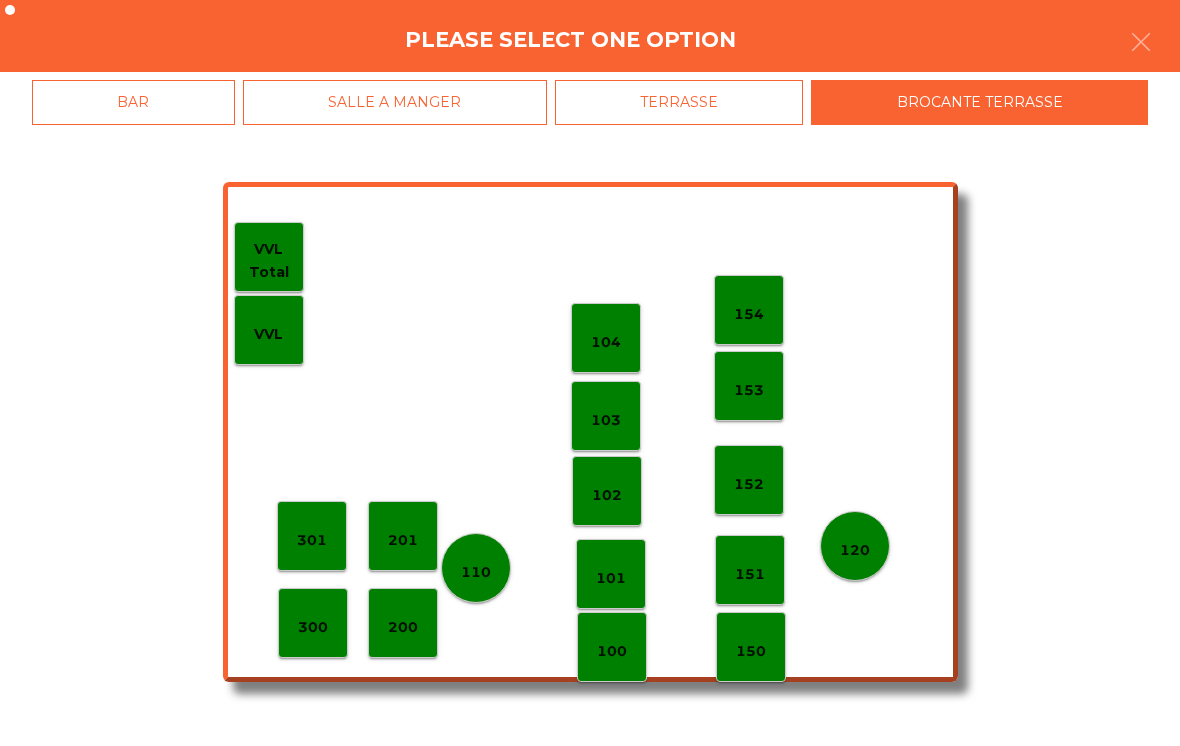 click on "300" 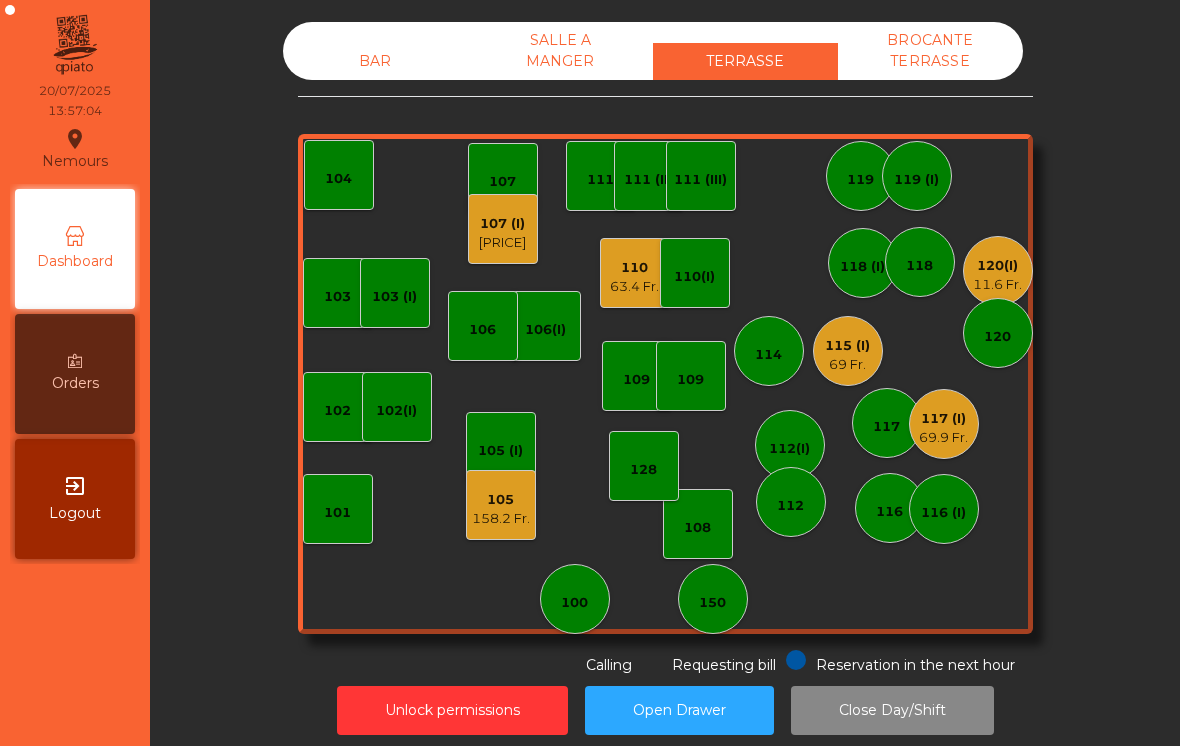 click on "107 (I)" 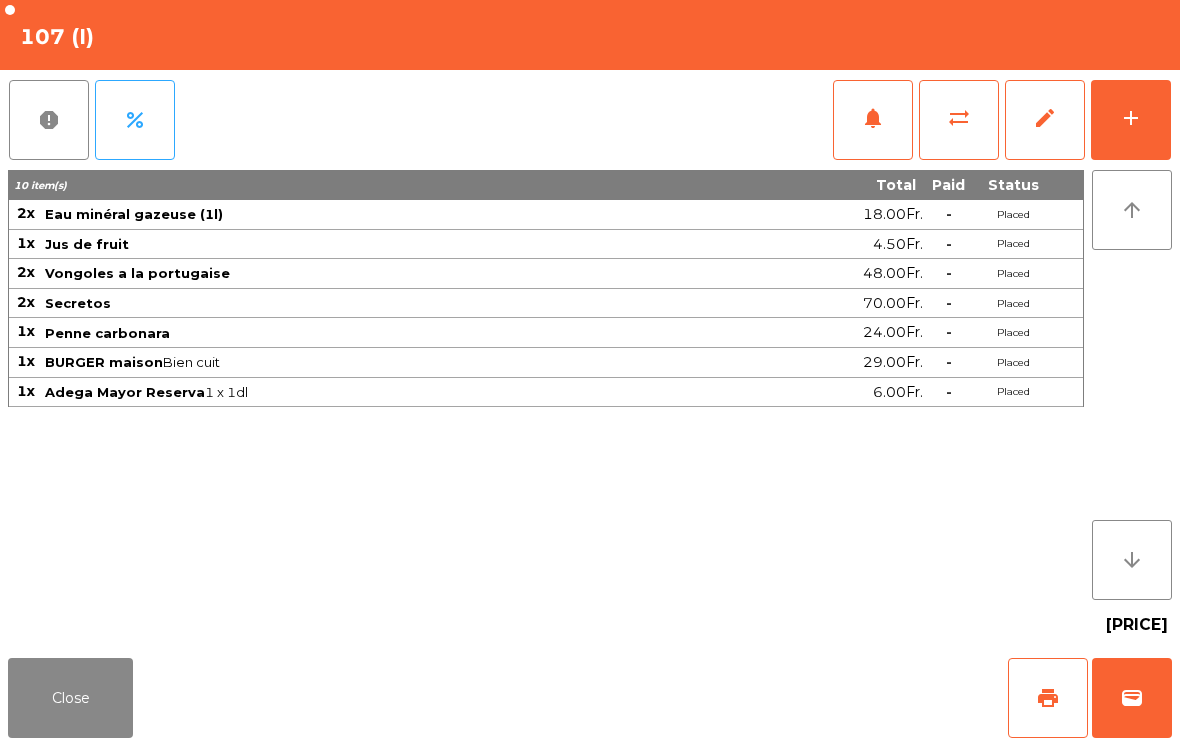 click on "add" 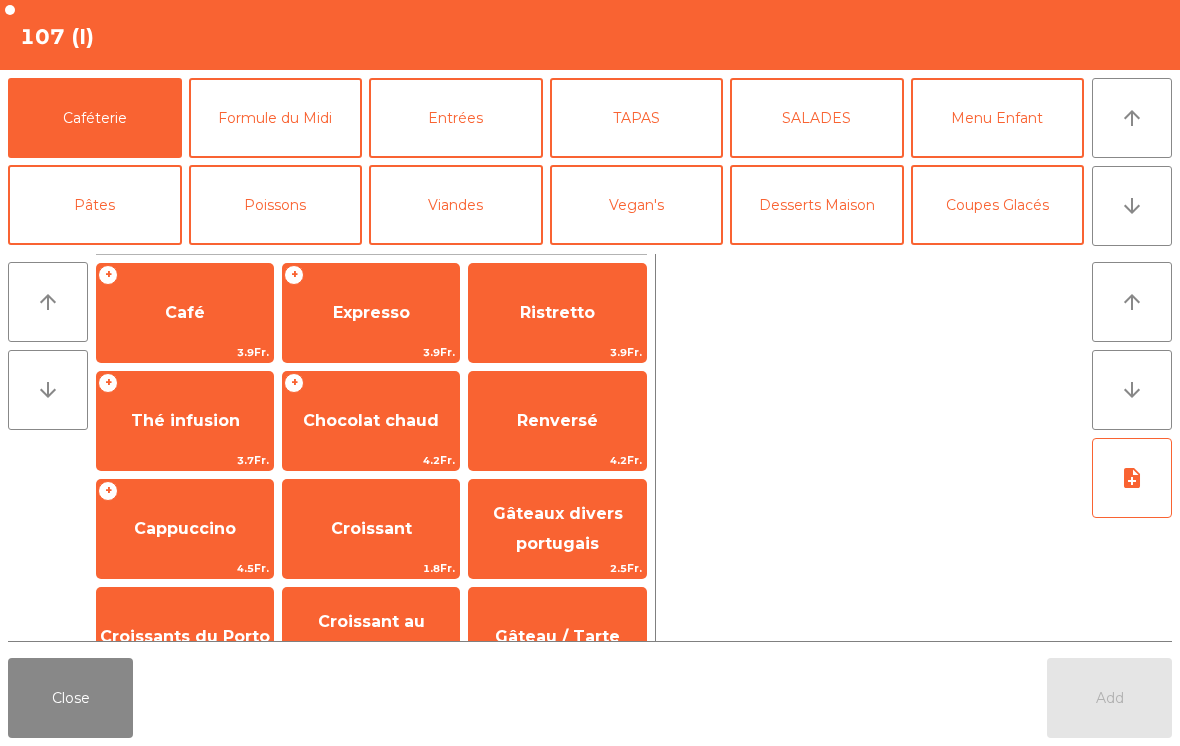 click on "Expresso" 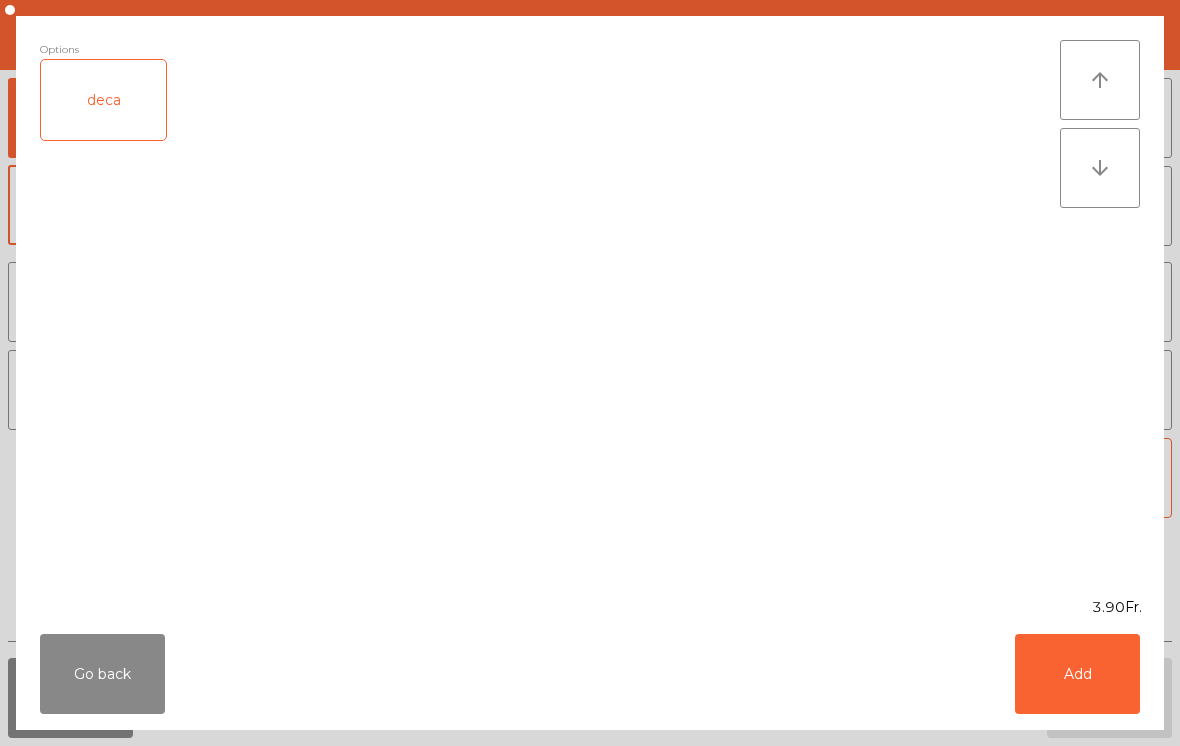 click on "Add" 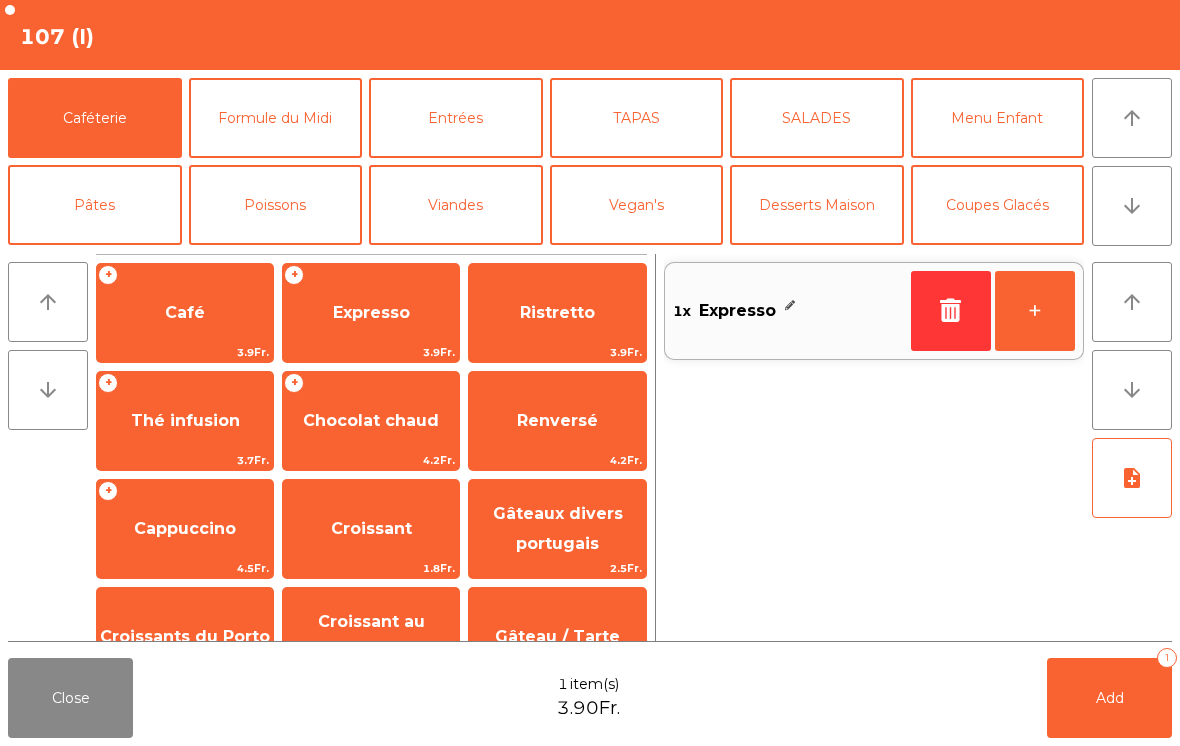 click on "+" 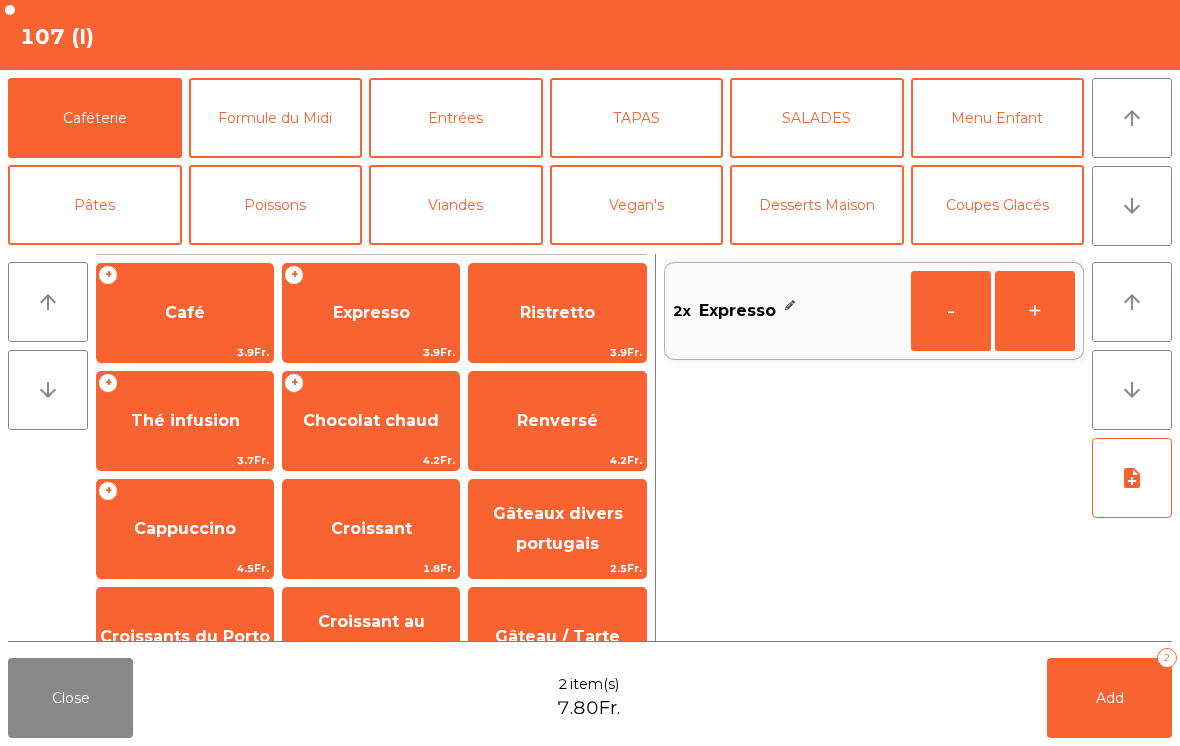 scroll, scrollTop: 213, scrollLeft: 0, axis: vertical 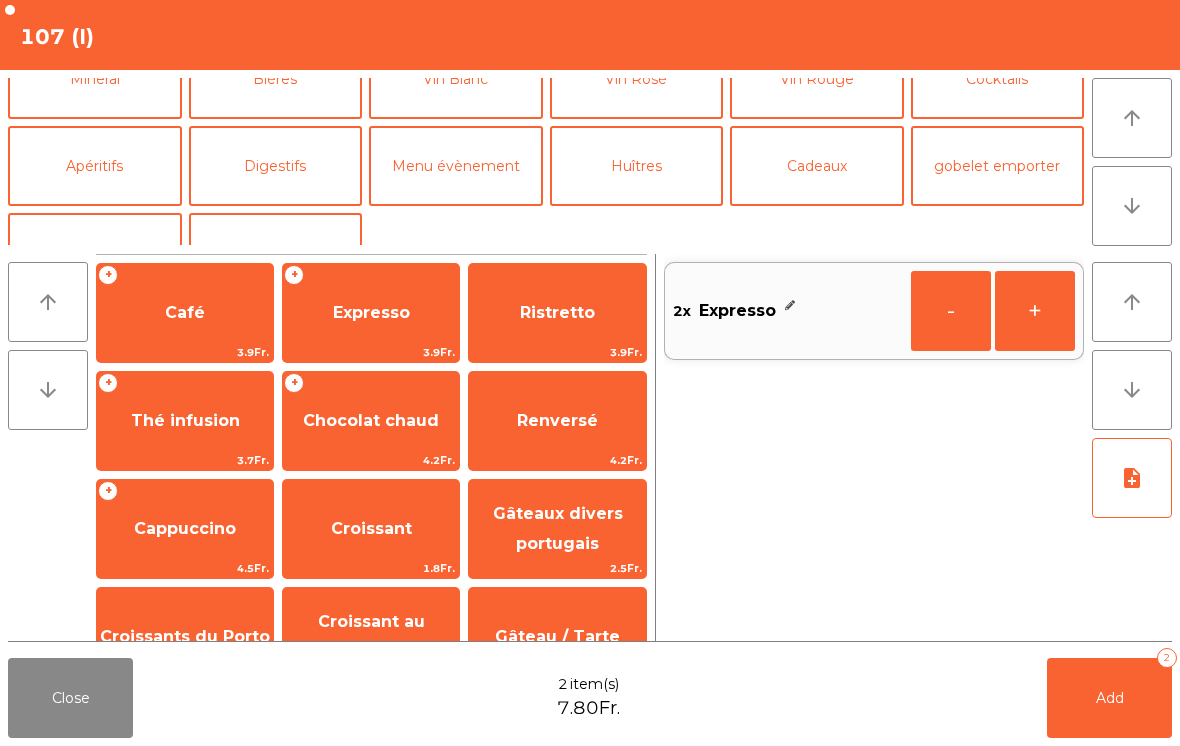 click on "Digestifs" 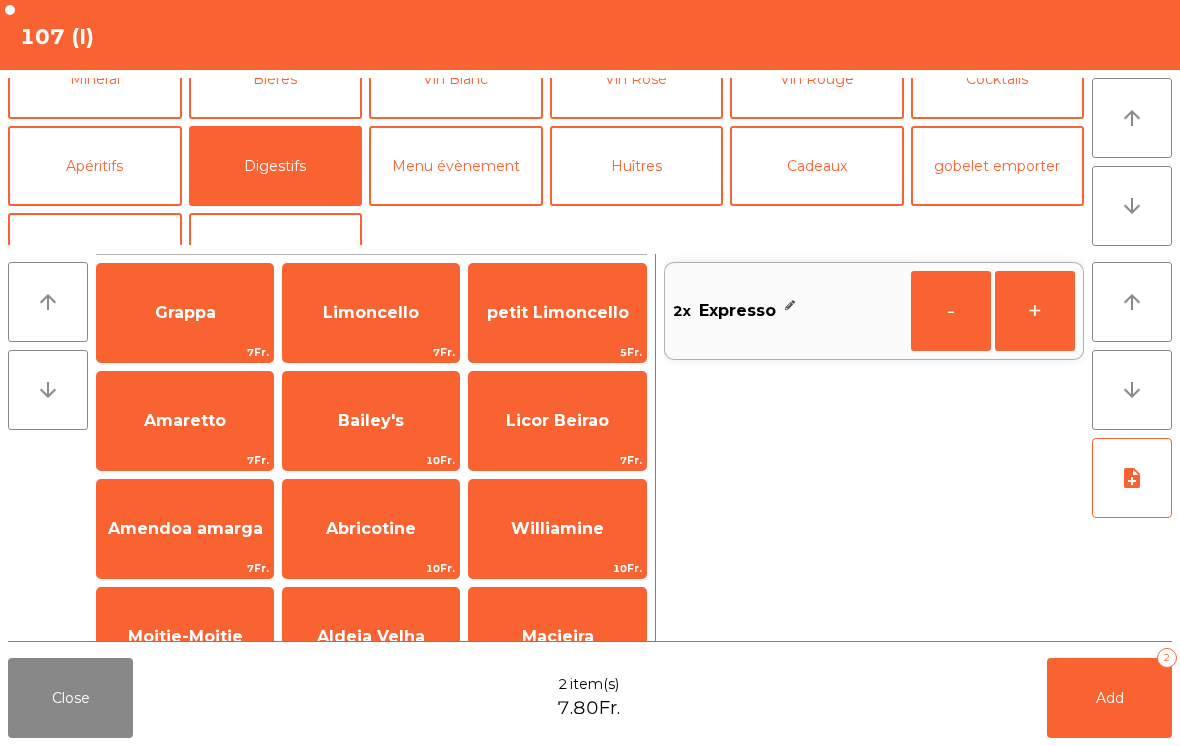 scroll, scrollTop: 186, scrollLeft: 0, axis: vertical 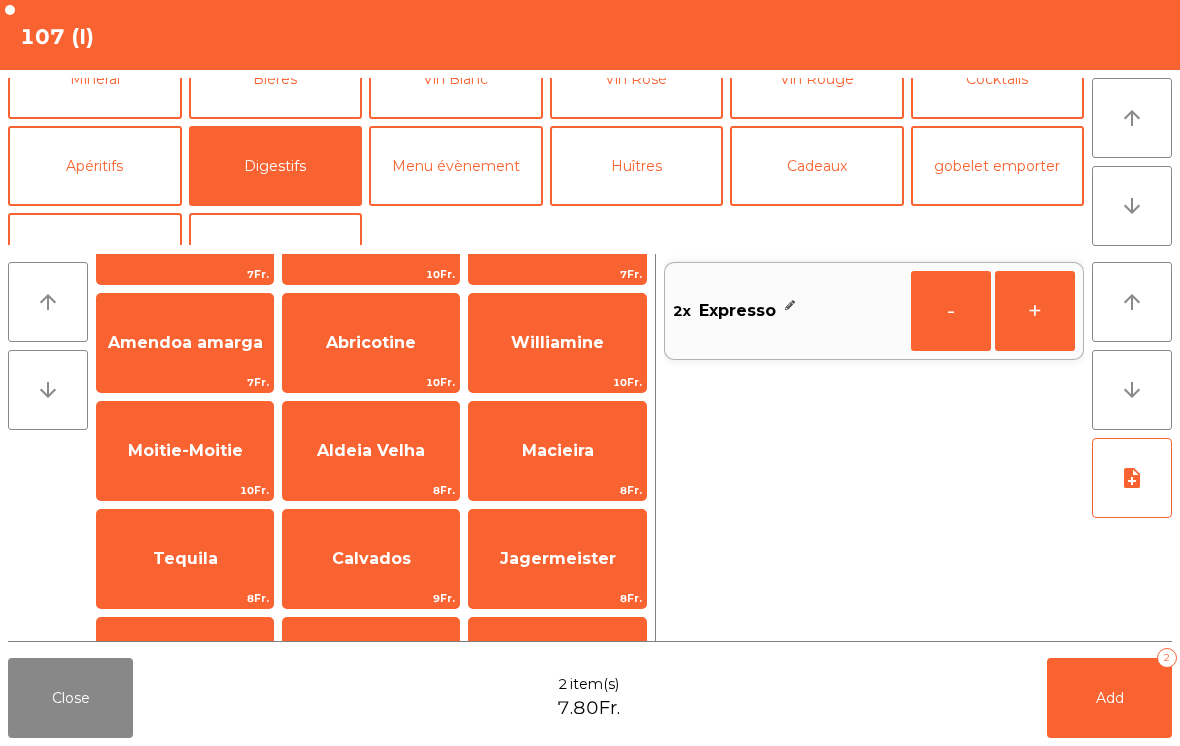 click on "Amendoa amarga" 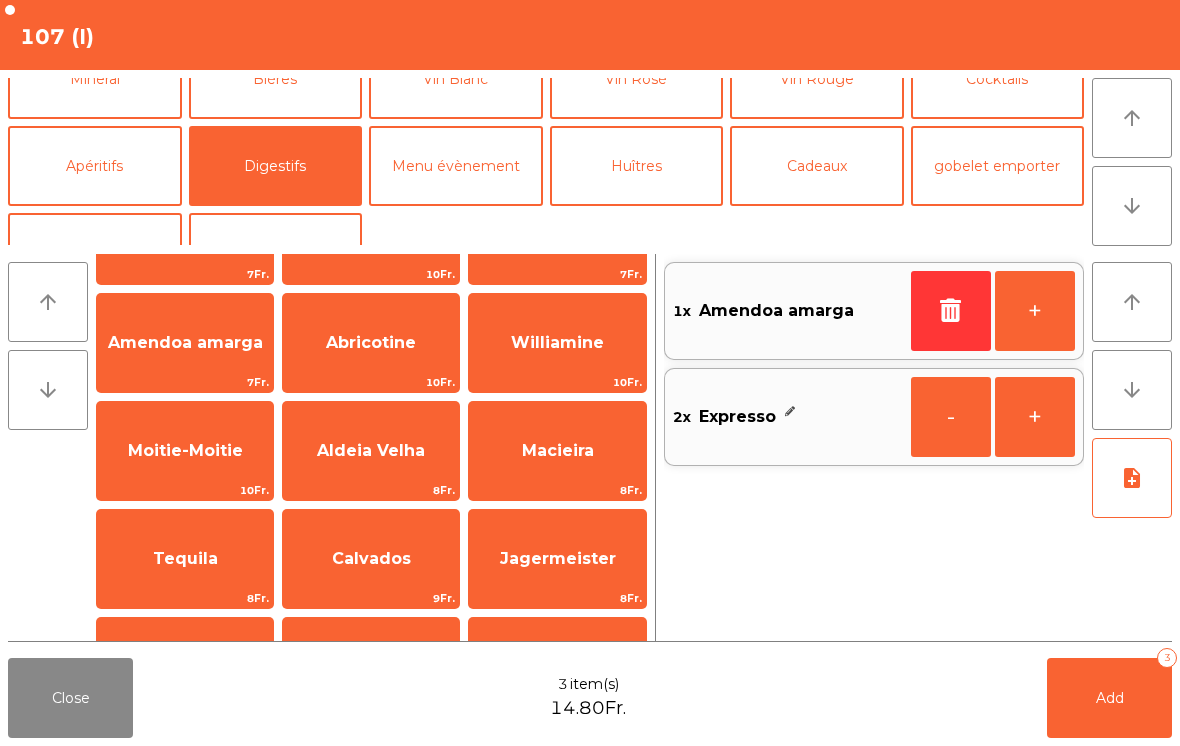 click on "Add   3" 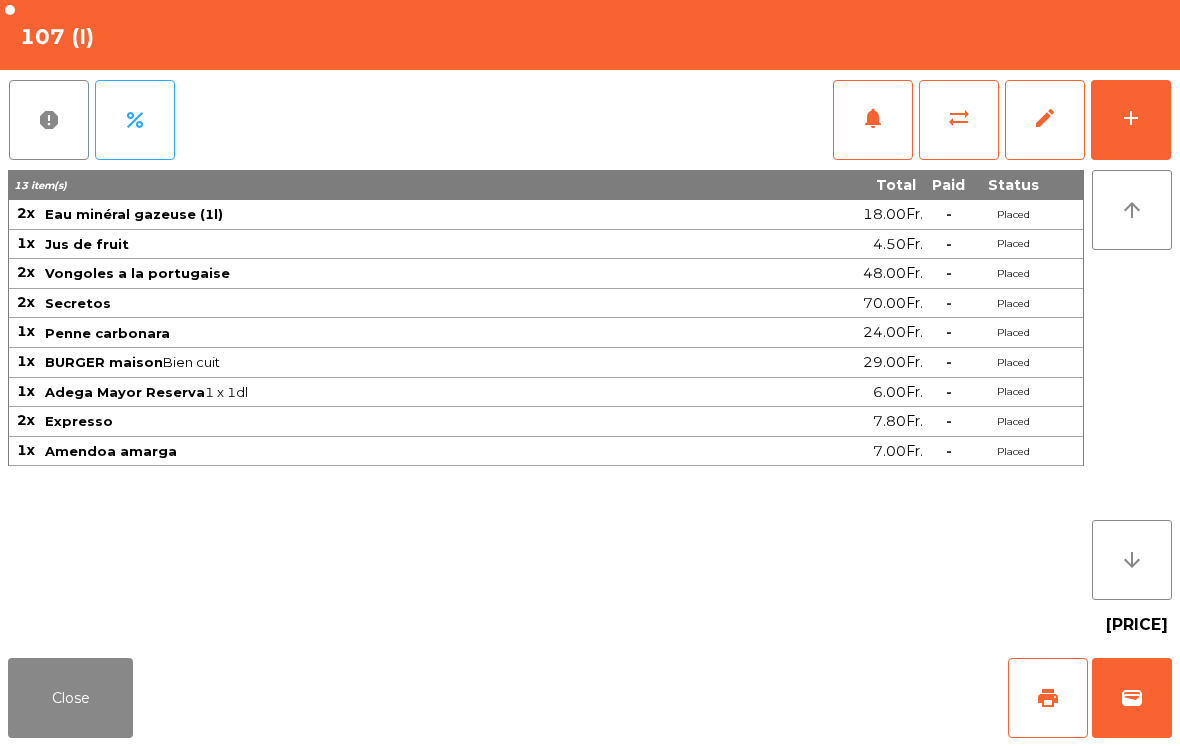click on "Close" 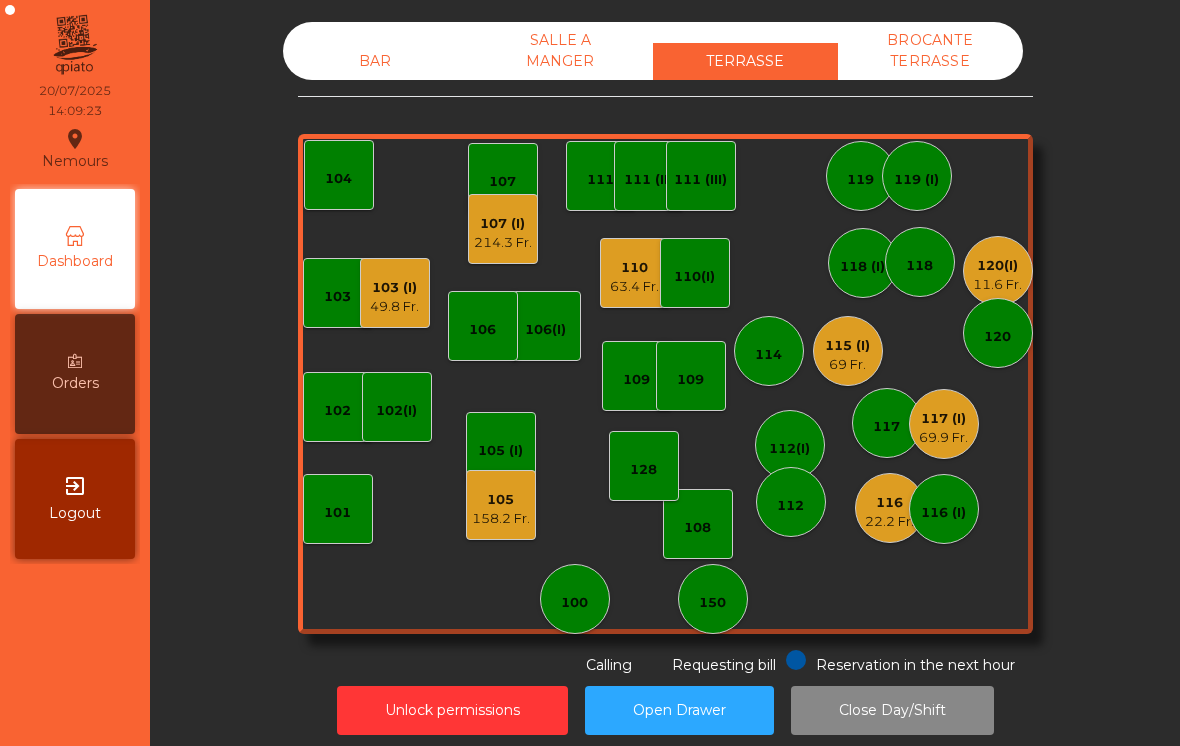 click on "214.3 Fr." 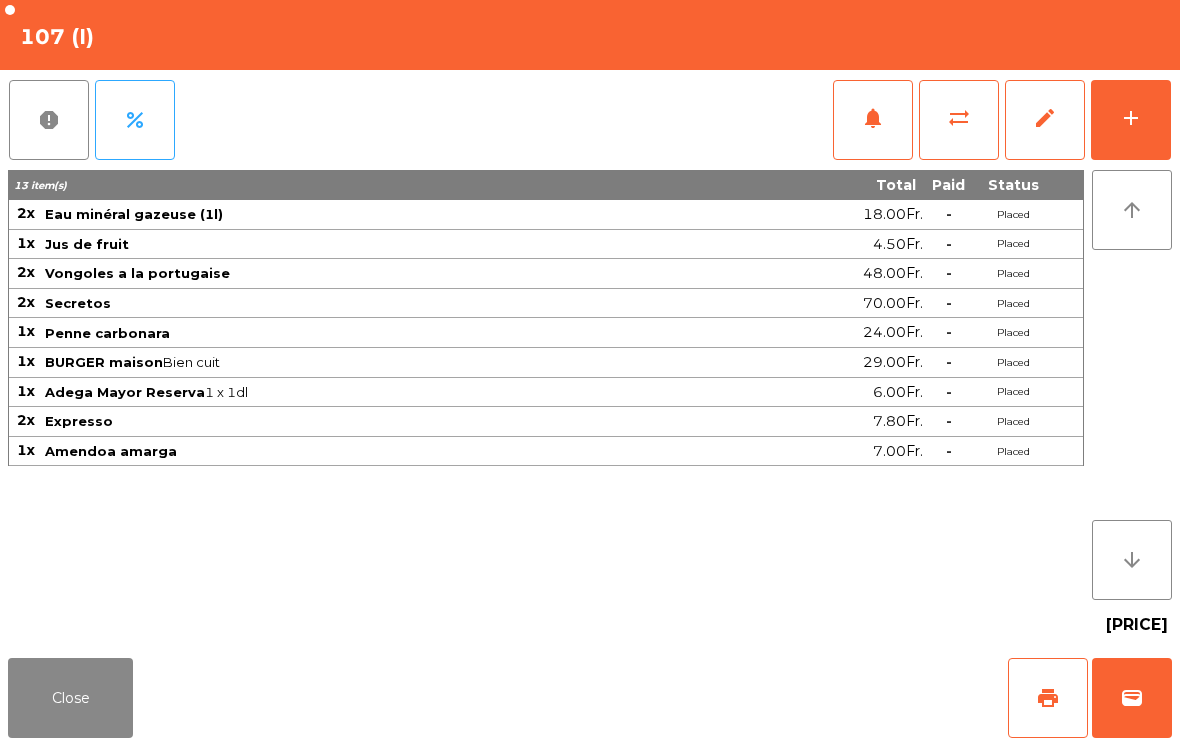 click on "print" 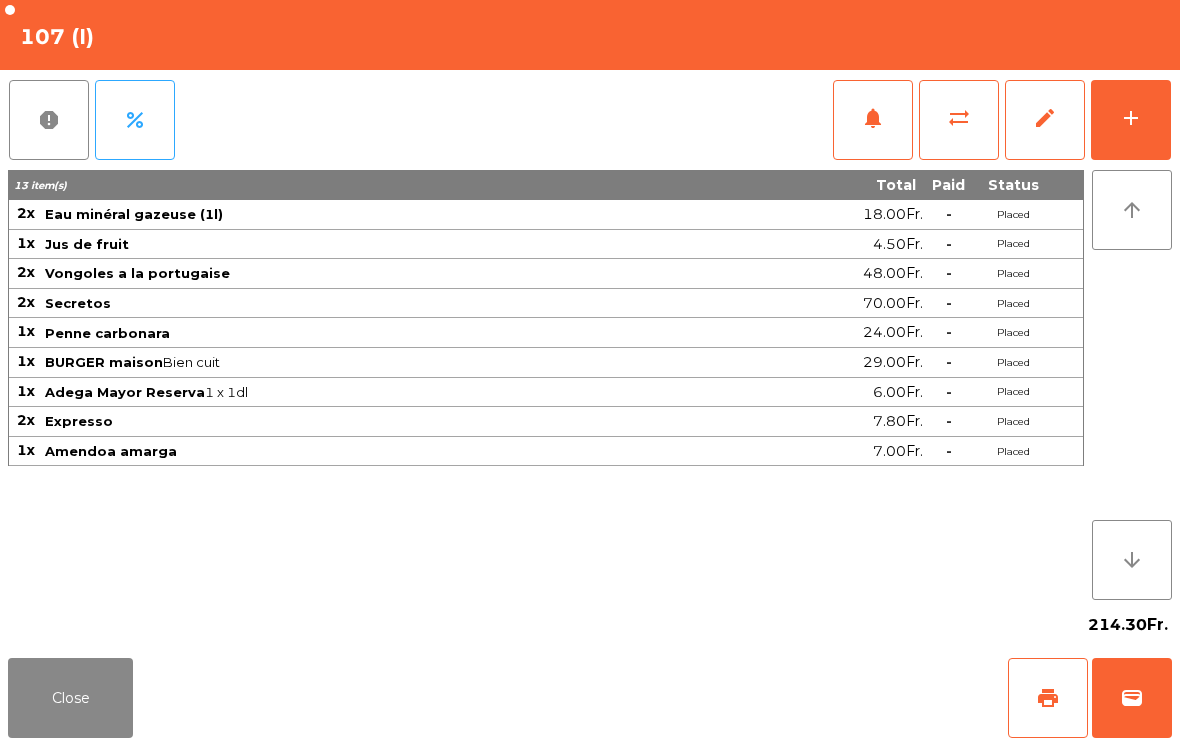 scroll, scrollTop: 0, scrollLeft: 0, axis: both 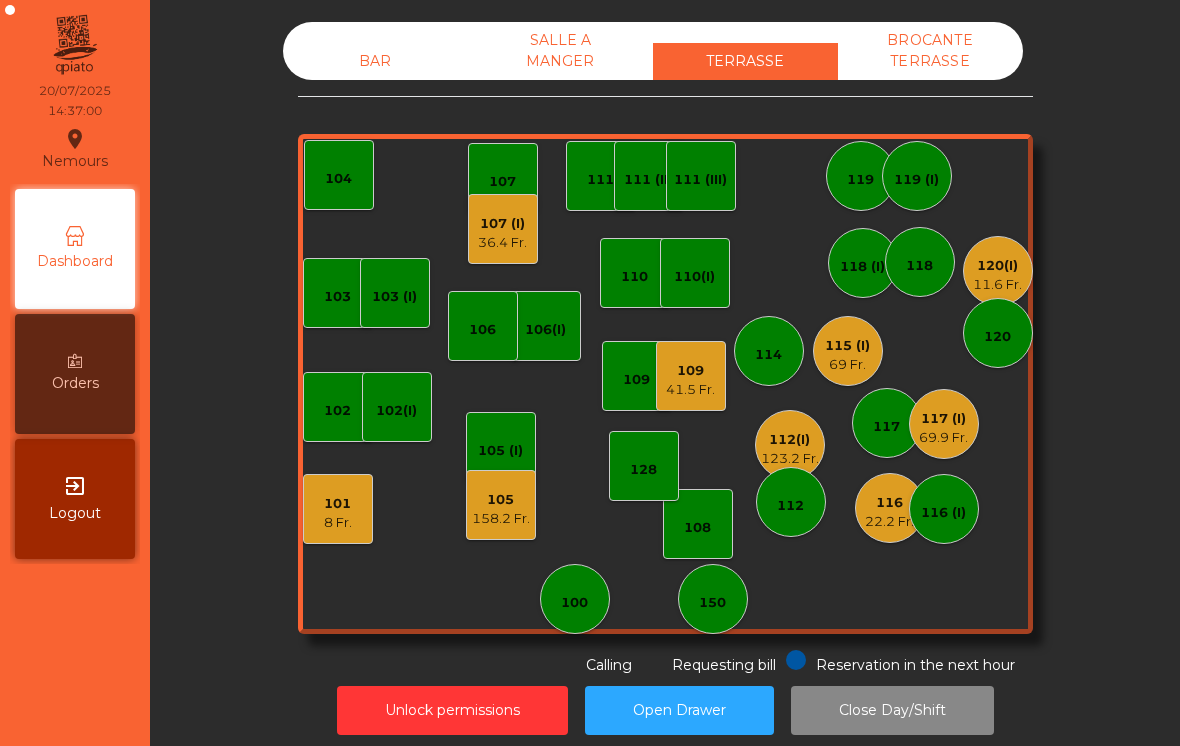 click on "117 (I)   69.9 Fr." 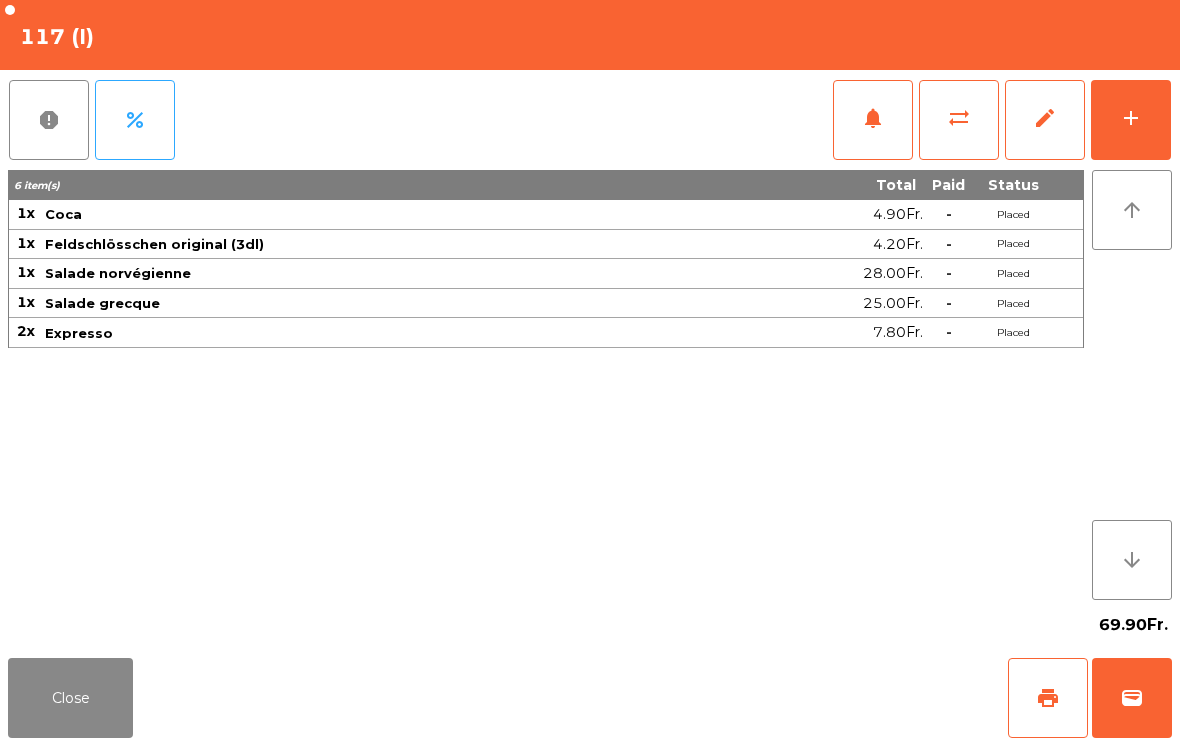 click on "Close" 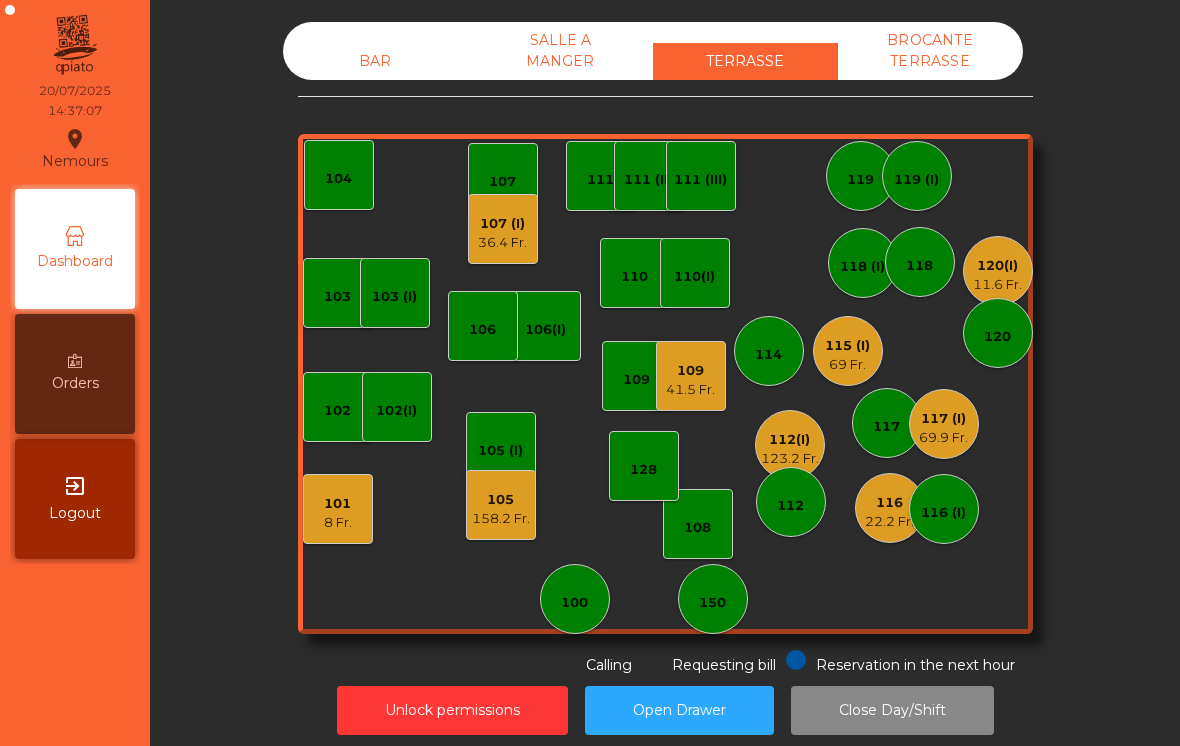 click on "117" 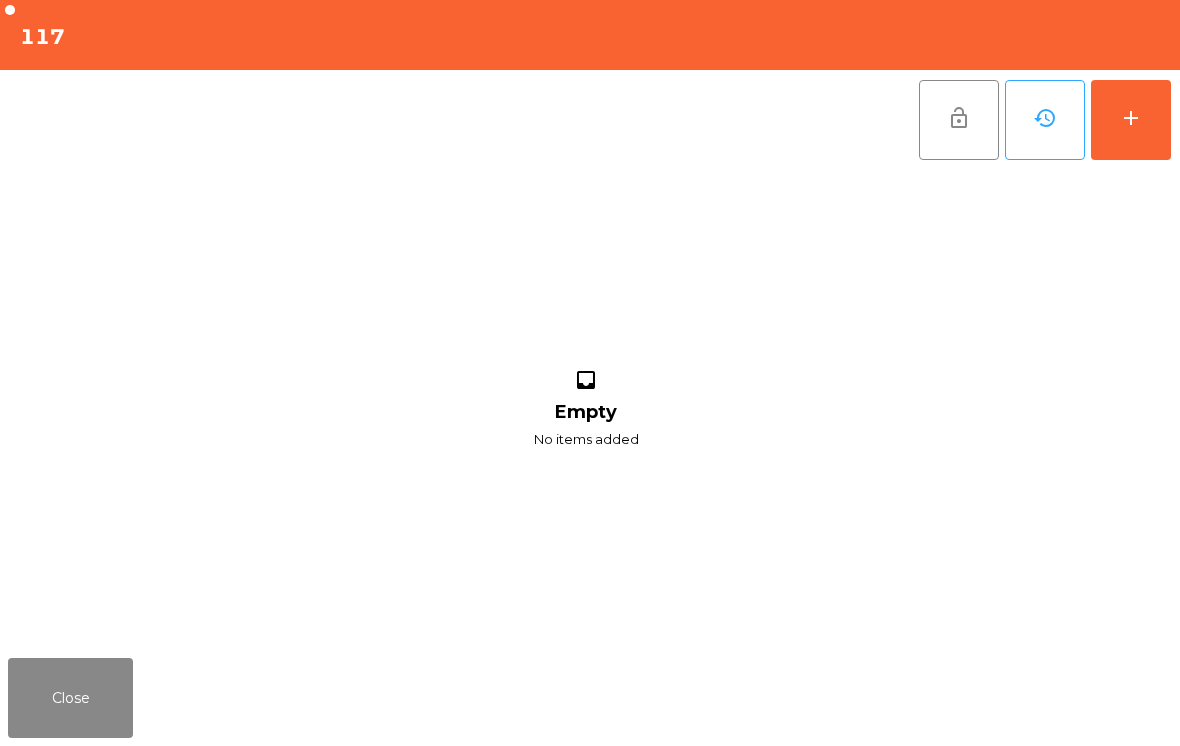 click on "Close" 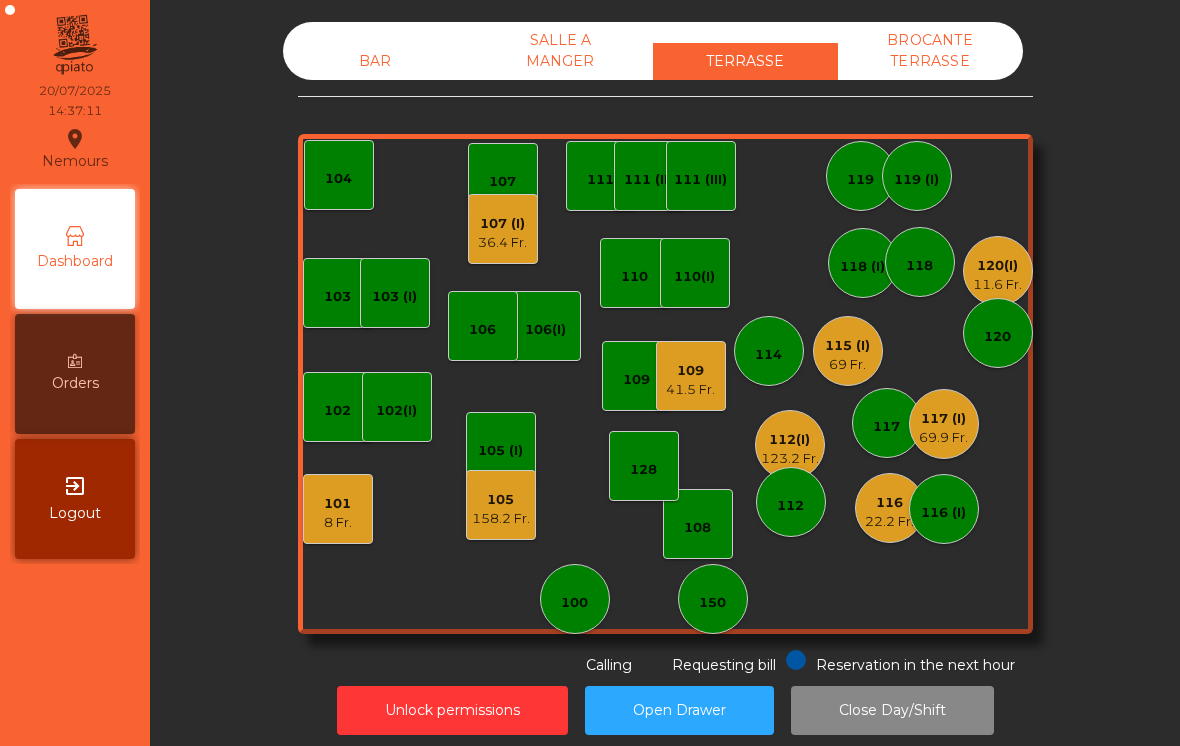 click on "117" 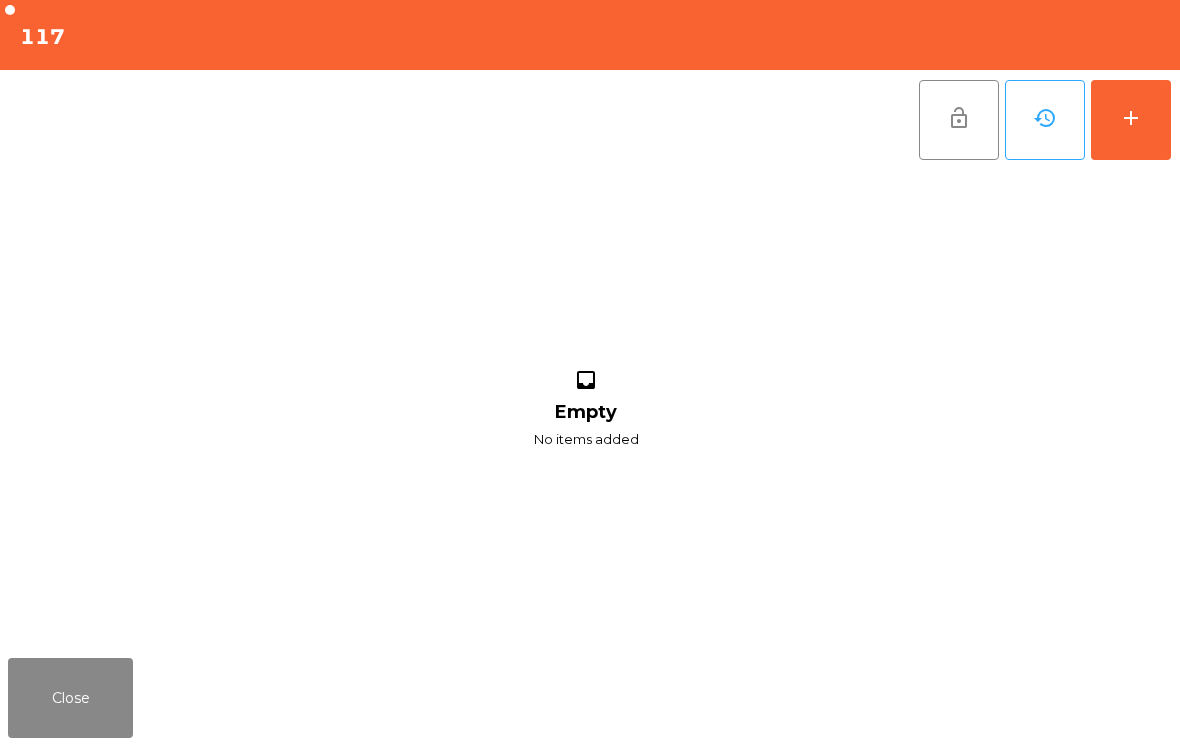 click on "add" 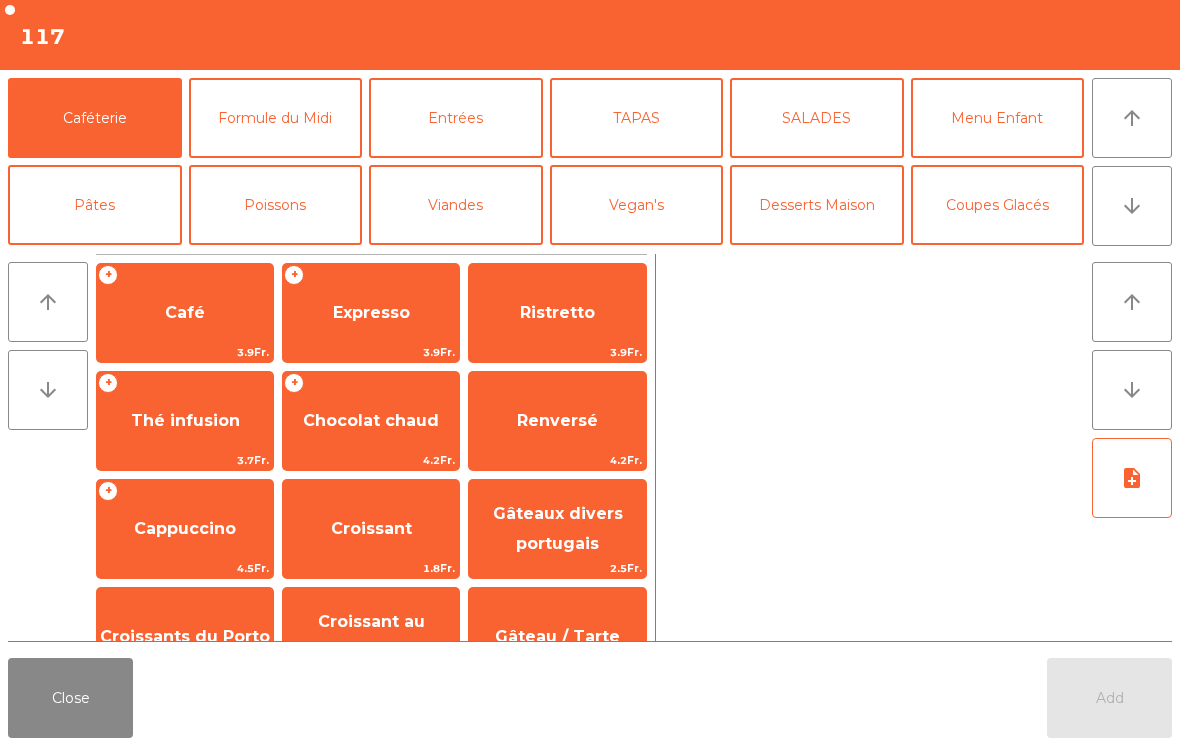 click on "Coupes Glacés" 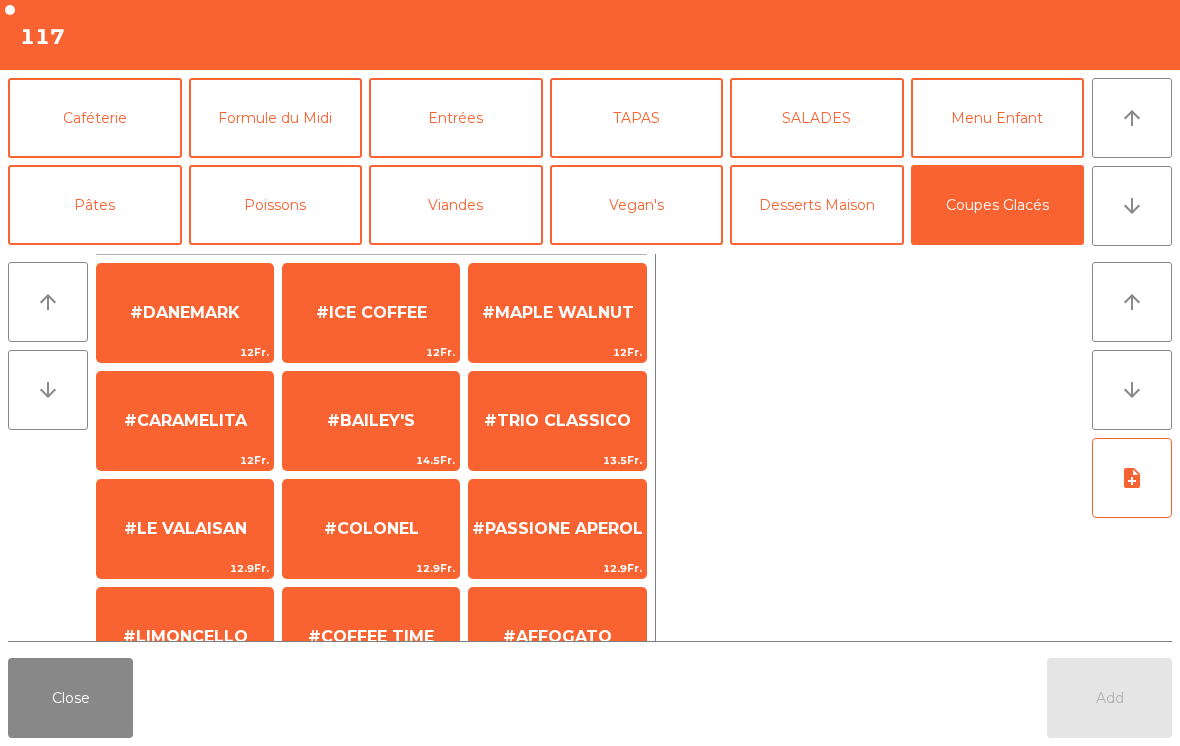 scroll, scrollTop: 110, scrollLeft: 0, axis: vertical 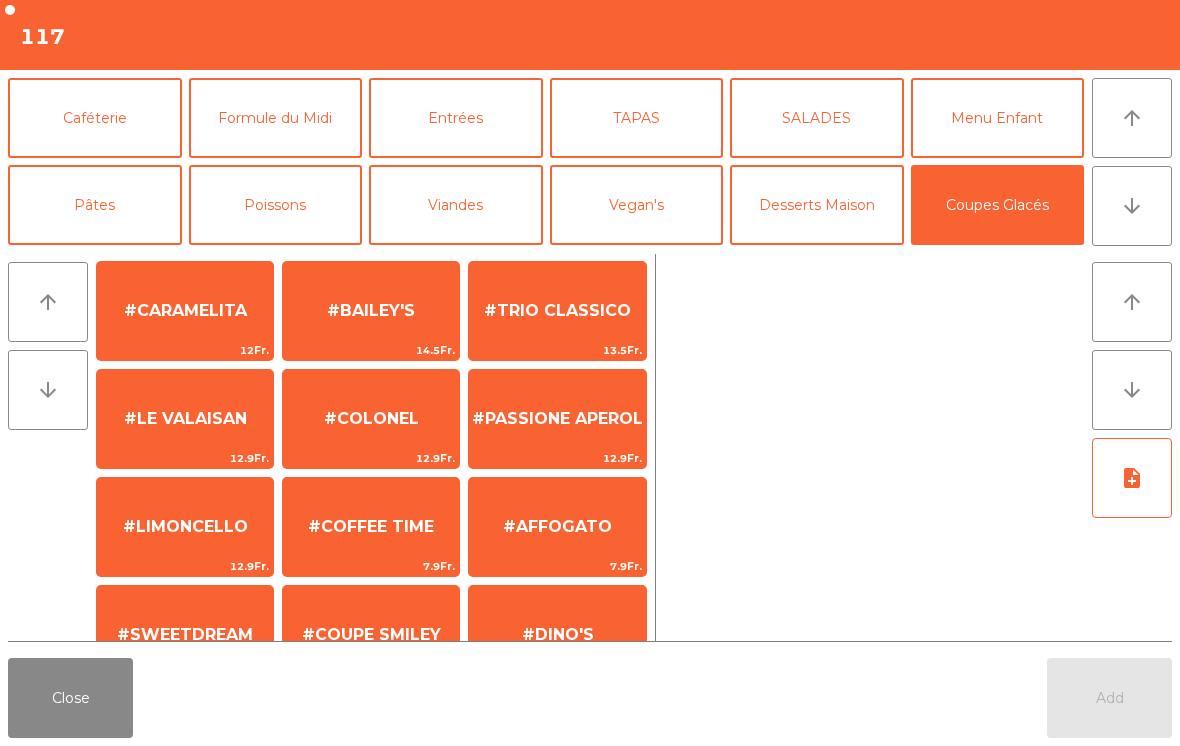 click on "7.9Fr." 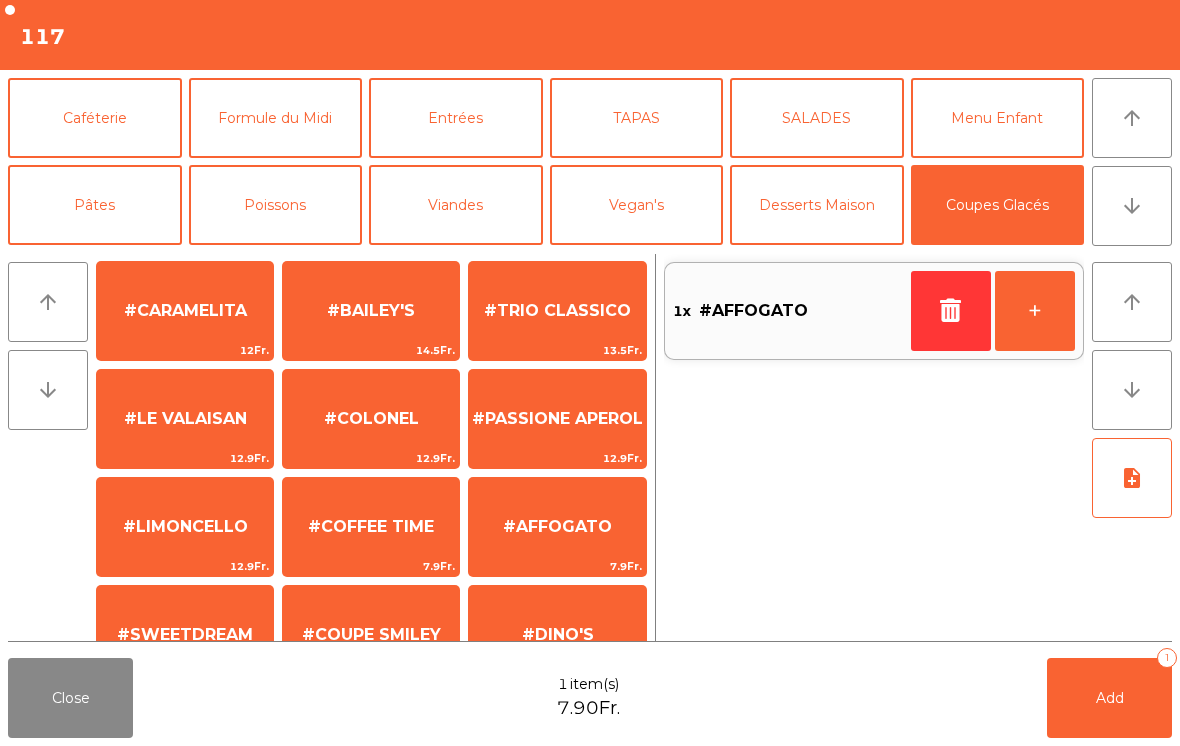 click on "#AFFOGATO" 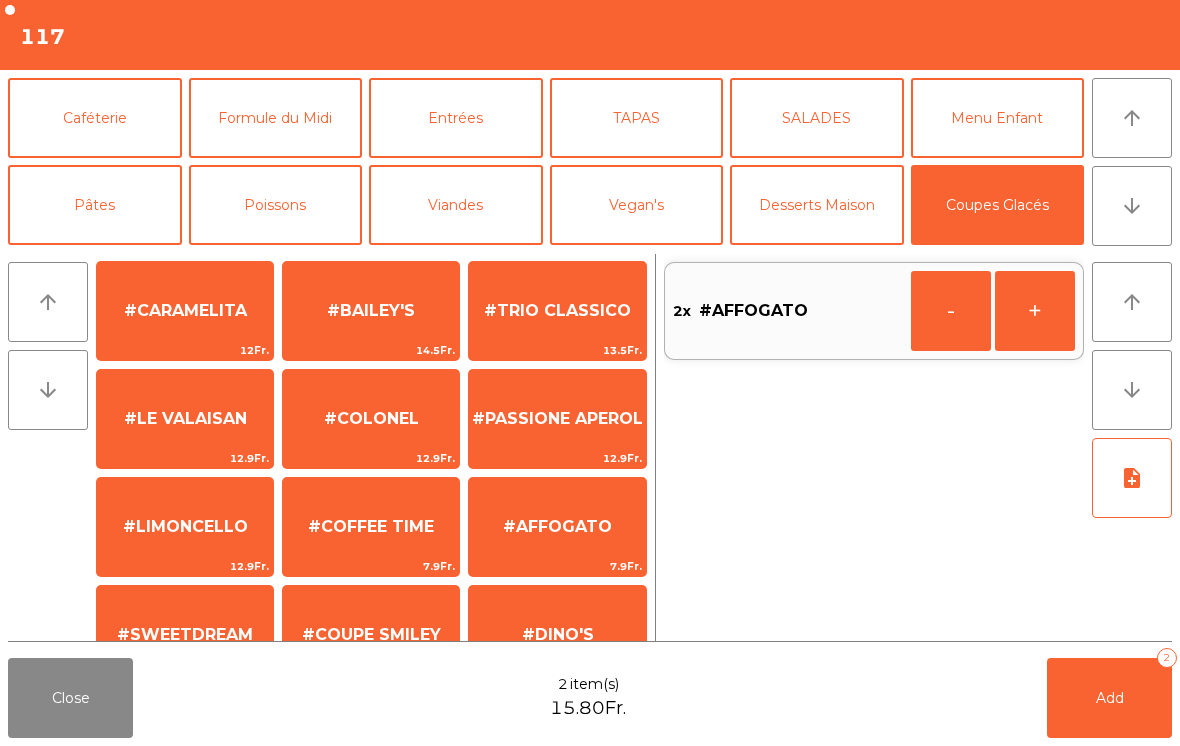 click on "arrow_downward" 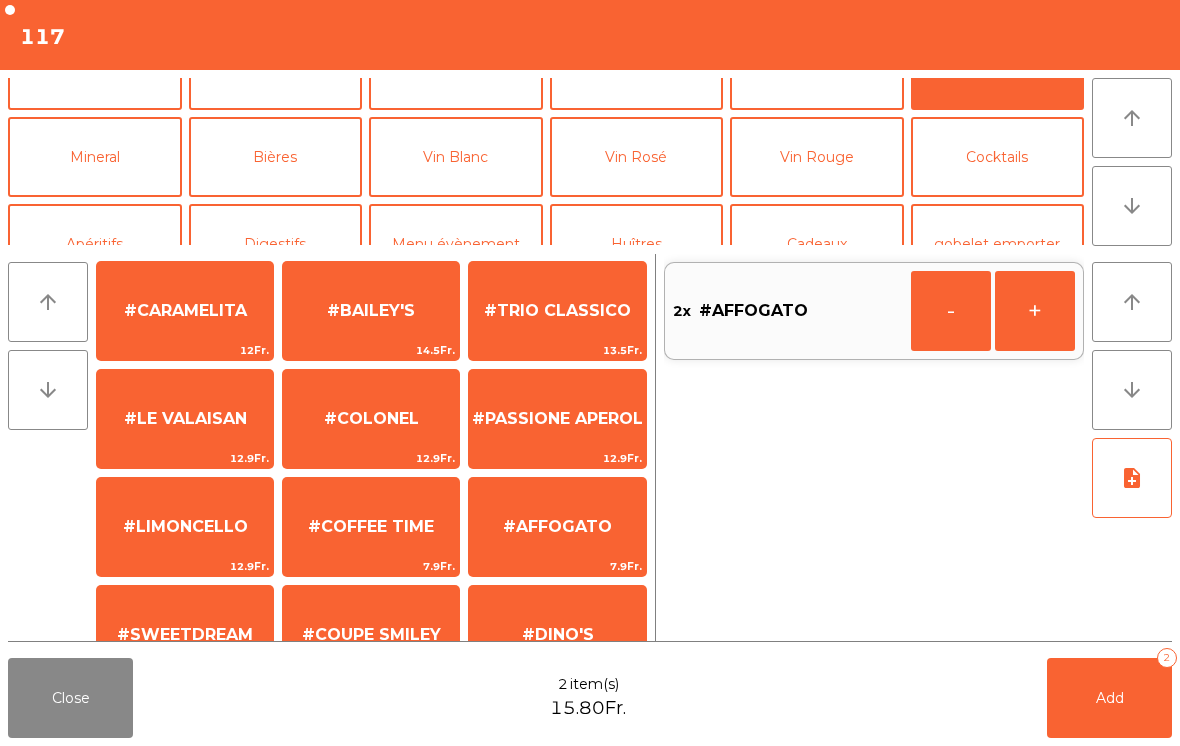 click on "Mineral" 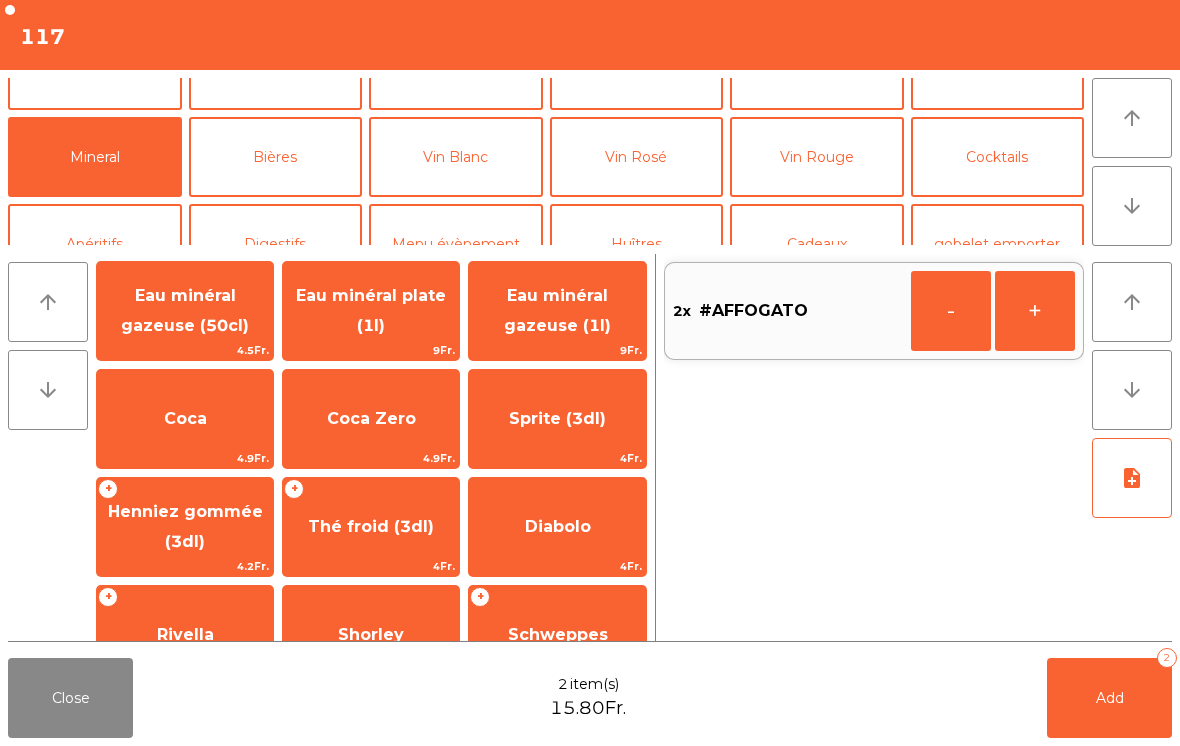 scroll, scrollTop: 174, scrollLeft: 0, axis: vertical 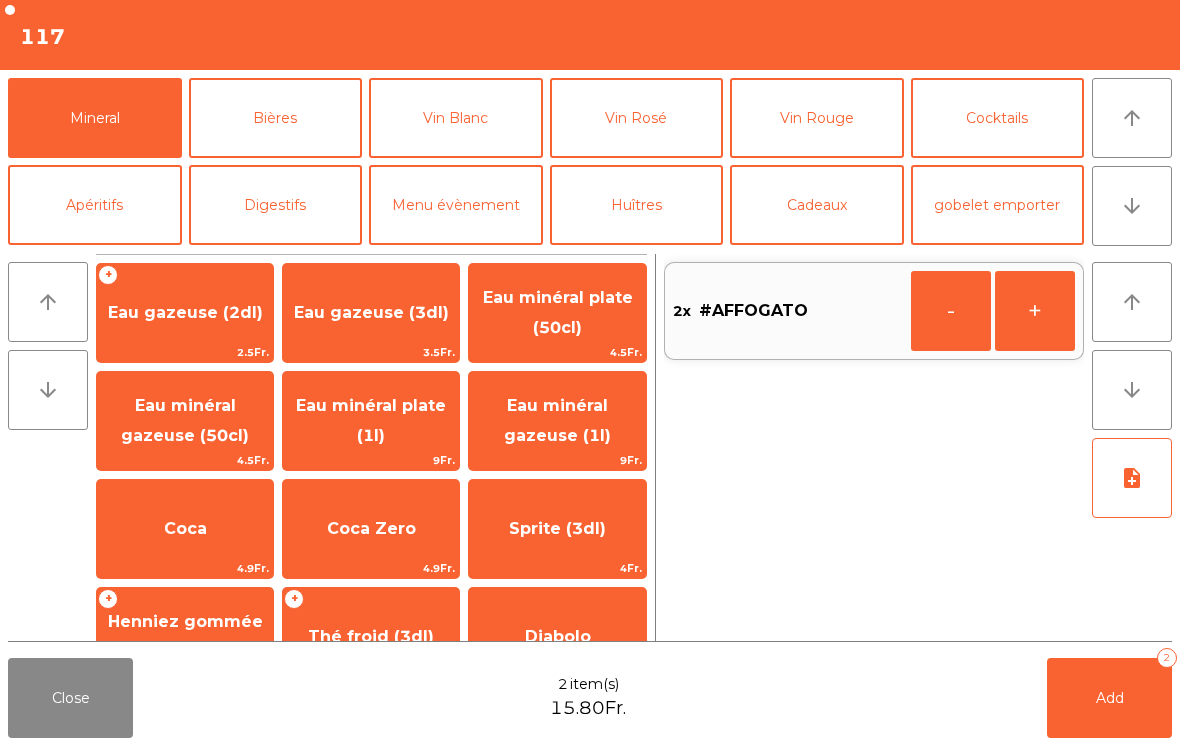 click on "Eau minéral gazeuse (50cl)" 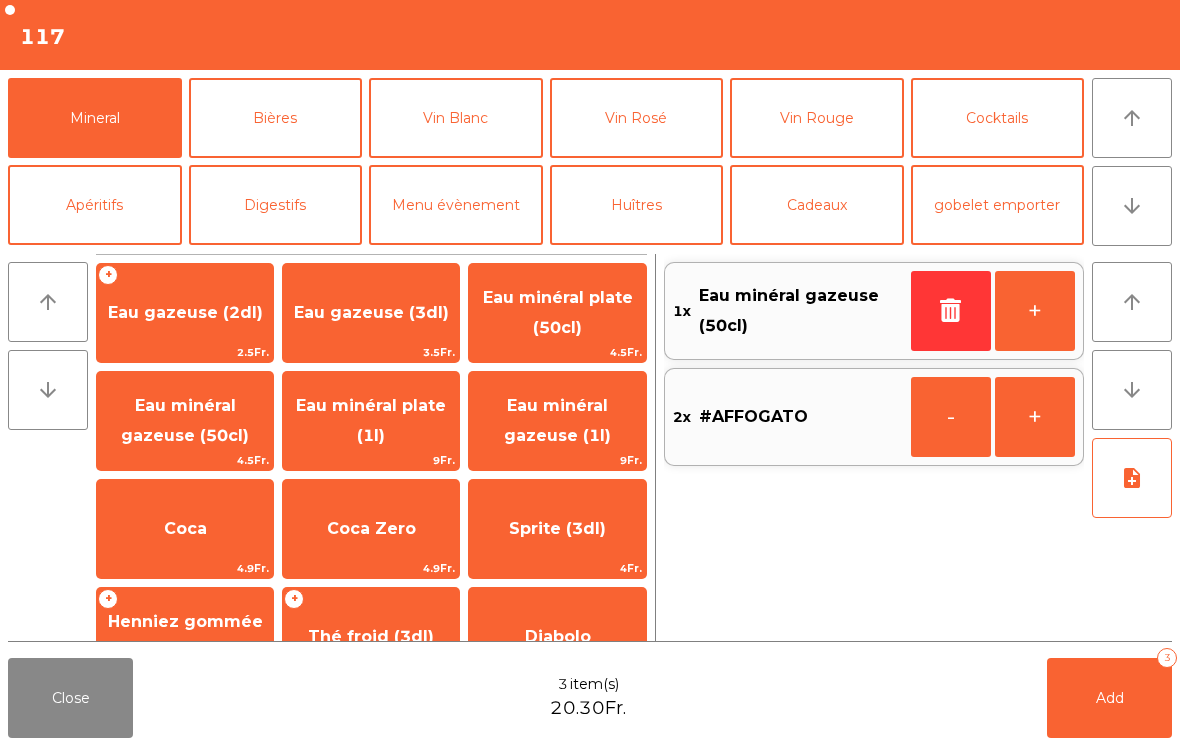 click 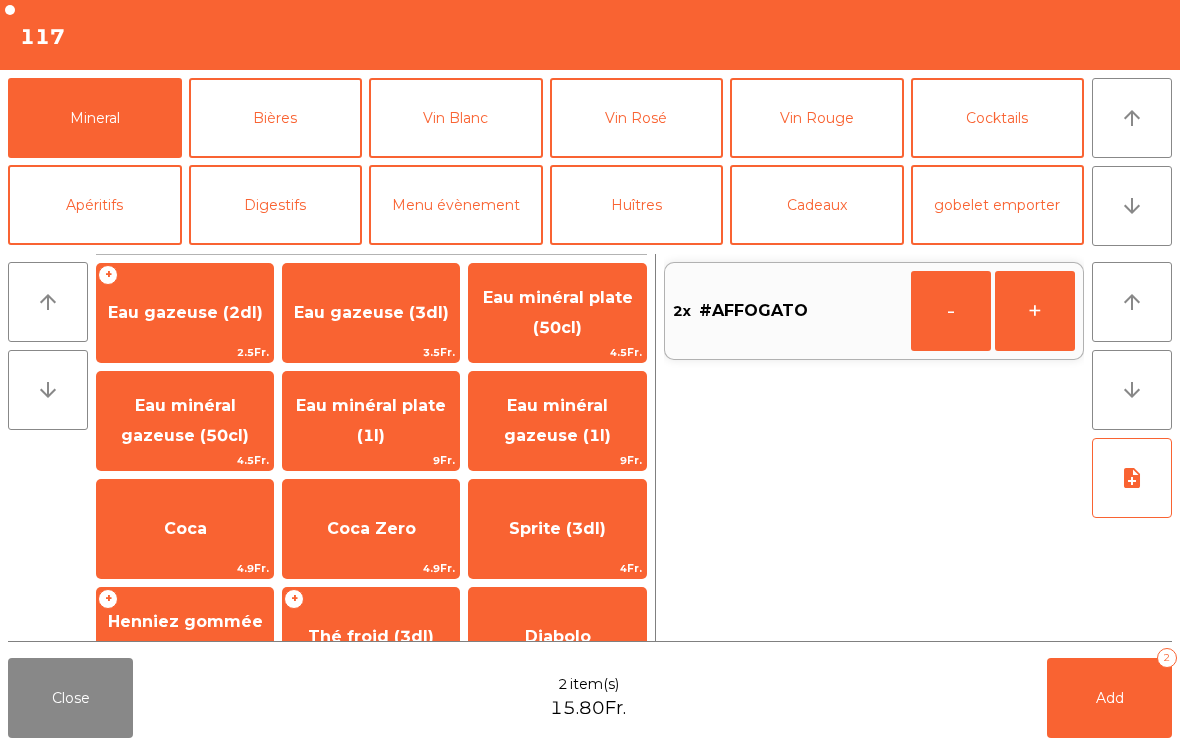 click on "Eau minéral plate (50cl)" 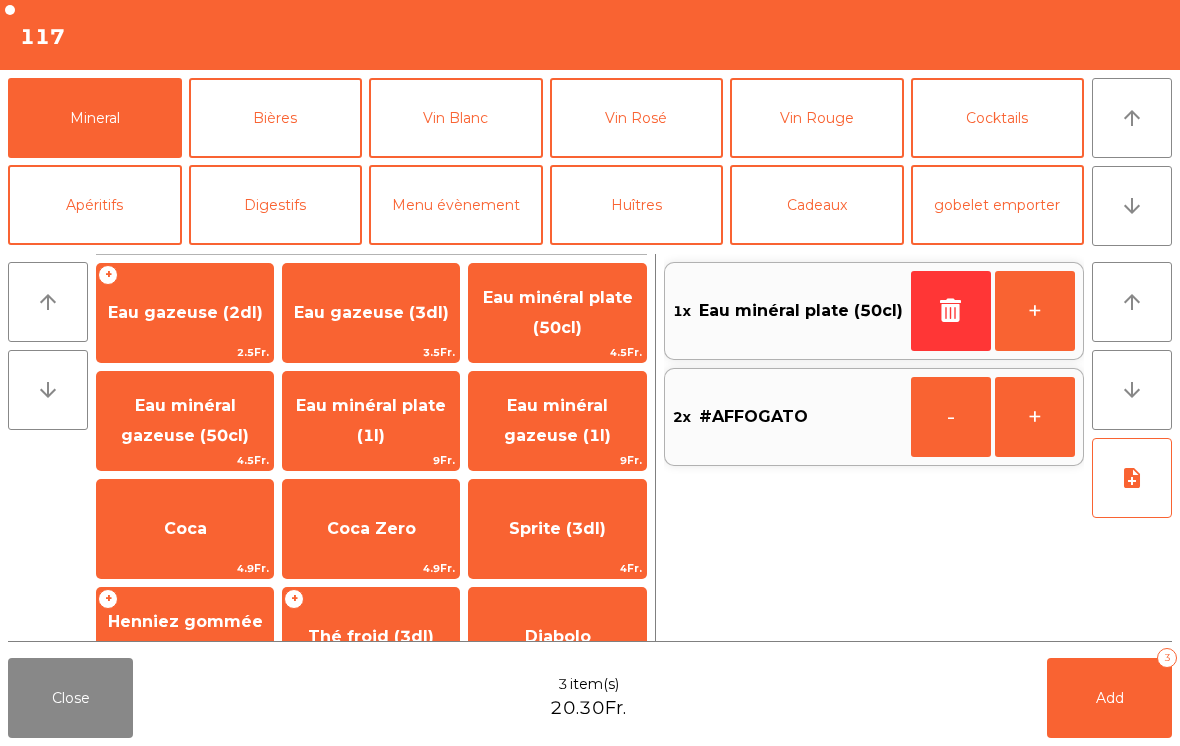click on "Add   3" 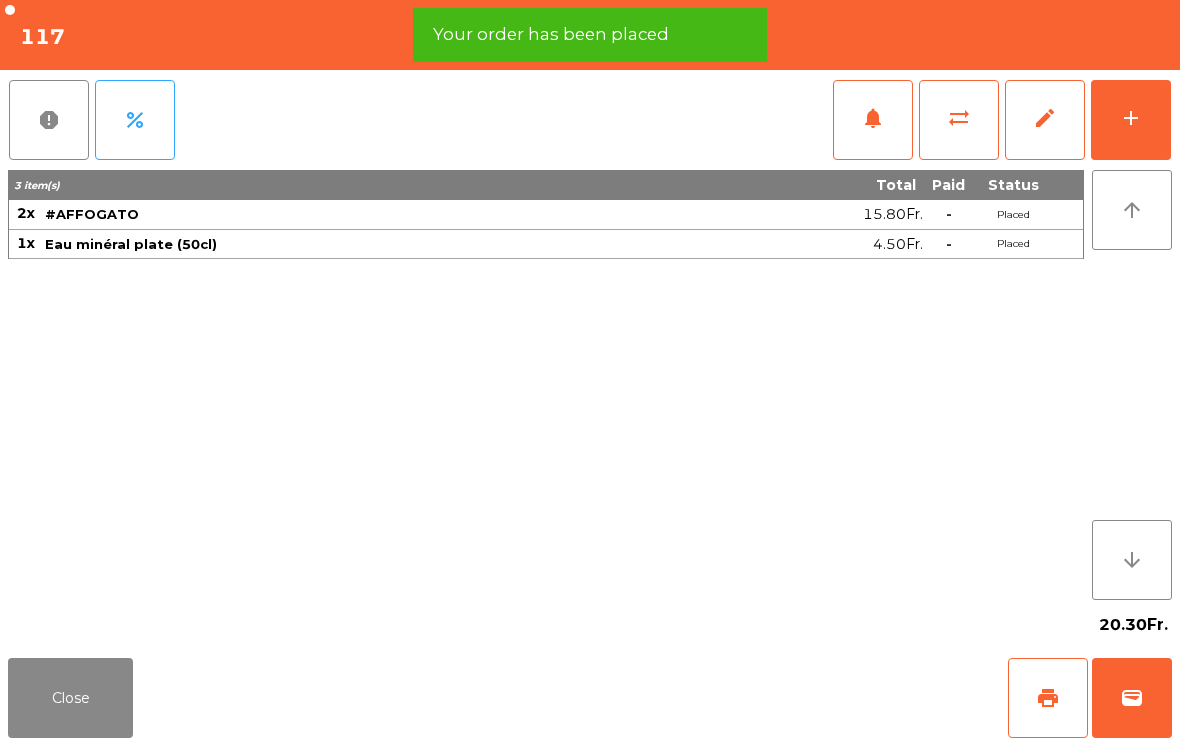 click on "print" 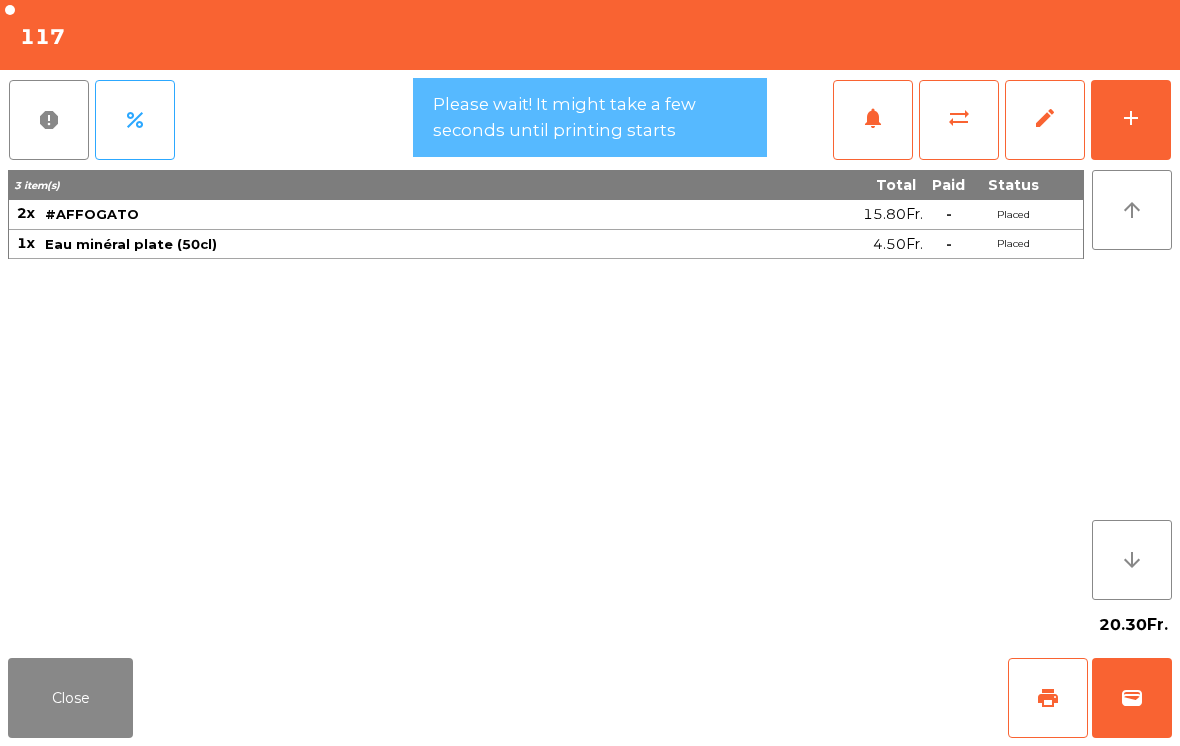 click on "20.30Fr." 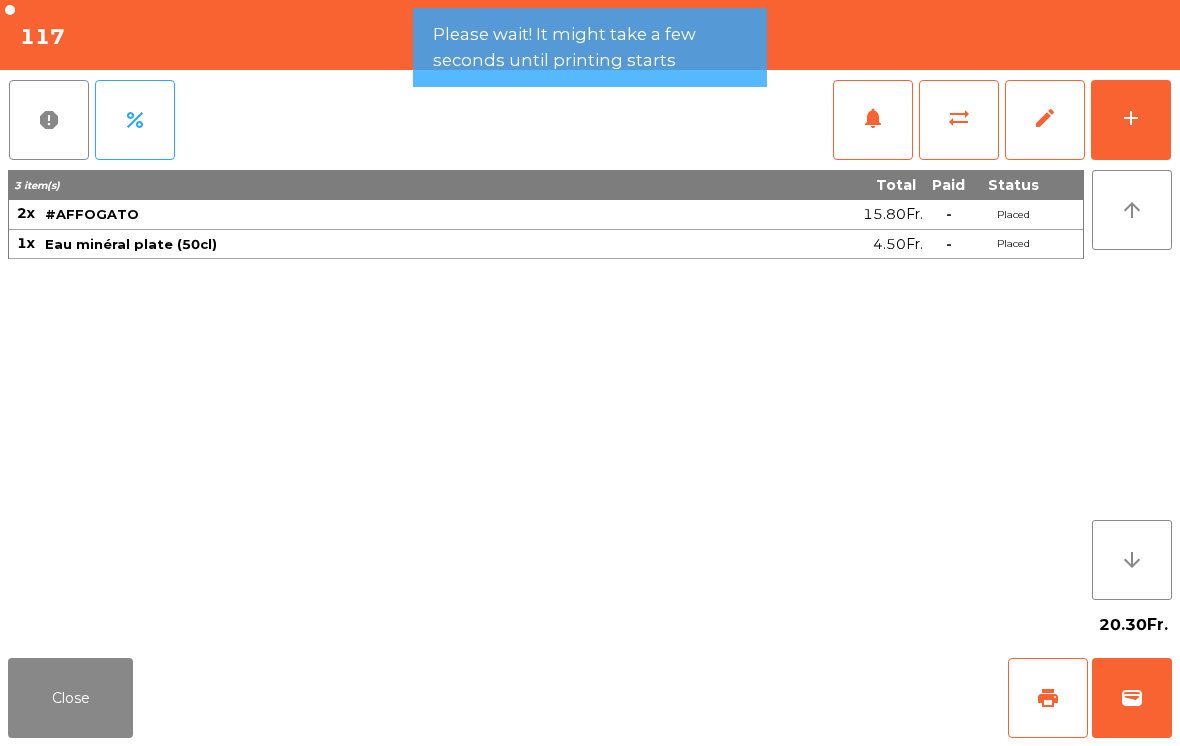 click on "Close" 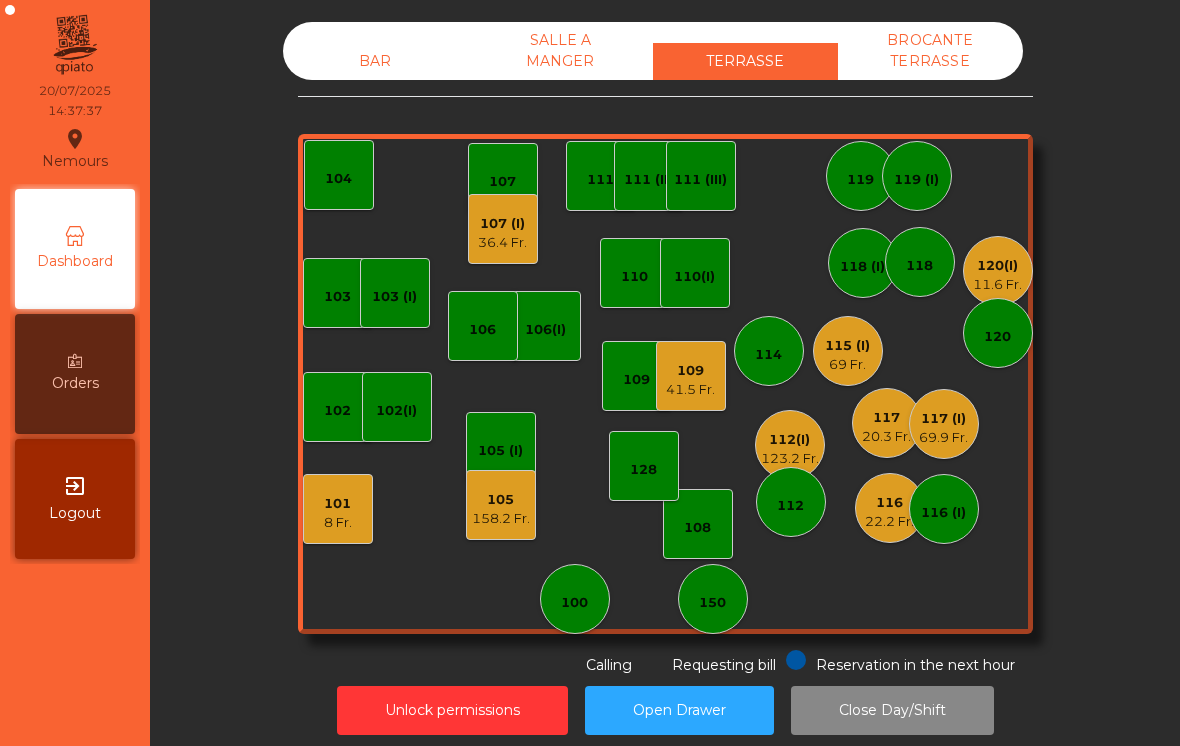 click on "103    102    101   8 Fr.   102(I)   106(I)    104   105 (I)   108    105    158.2 Fr.   107   100   150   110   107 (I)   36.4 Fr.   103 (I)   128   116   22.2 Fr.   116 (I)   109   106   111   111 (II)   111 (III)   117   20.3 Fr.   117 (I)   69.9 Fr.   118 (I)   119   119 (I)   115 (I)   69 Fr.   112(I)   123.2 Fr.   112   114   110(I)   118   120(I)   11.6 Fr.   120   109   41.5 Fr." 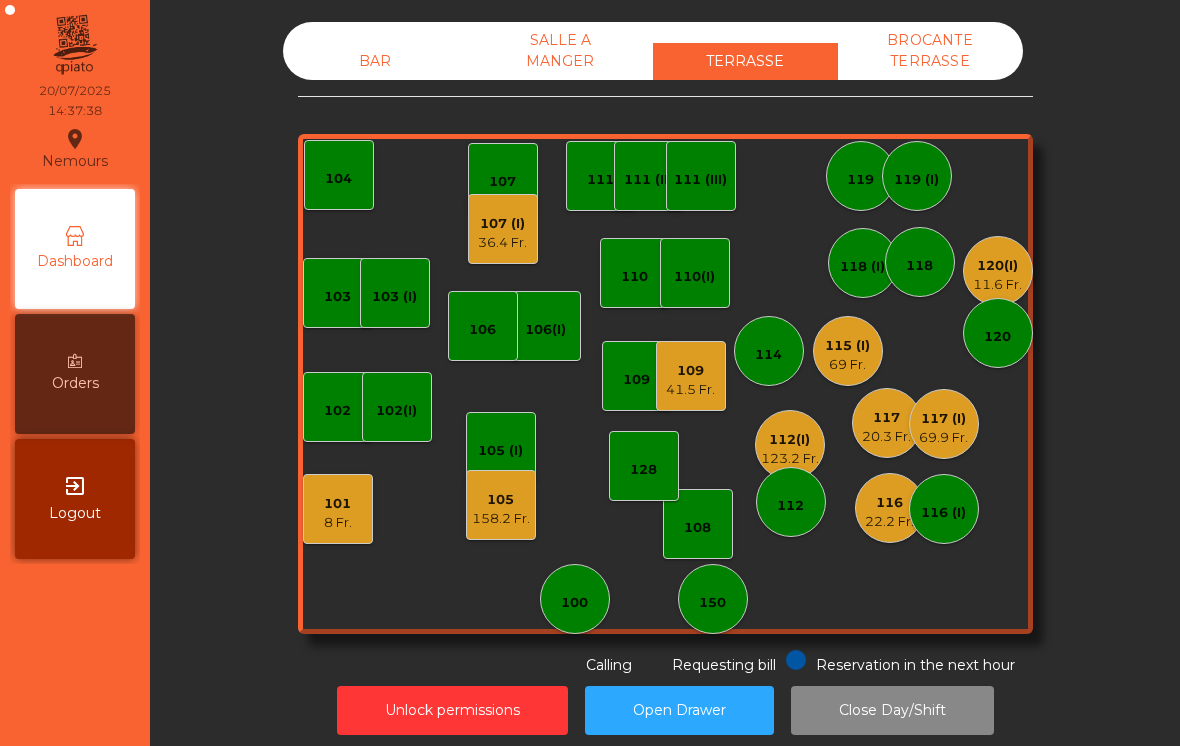 click on "117 (I)   69.9 Fr." 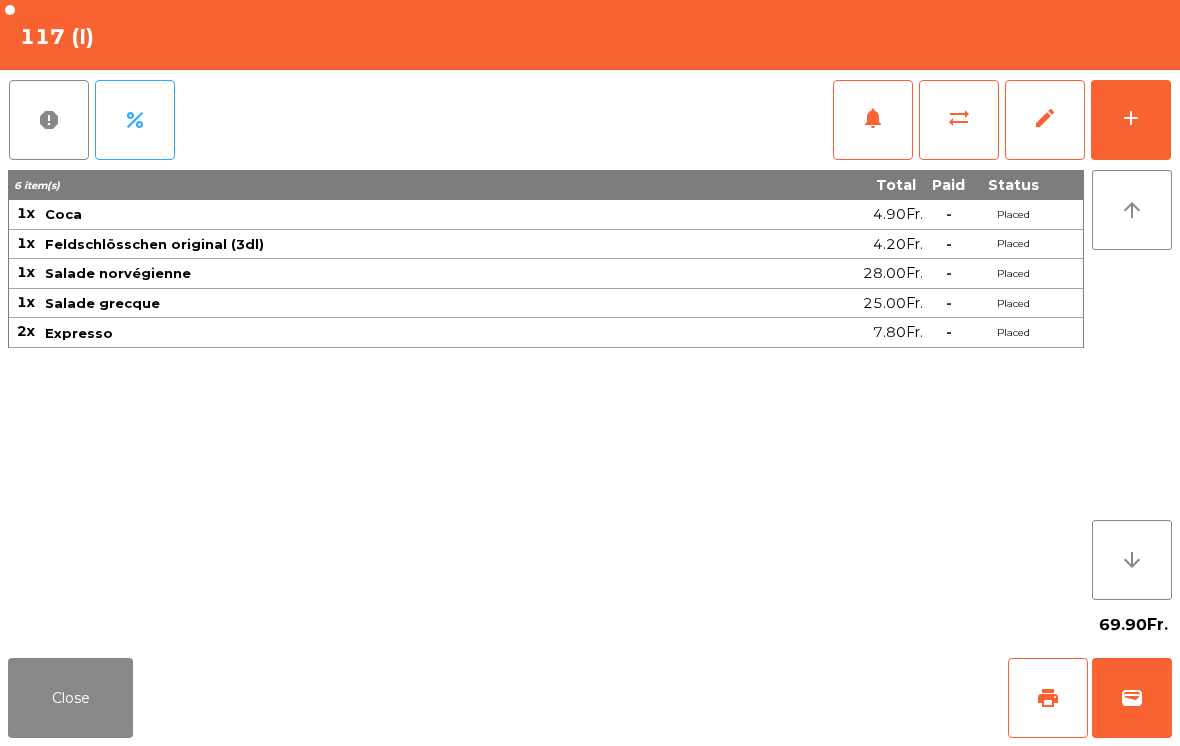 click on "wallet" 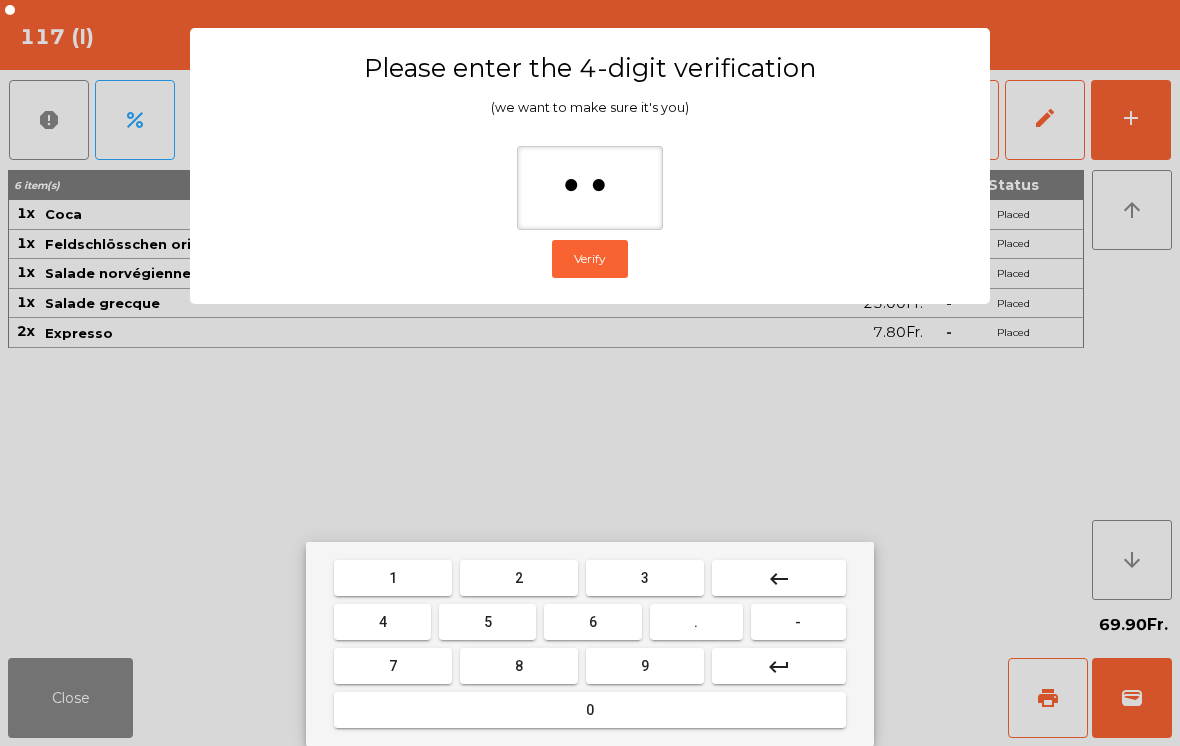 type on "***" 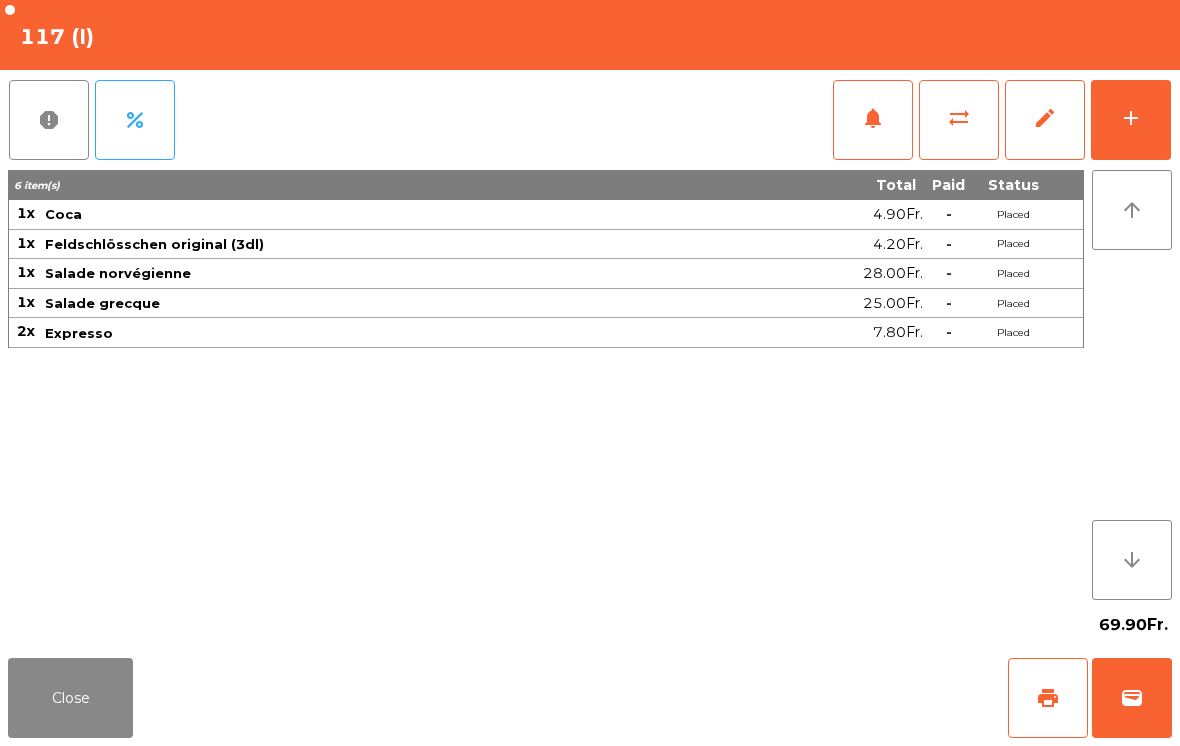 click on "Close   print   wallet" 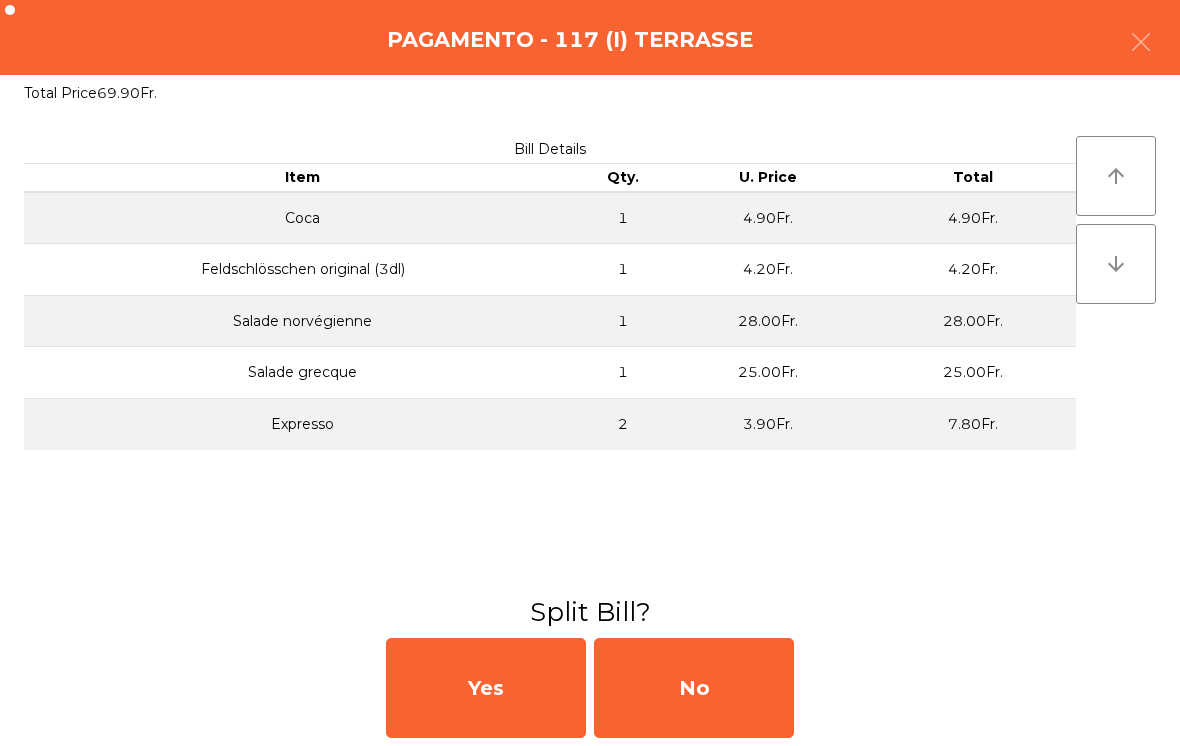 click on "No" 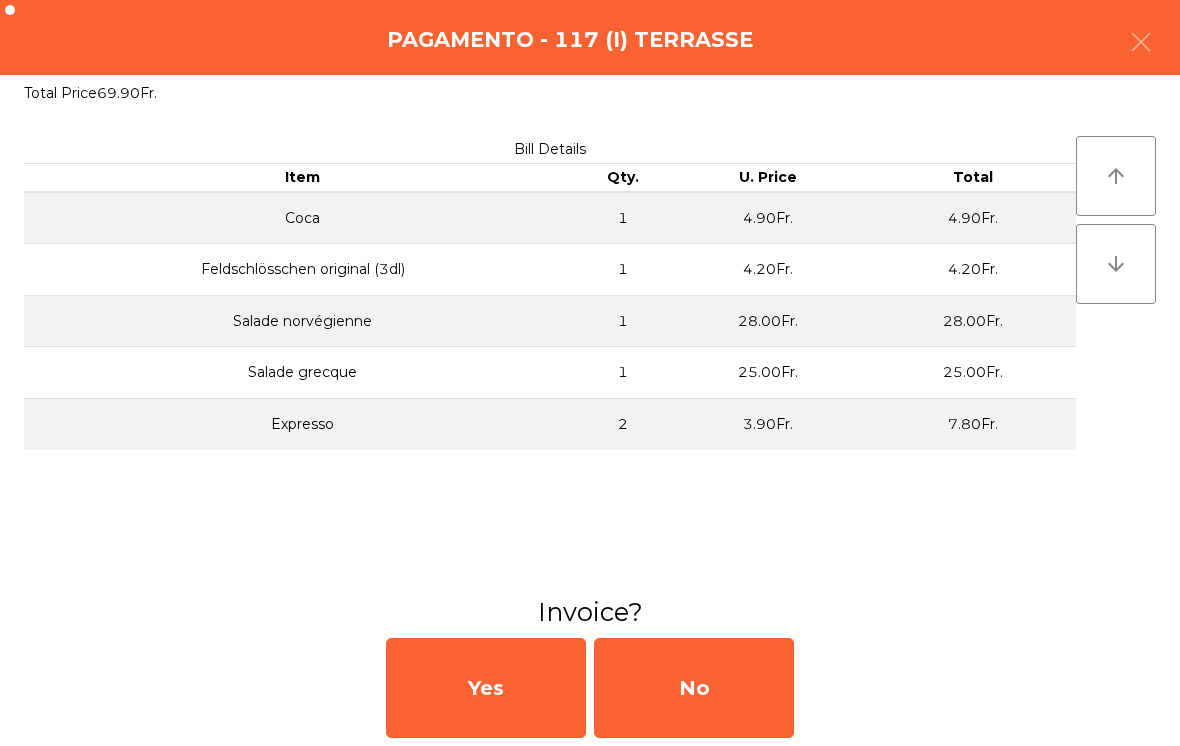 click on "No" 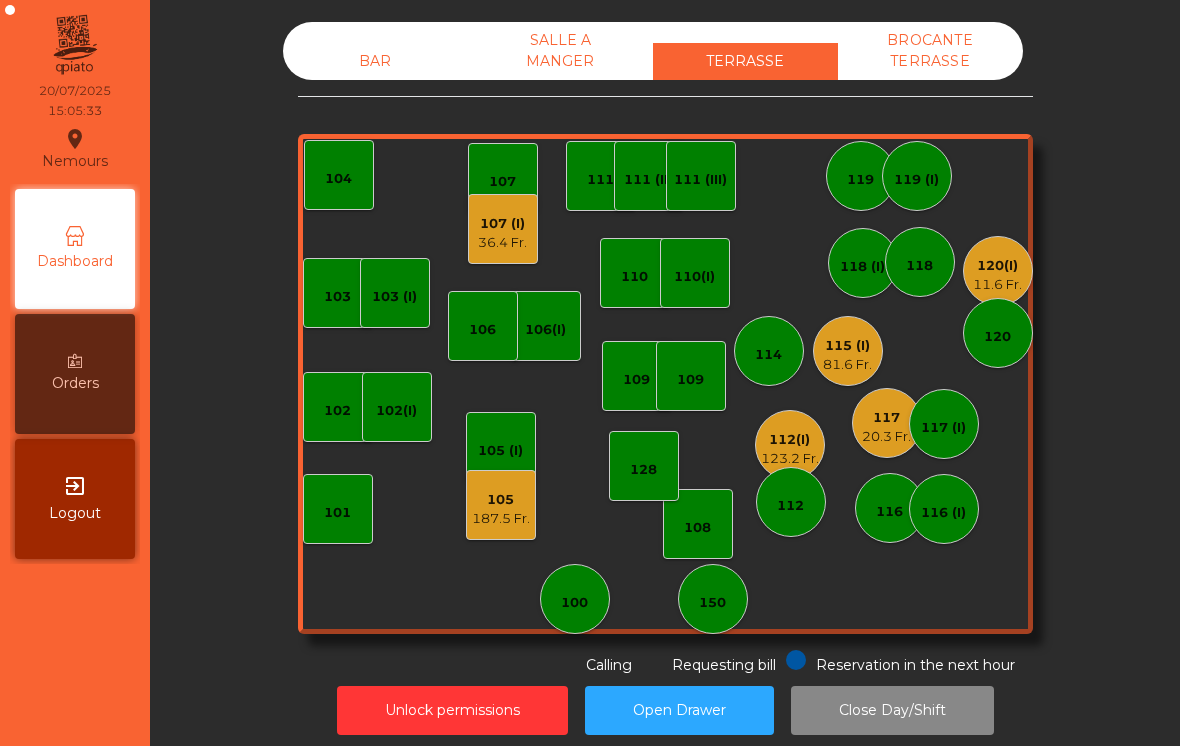 click on "81.6 Fr." 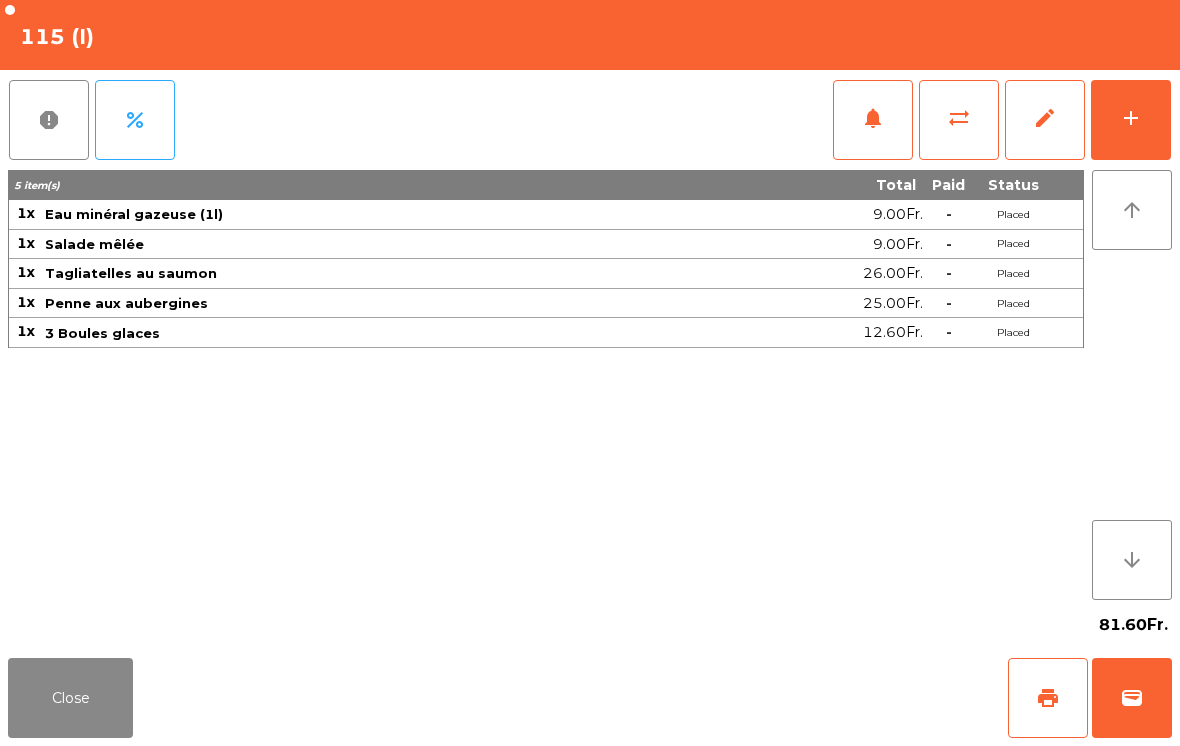click on "print" 